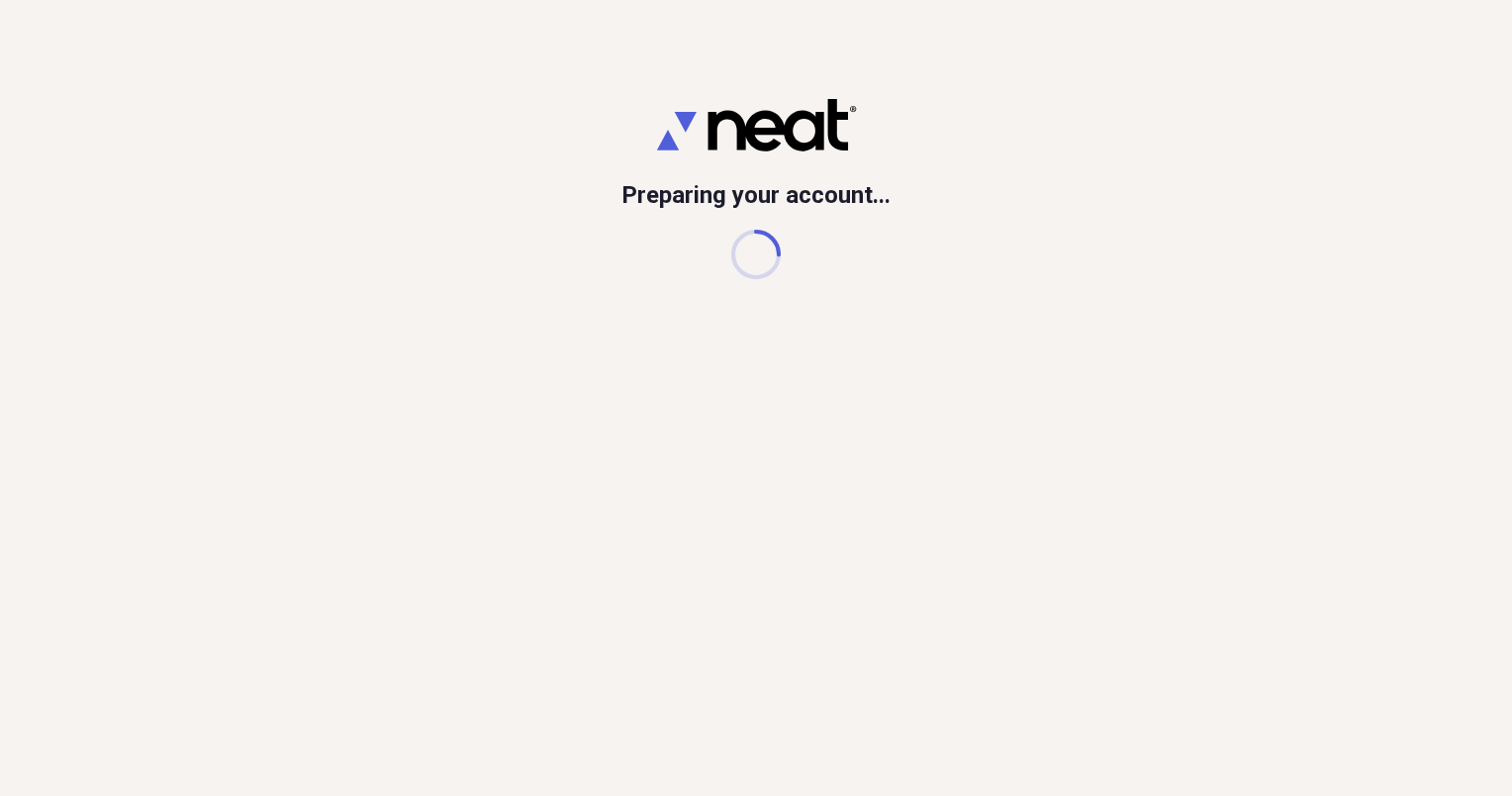 scroll, scrollTop: 0, scrollLeft: 0, axis: both 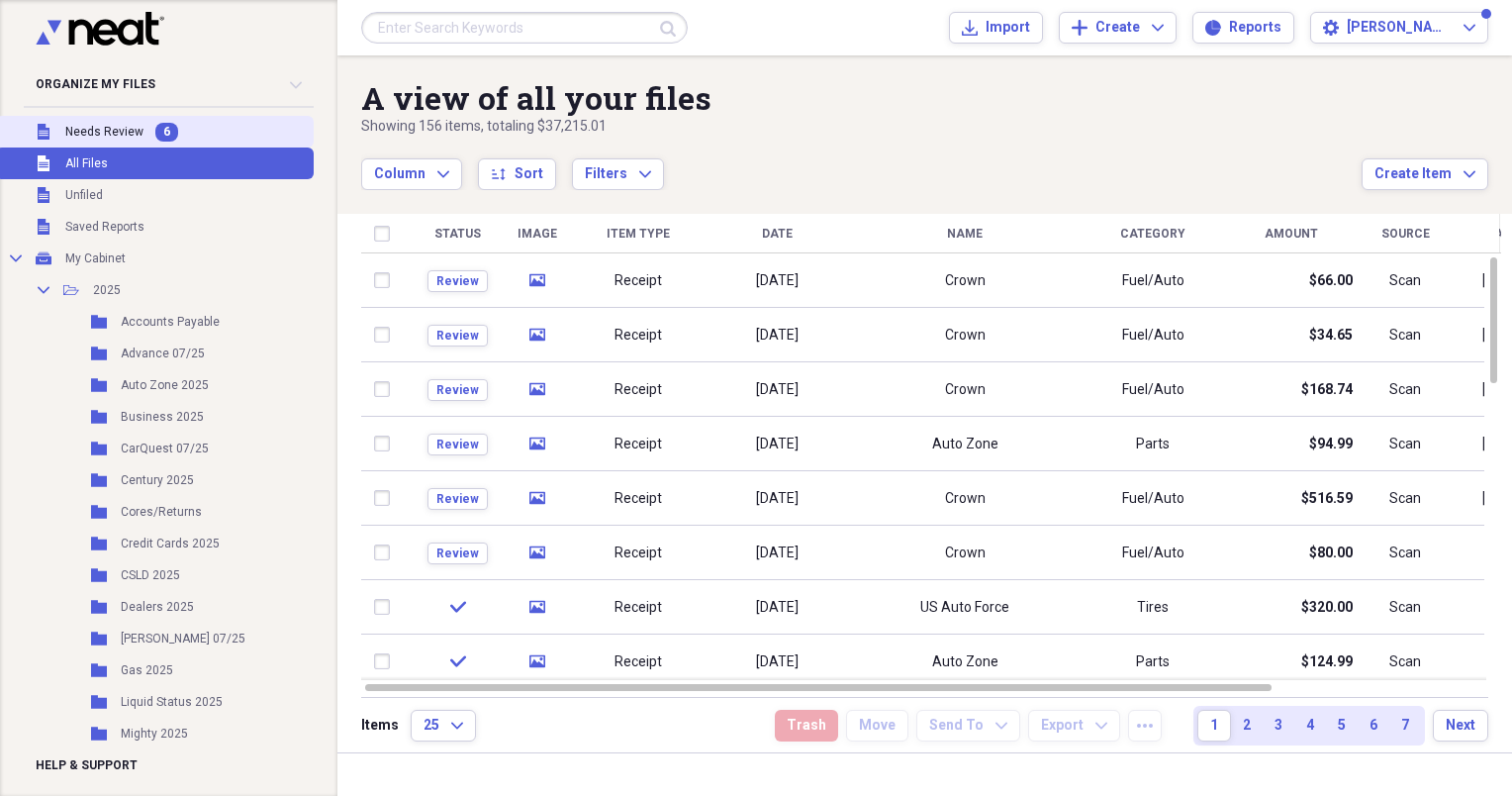 click on "Needs Review" at bounding box center (104, 132) 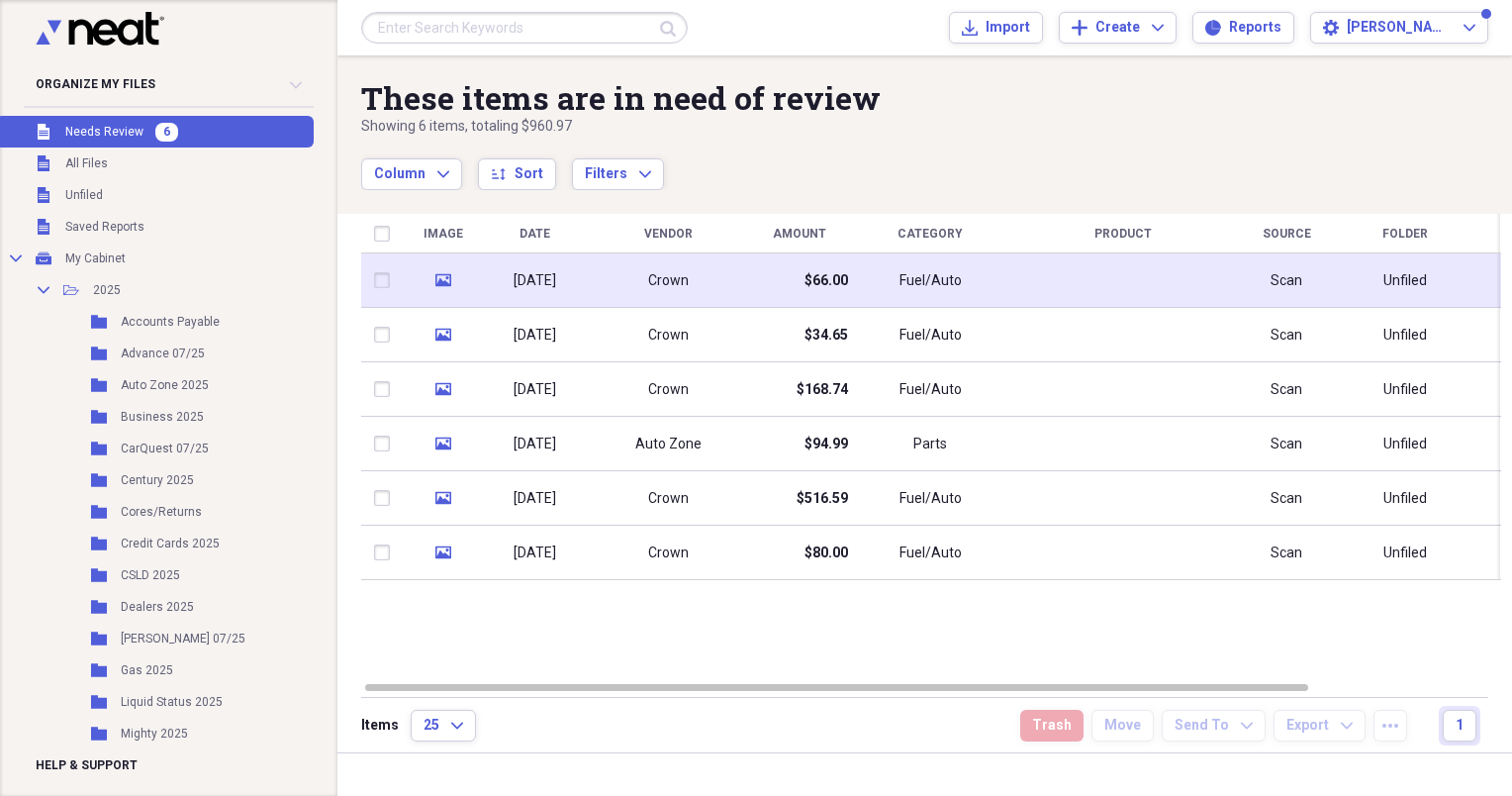 click at bounding box center (1123, 280) 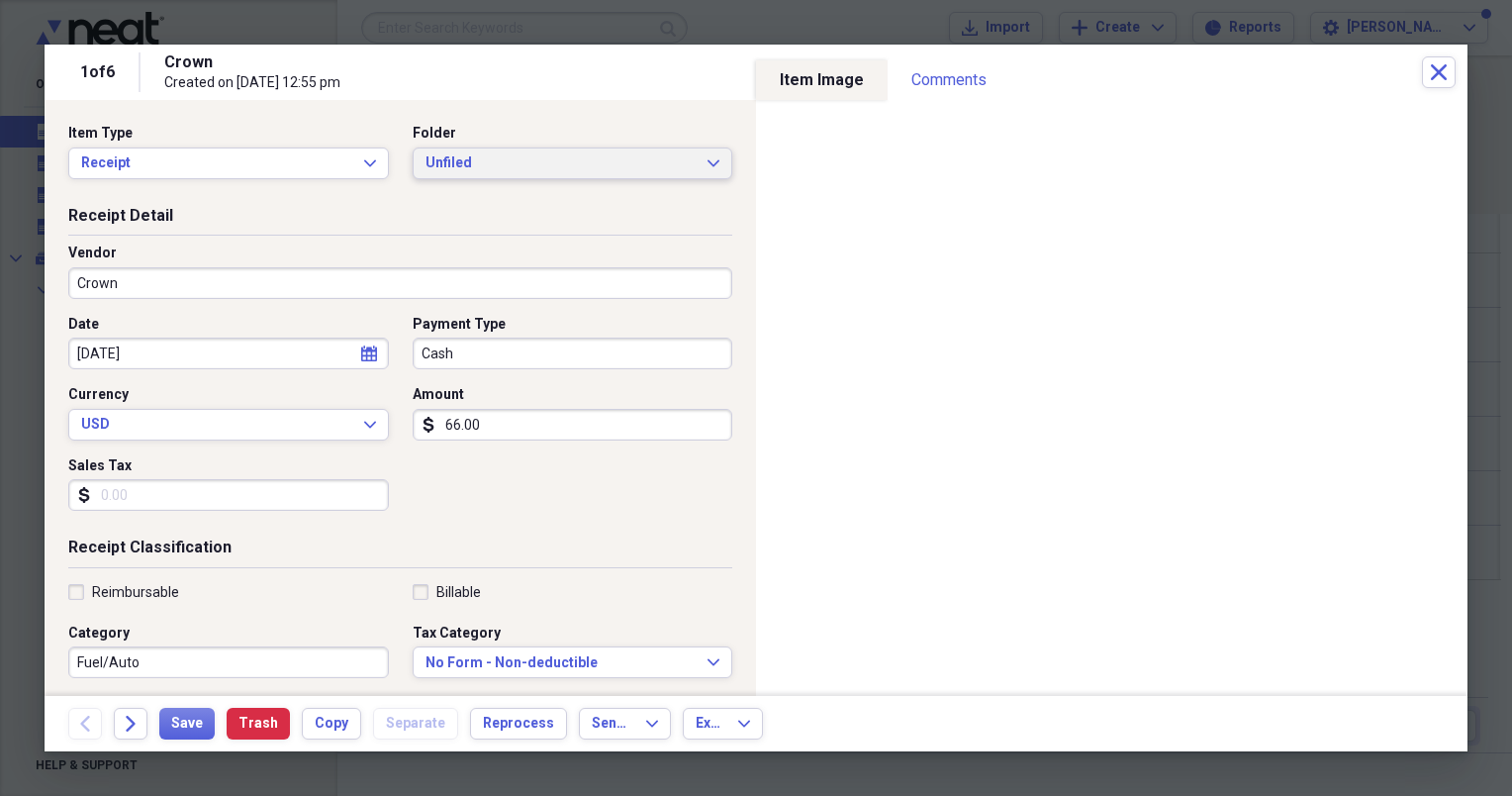 click on "Unfiled" at bounding box center [561, 163] 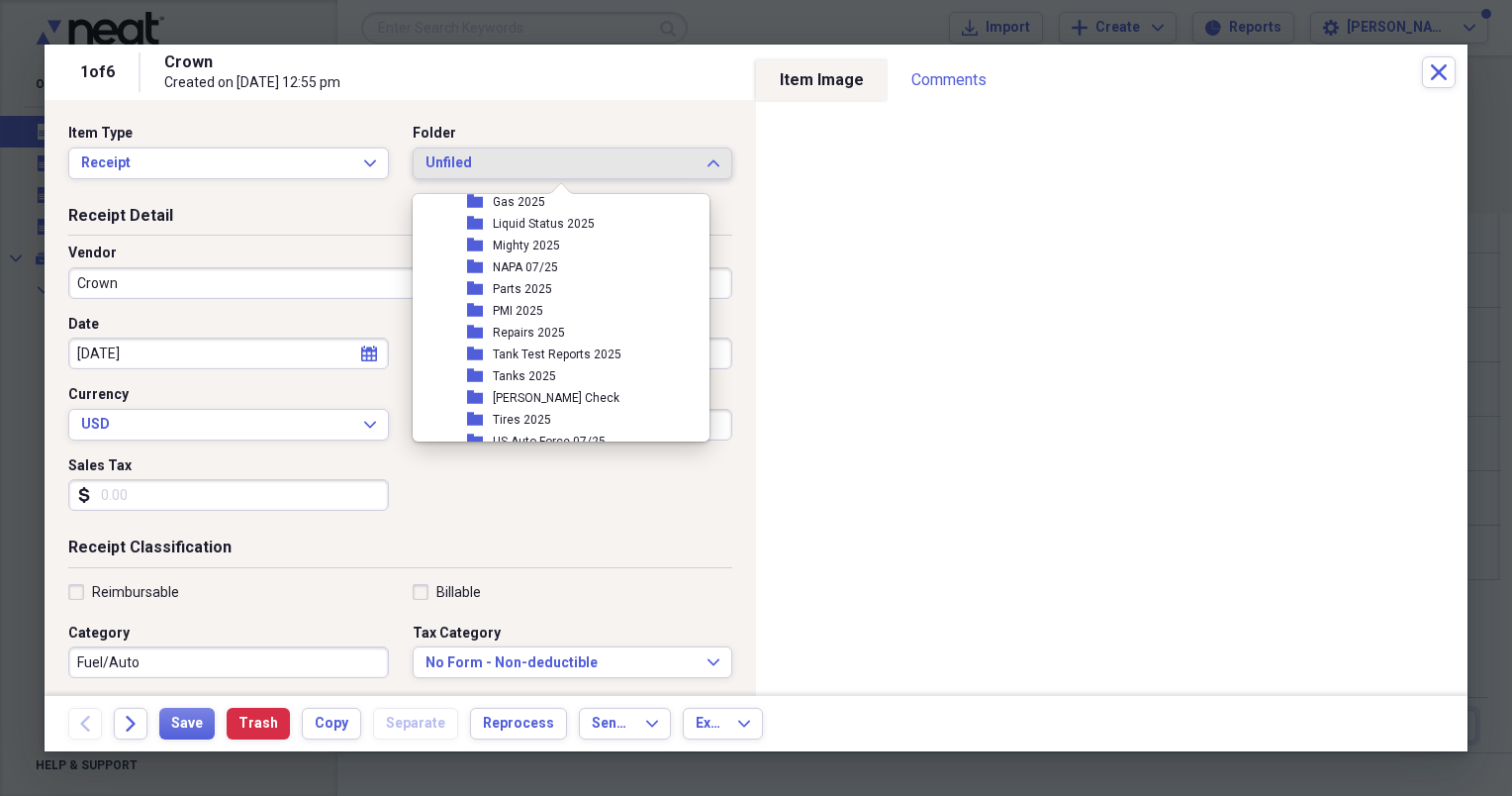 scroll, scrollTop: 324, scrollLeft: 0, axis: vertical 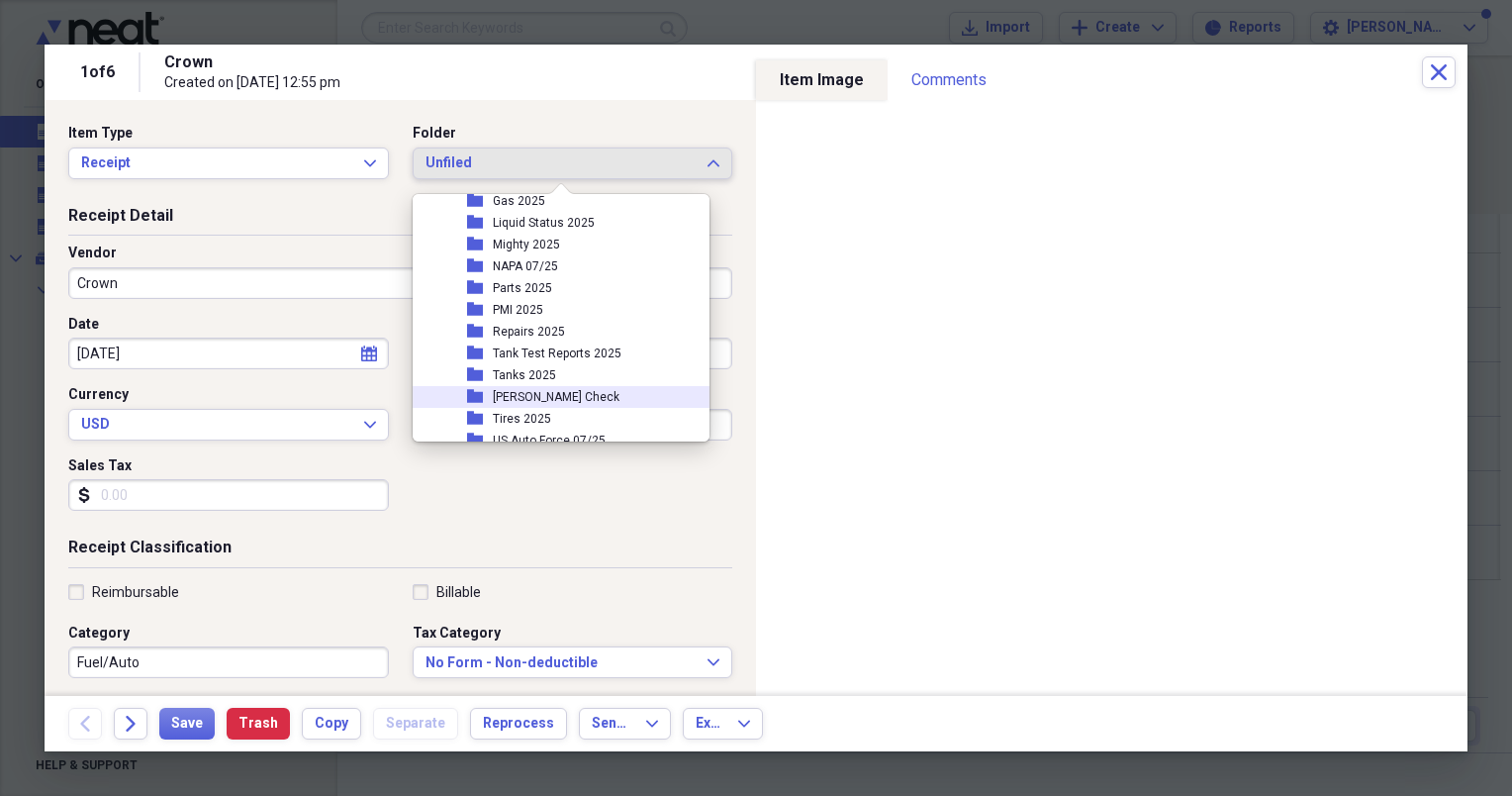 click on "[PERSON_NAME] Check" at bounding box center [556, 397] 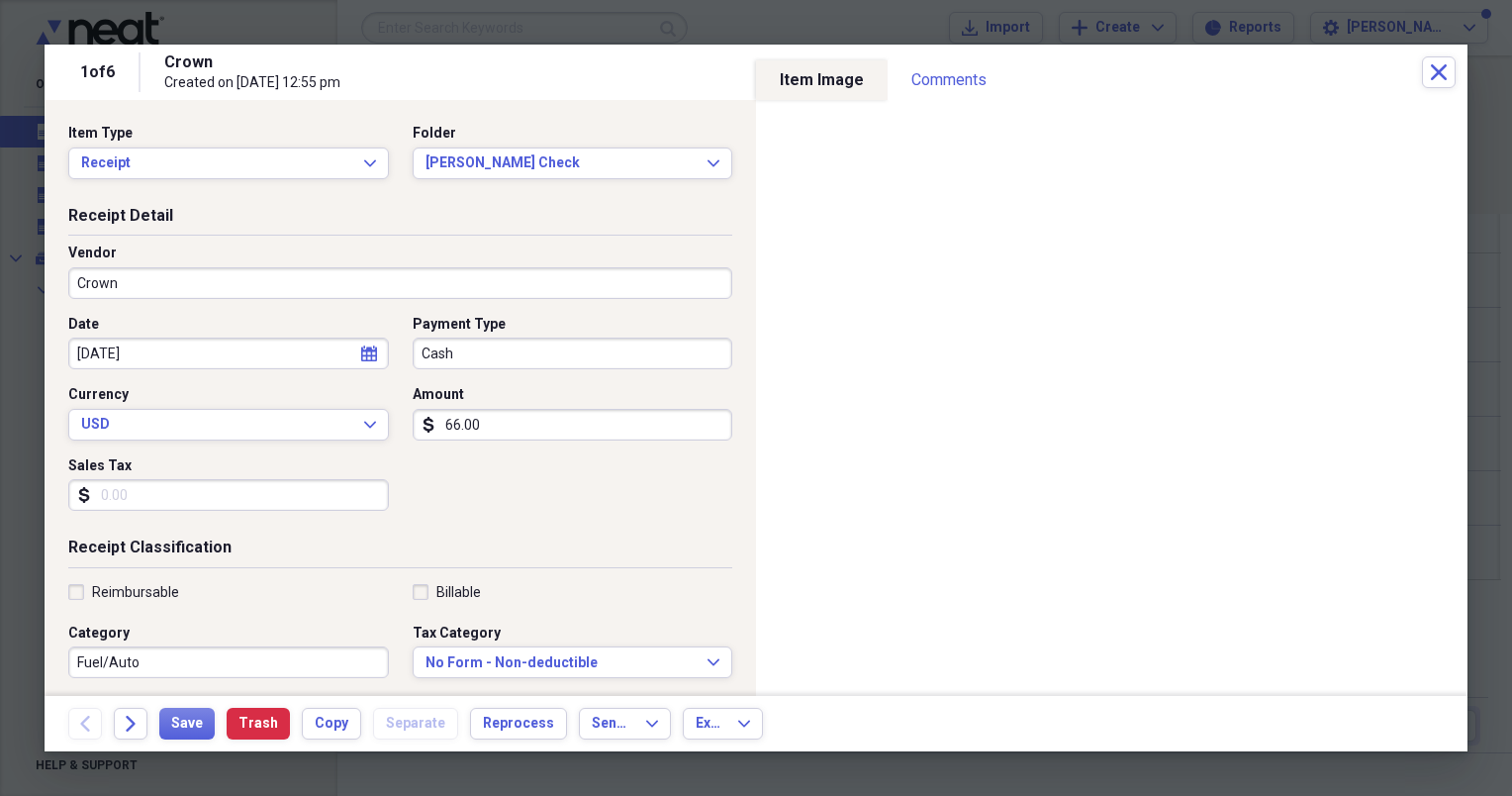 click on "Crown" at bounding box center [400, 283] 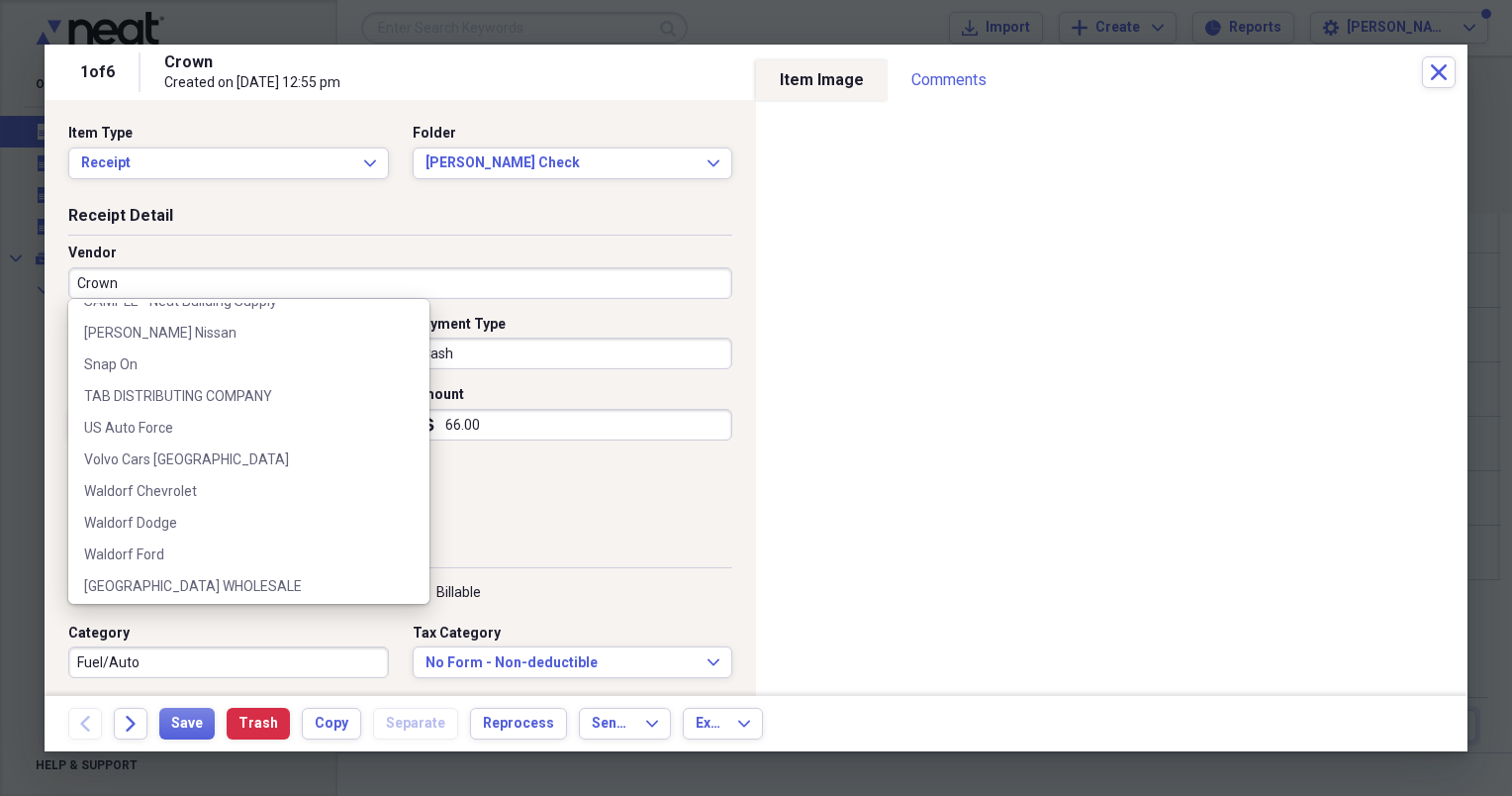 scroll, scrollTop: 978, scrollLeft: 0, axis: vertical 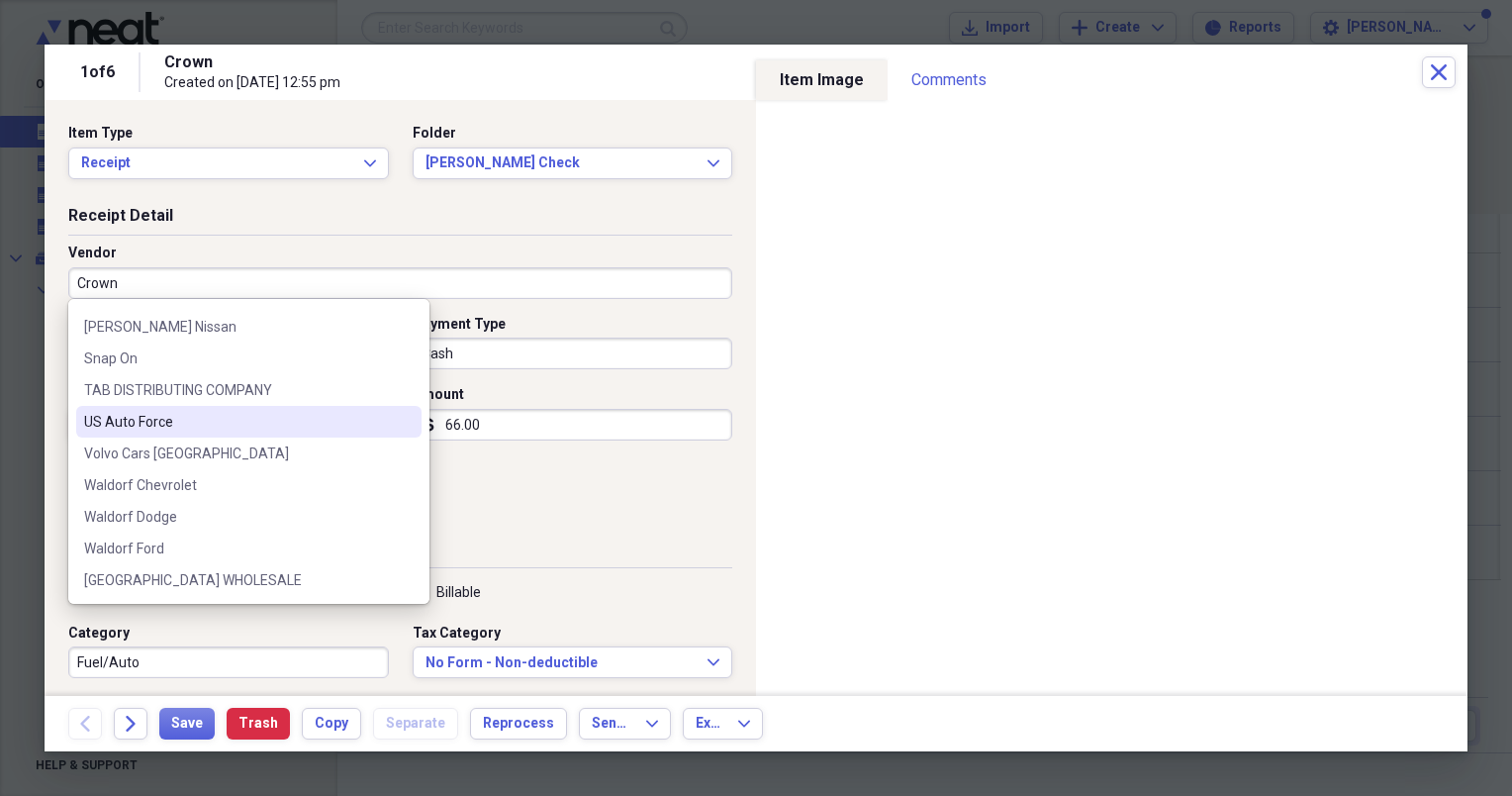 click on "US Auto Force" at bounding box center [236, 422] 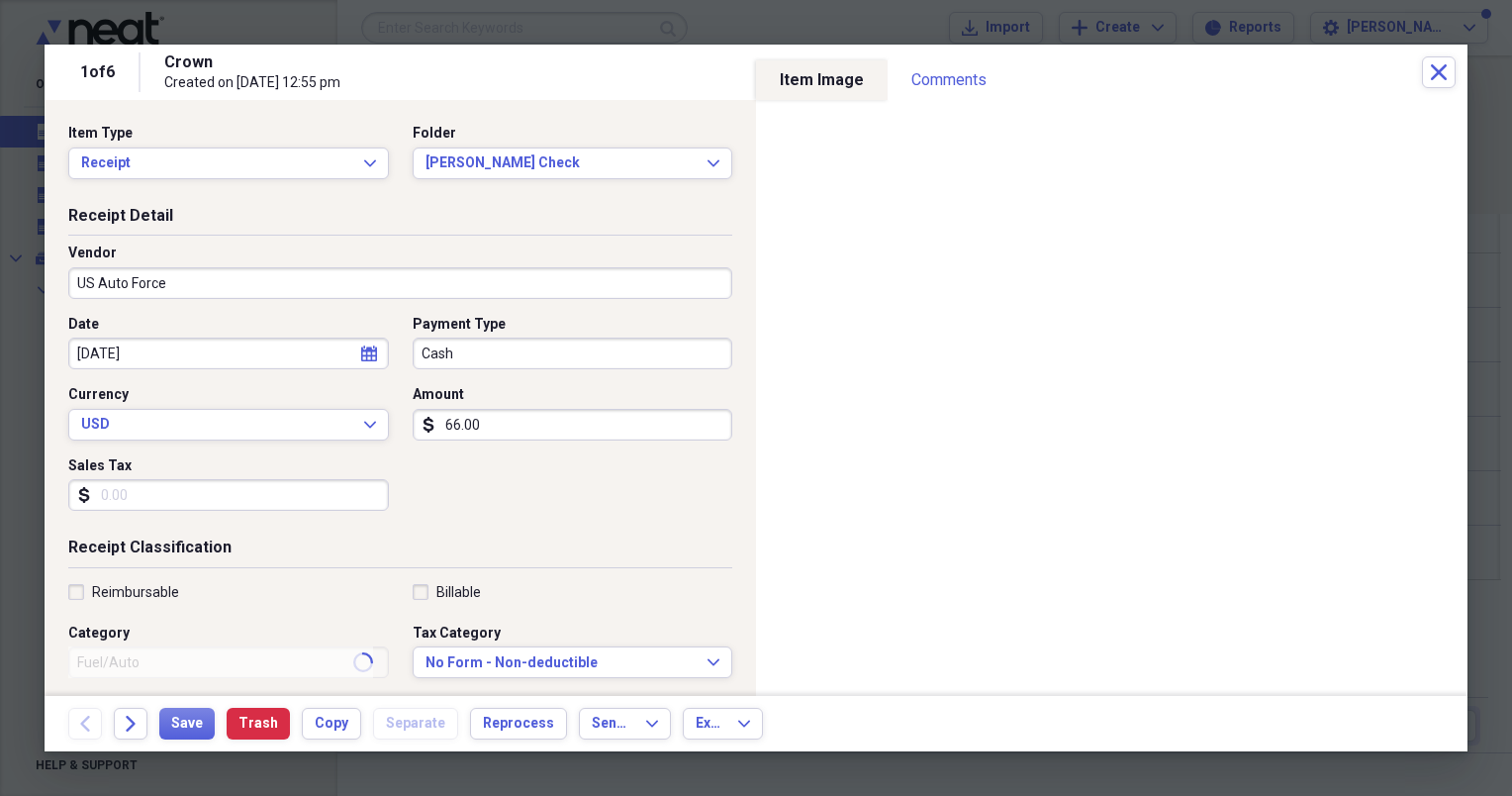 type on "Tires" 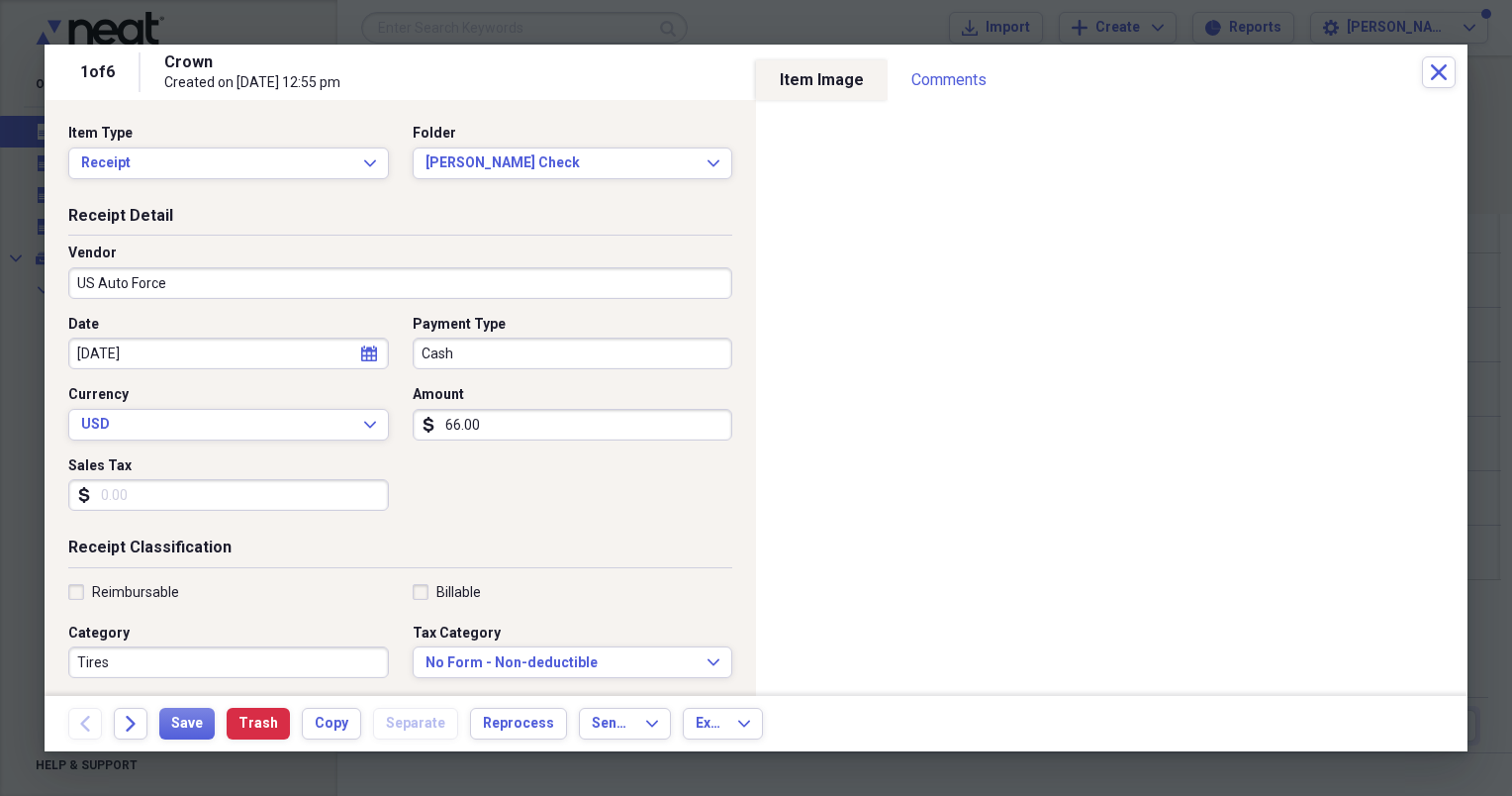 click on "Cash" at bounding box center (573, 353) 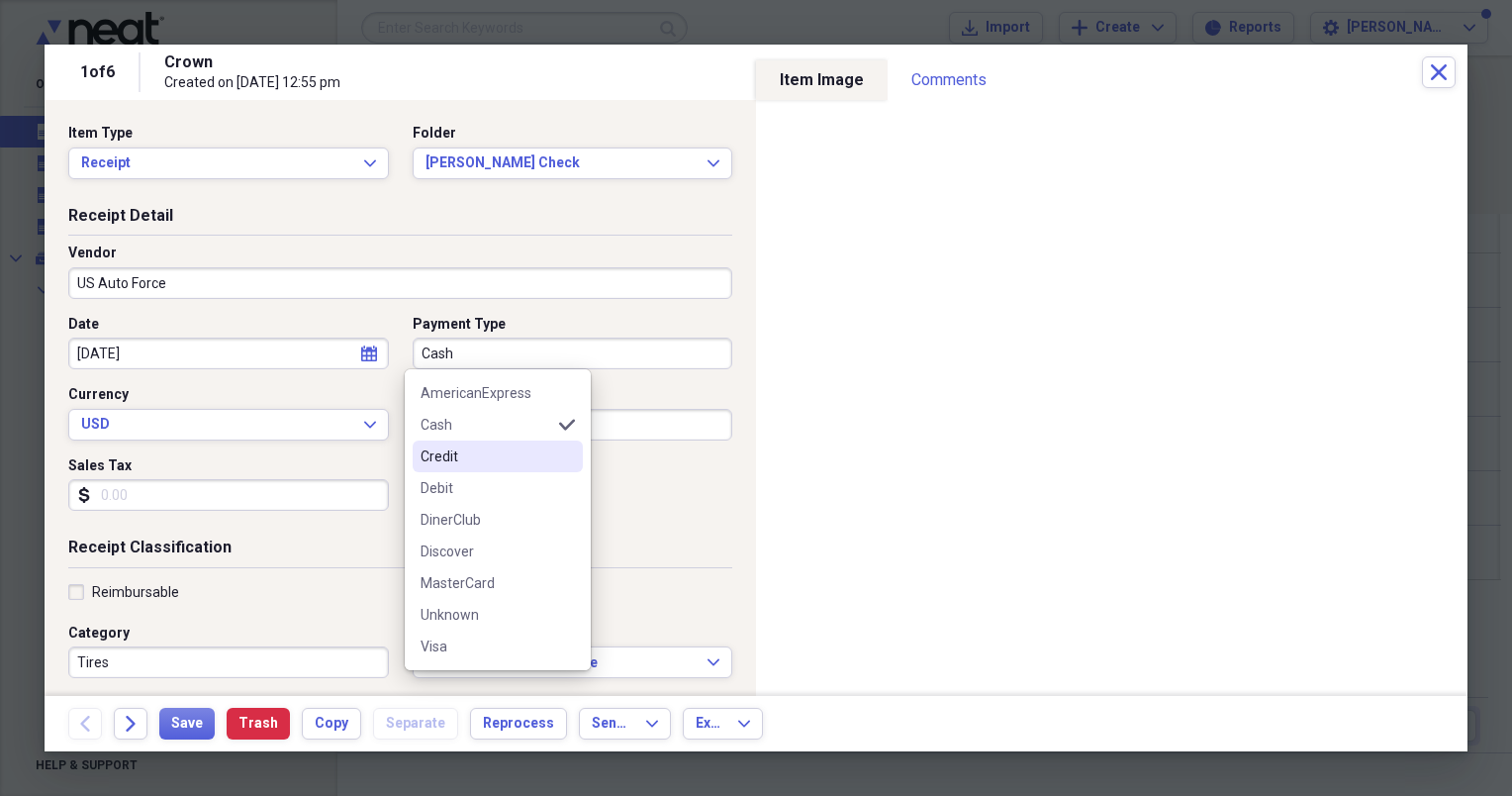 click on "Credit" at bounding box center [486, 456] 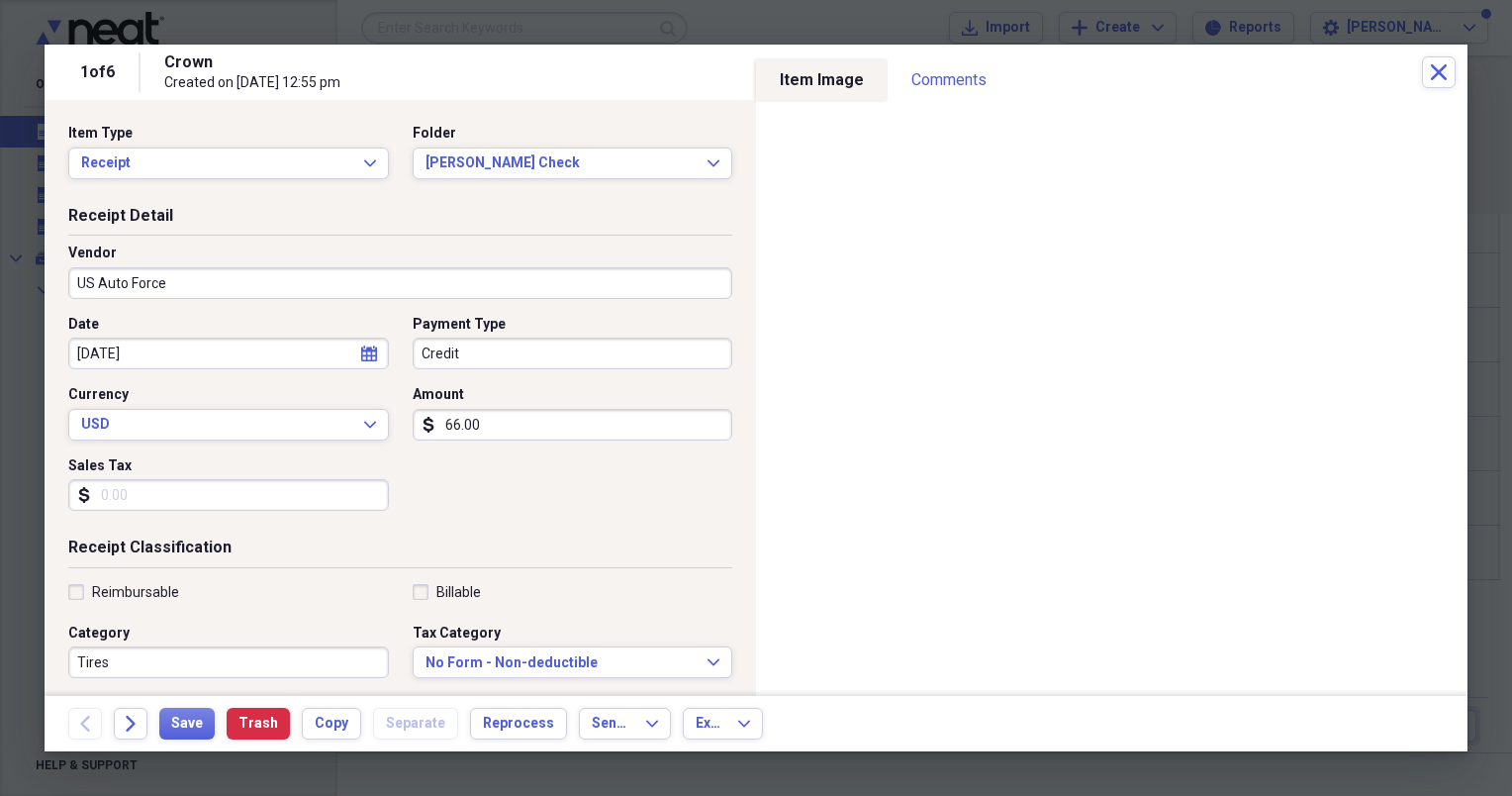click on "66.00" at bounding box center [573, 425] 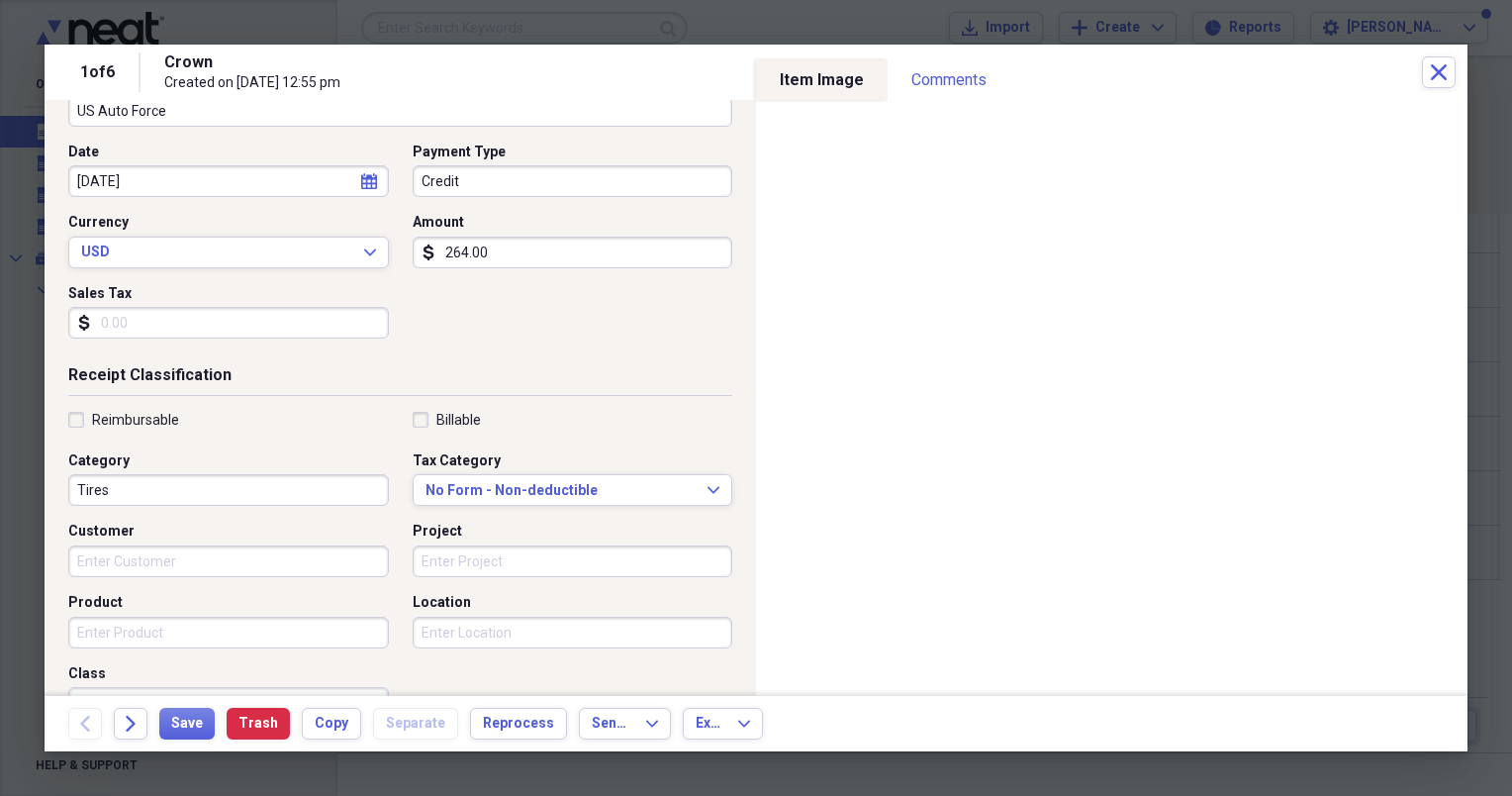 scroll, scrollTop: 173, scrollLeft: 0, axis: vertical 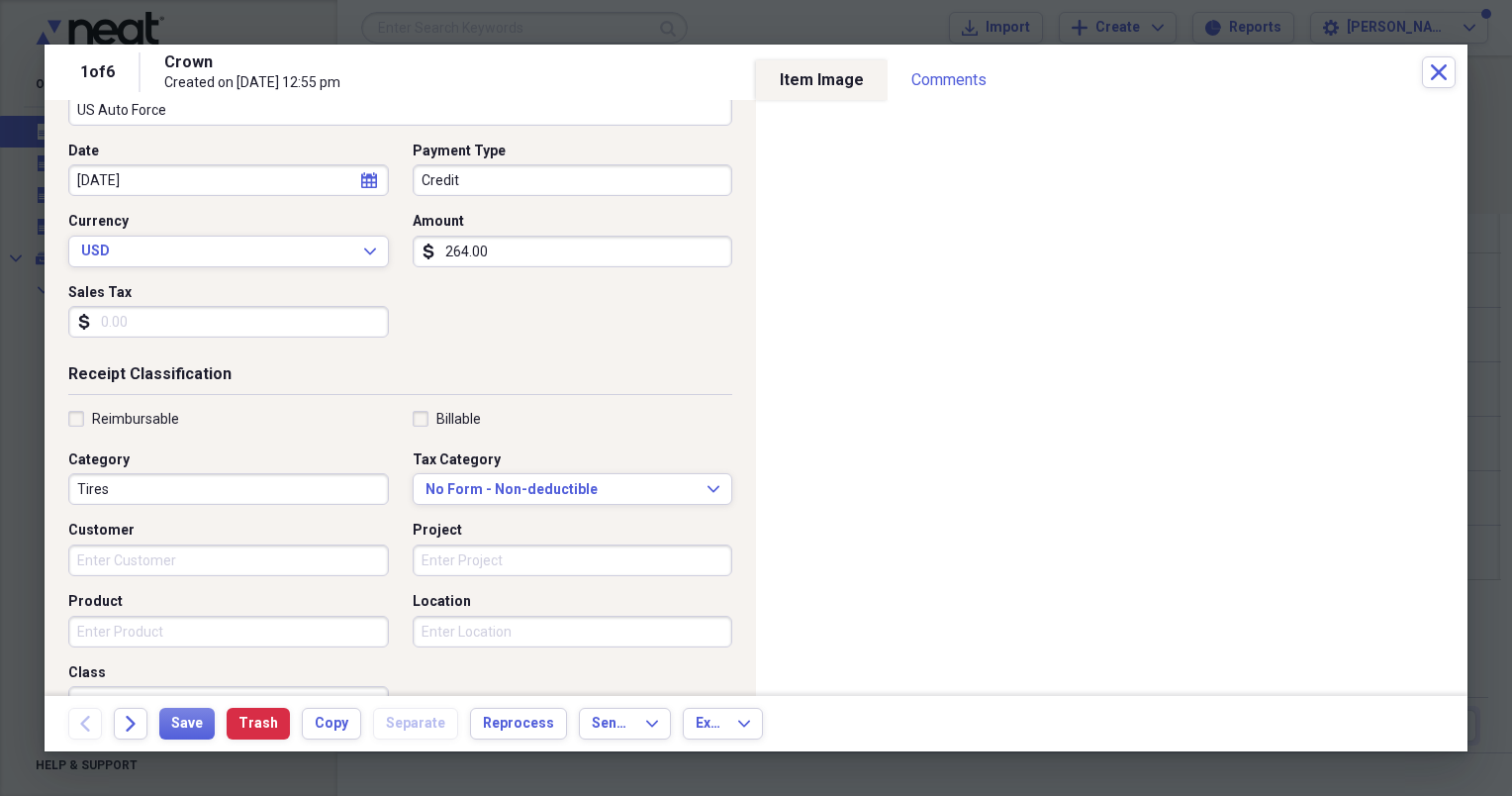 type on "264.00" 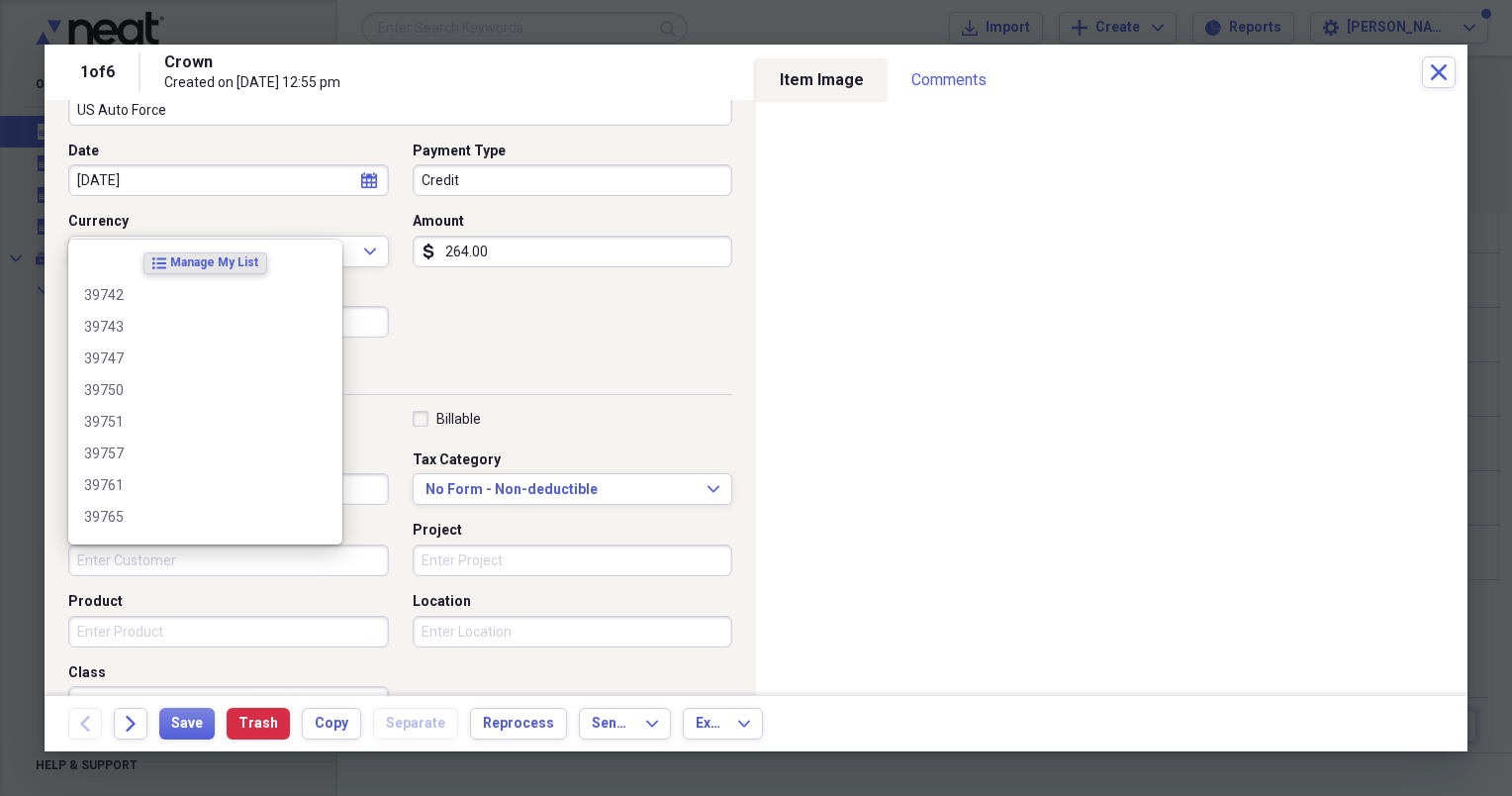 click on "Customer" at bounding box center [229, 560] 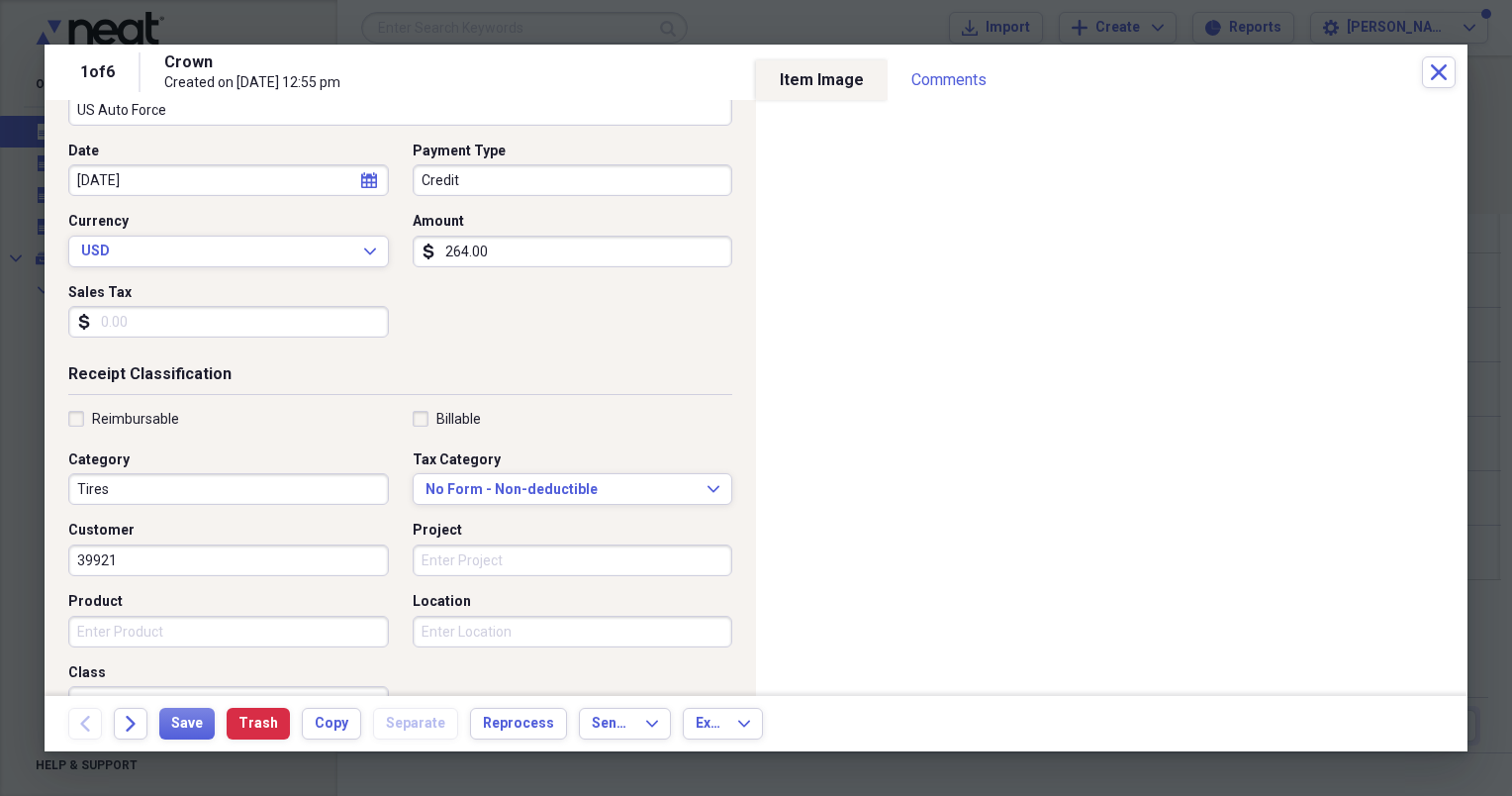 type on "39921" 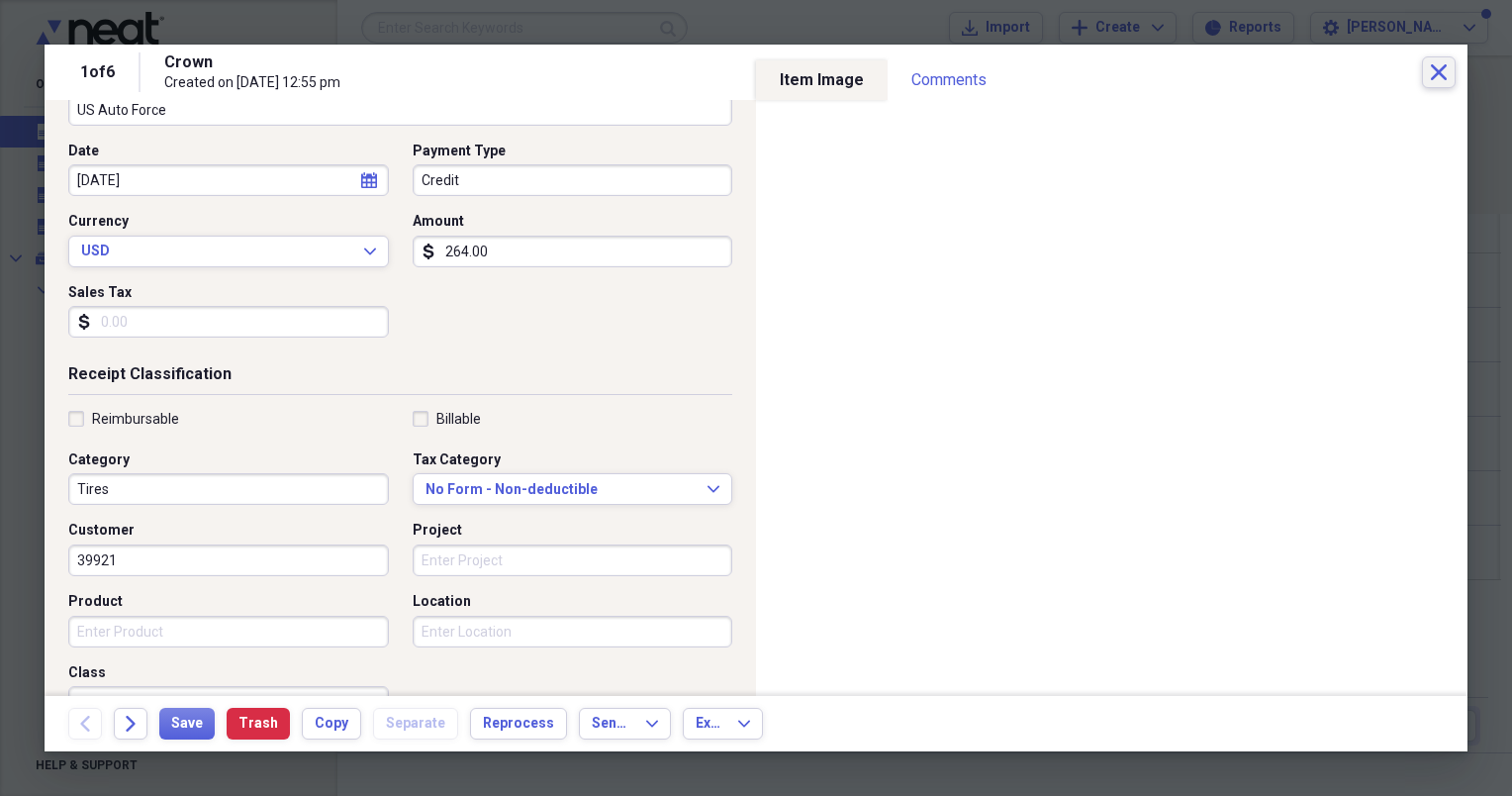 click on "Close" 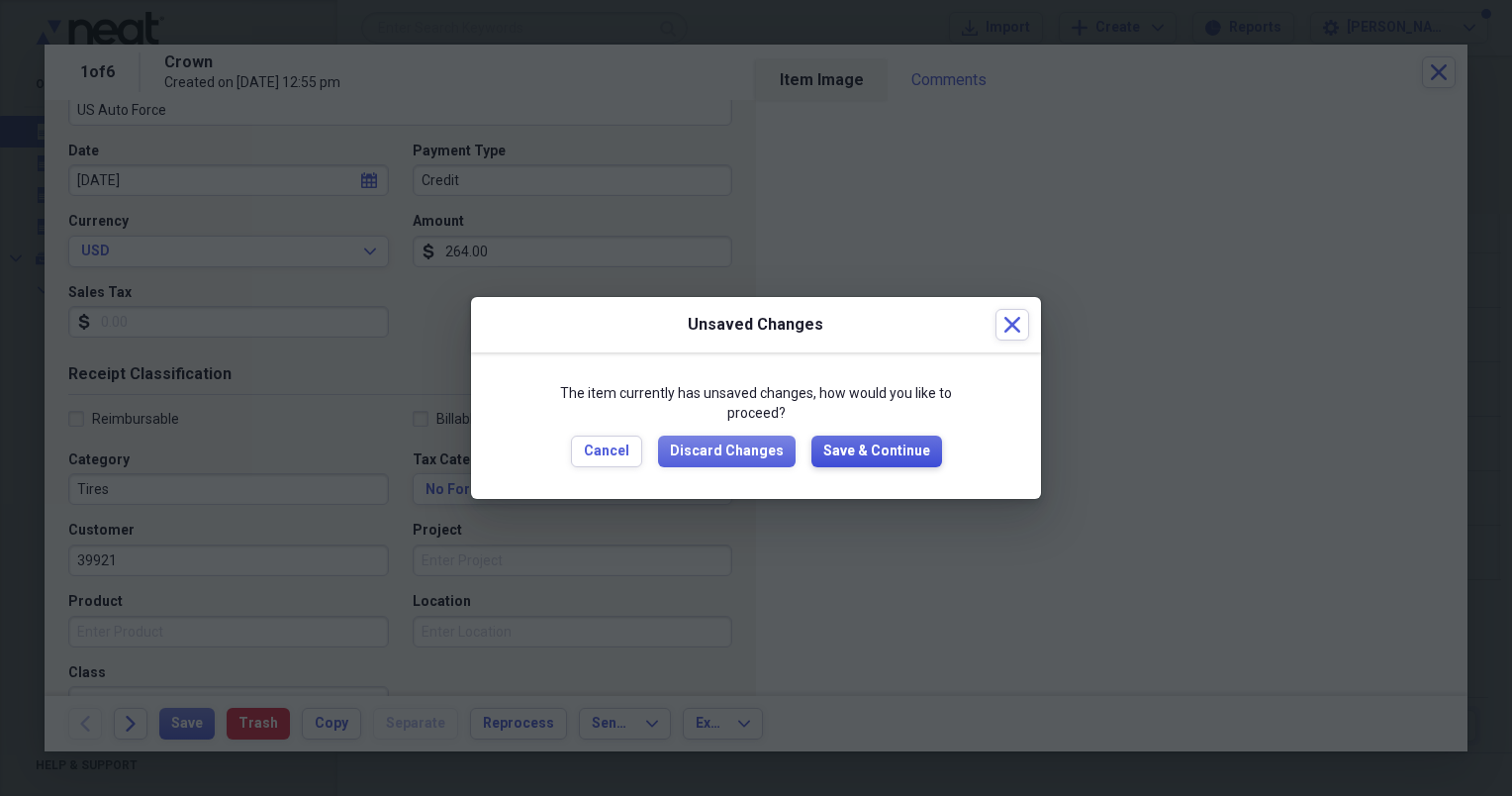 click on "Save & Continue" at bounding box center (877, 451) 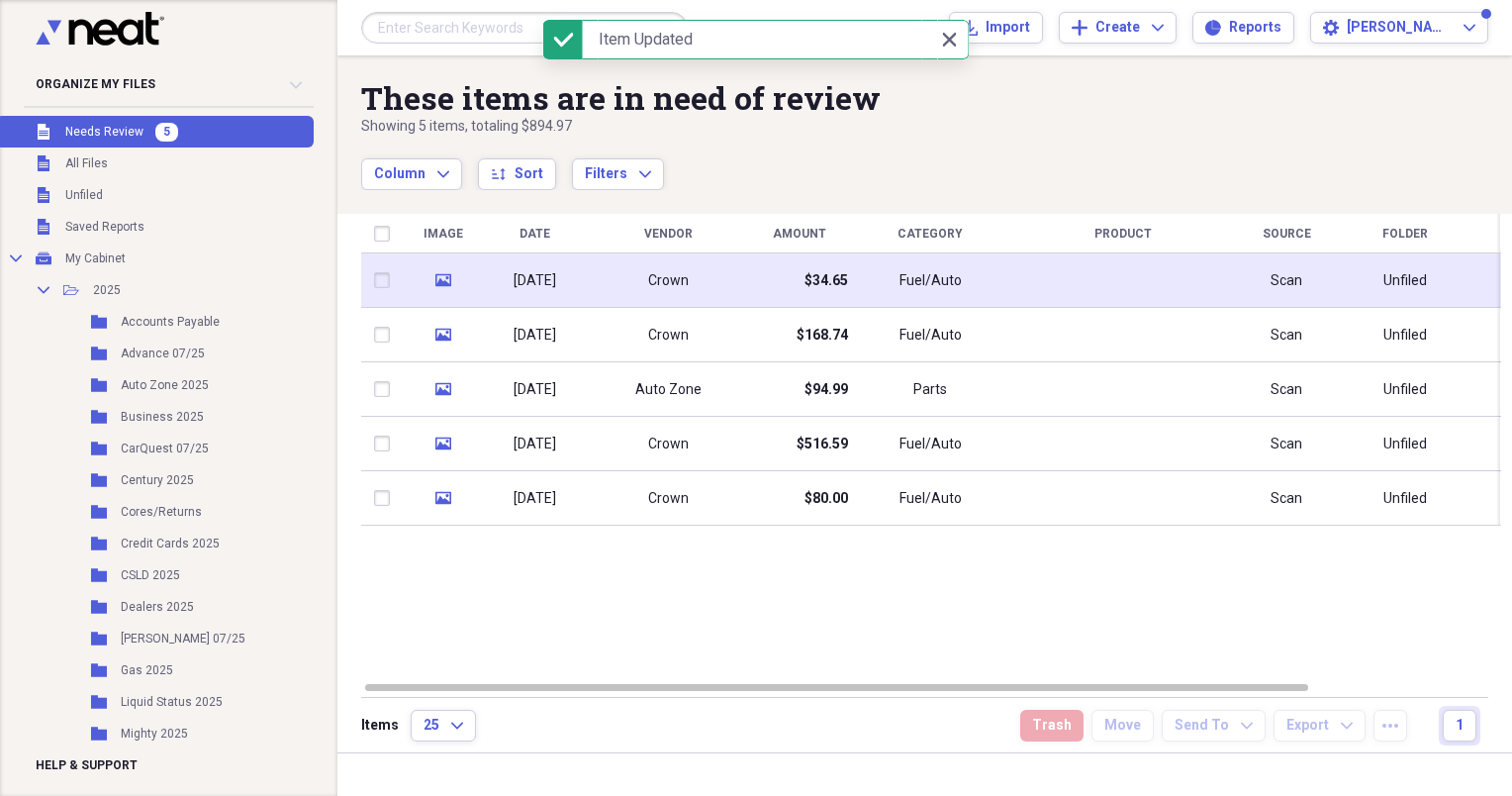 click on "Fuel/Auto" at bounding box center (930, 280) 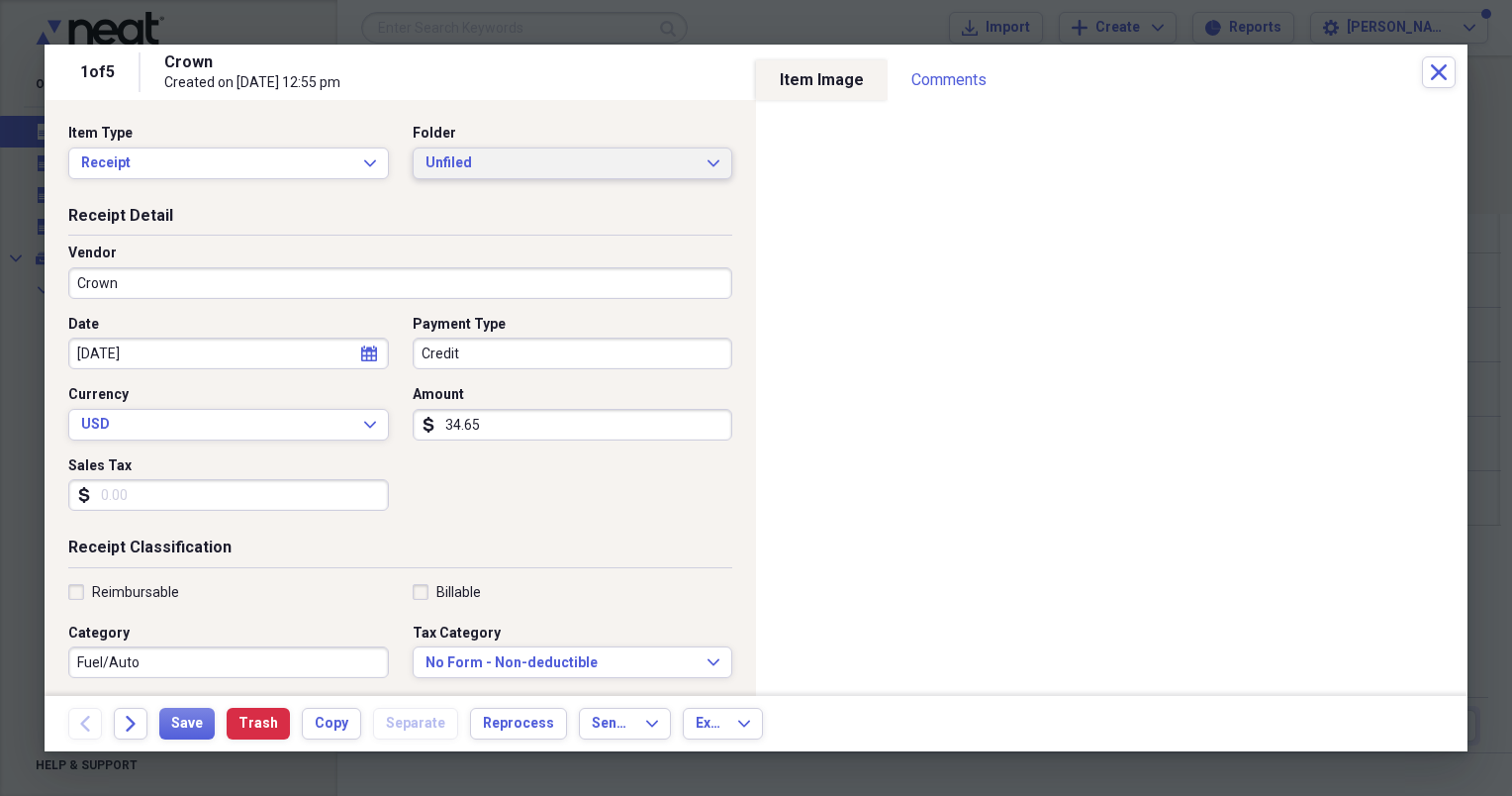click on "Unfiled" at bounding box center [561, 163] 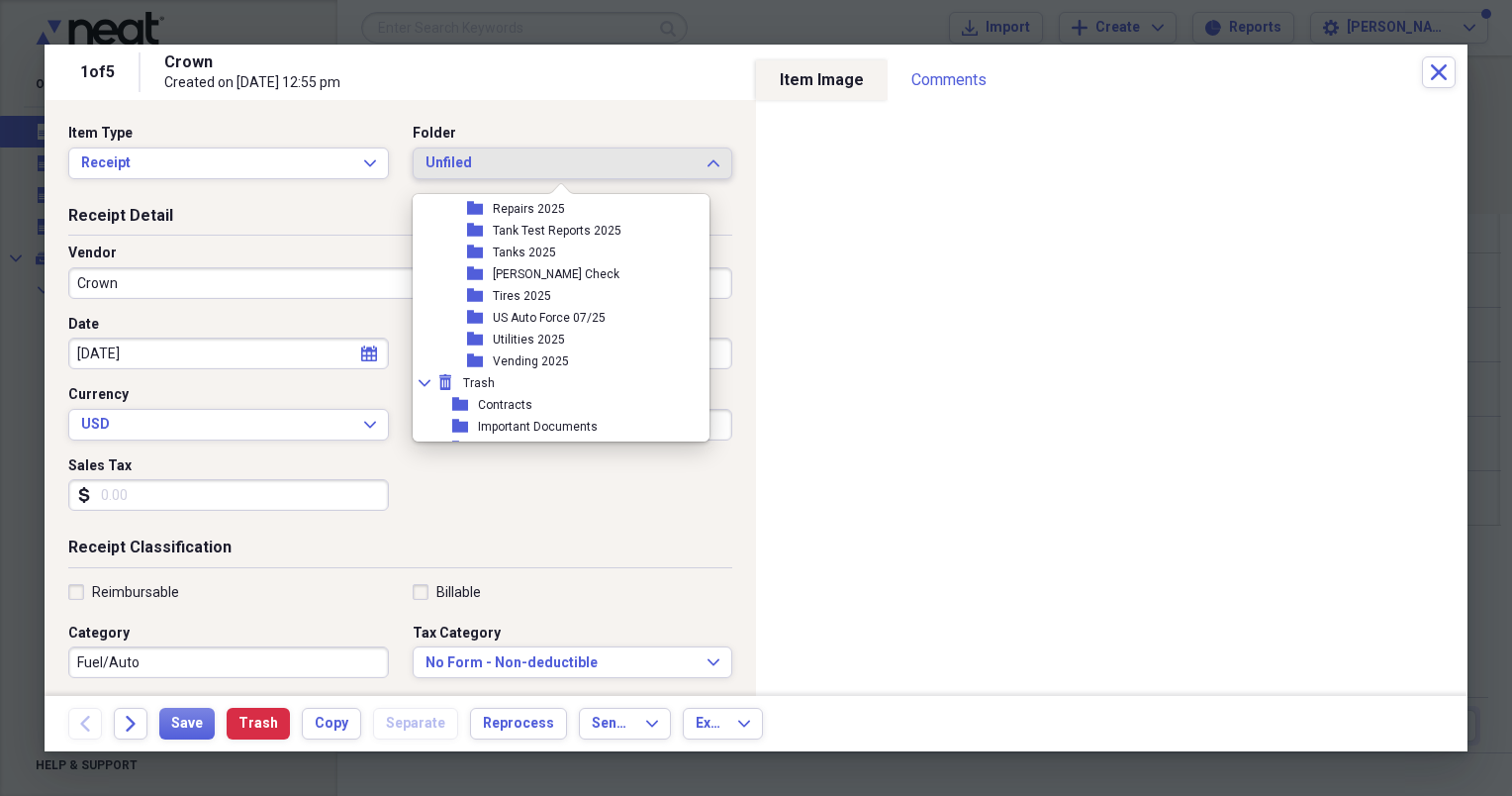 scroll, scrollTop: 448, scrollLeft: 0, axis: vertical 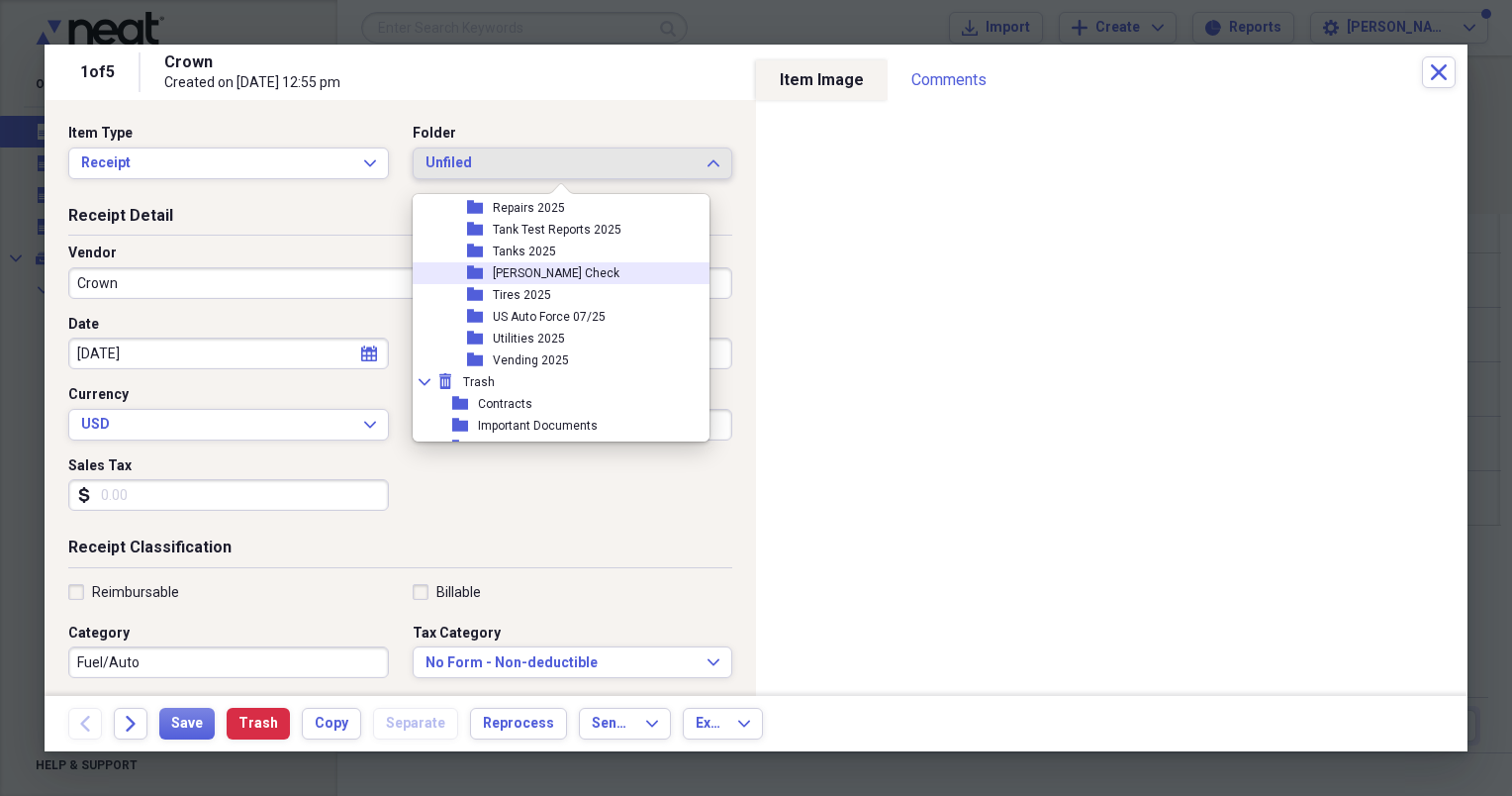 click on "[PERSON_NAME] Check" at bounding box center [556, 273] 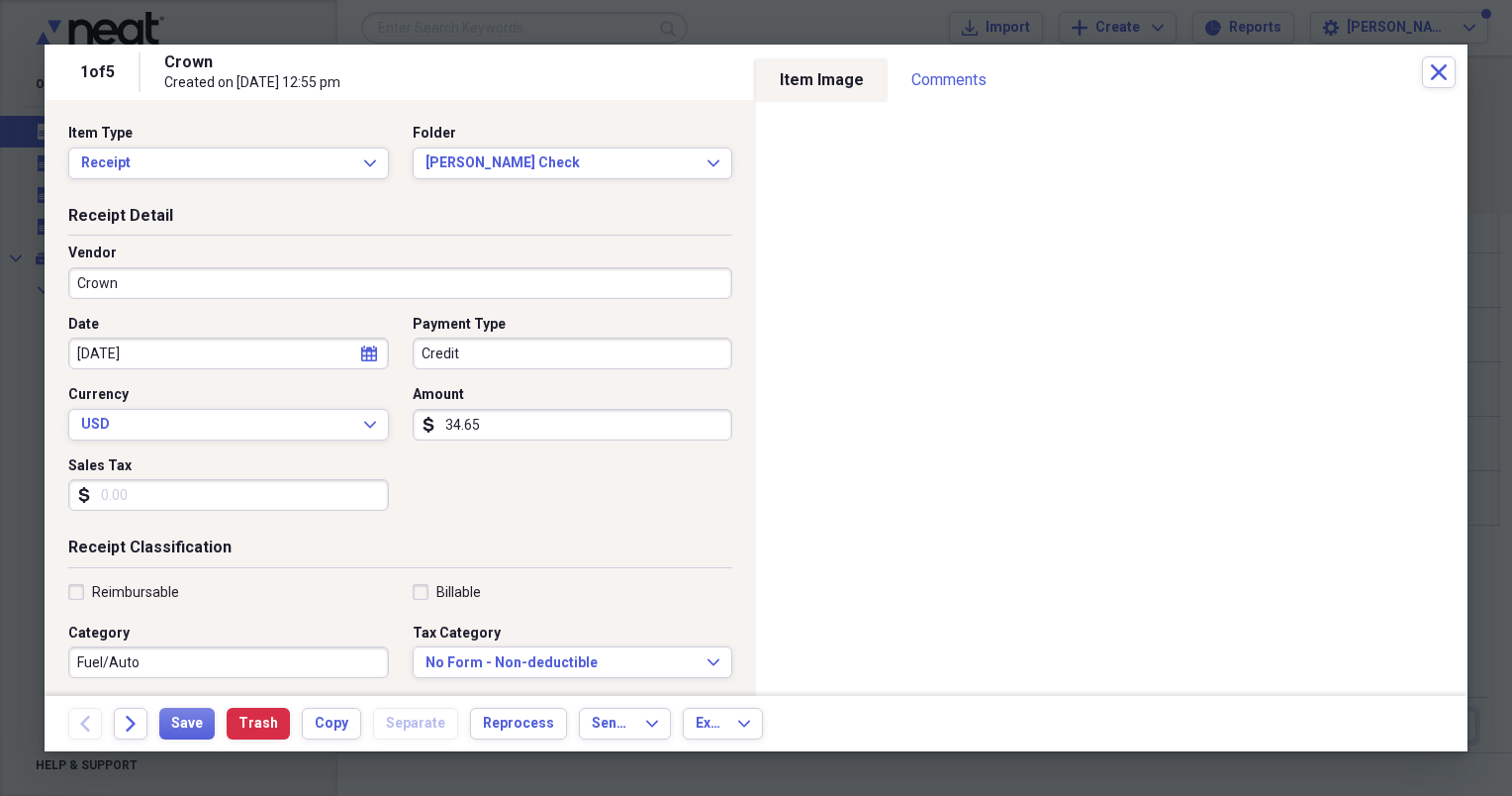 click on "Crown" at bounding box center [400, 283] 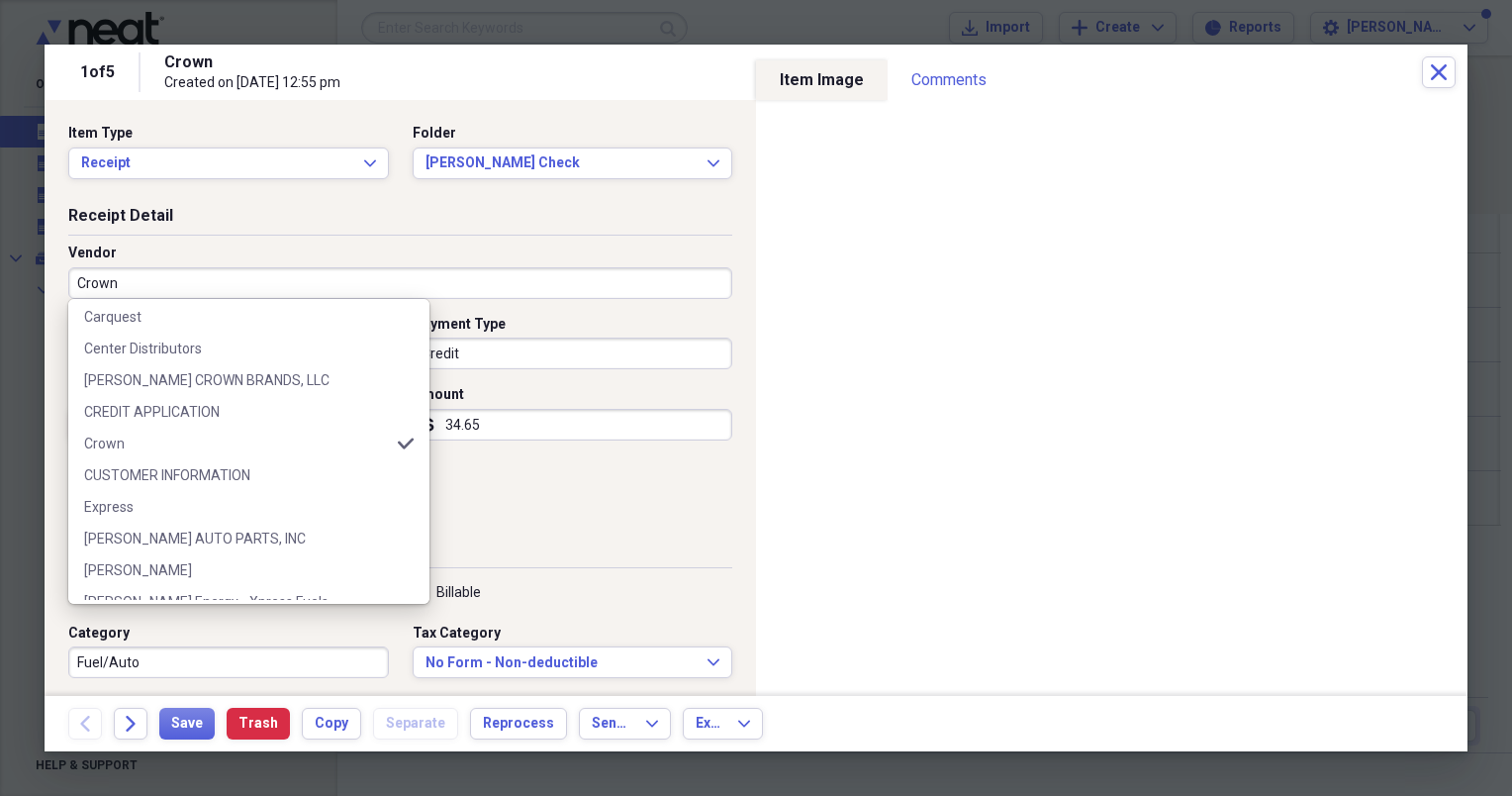 scroll, scrollTop: 260, scrollLeft: 0, axis: vertical 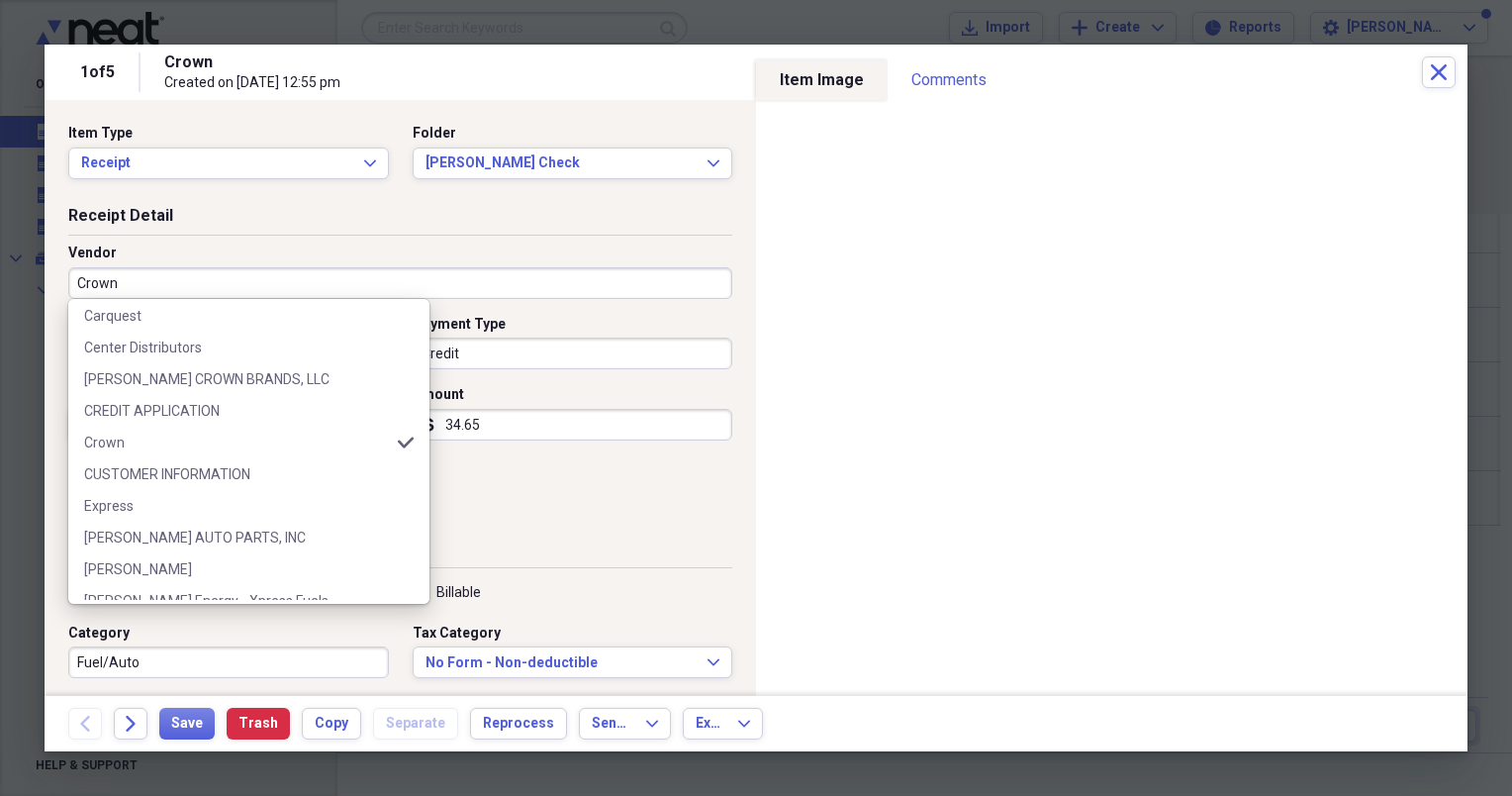 click on "[PERSON_NAME] AUTO PARTS, INC" at bounding box center (236, 538) 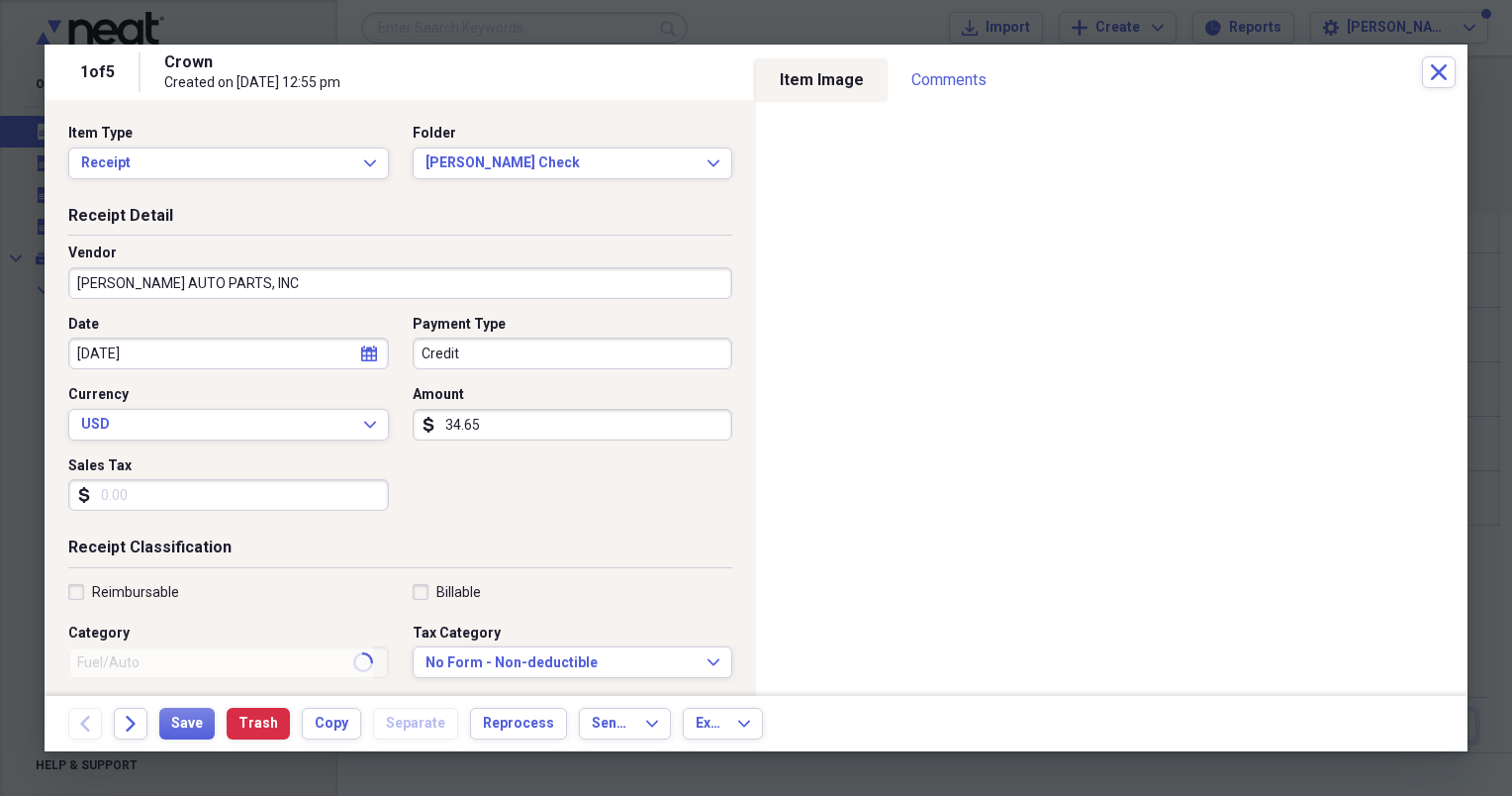type on "Parts" 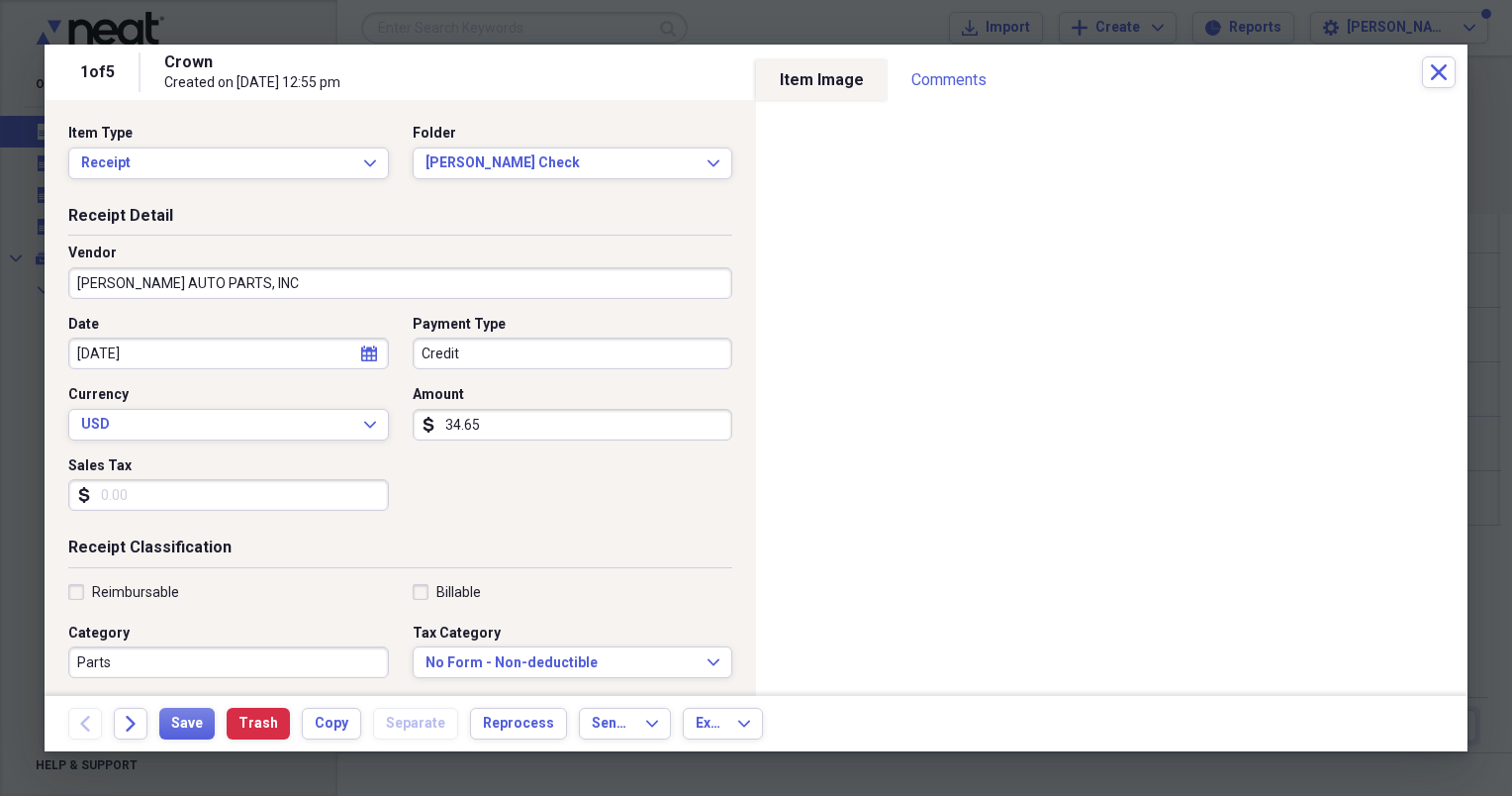 click on "34.65" at bounding box center [573, 425] 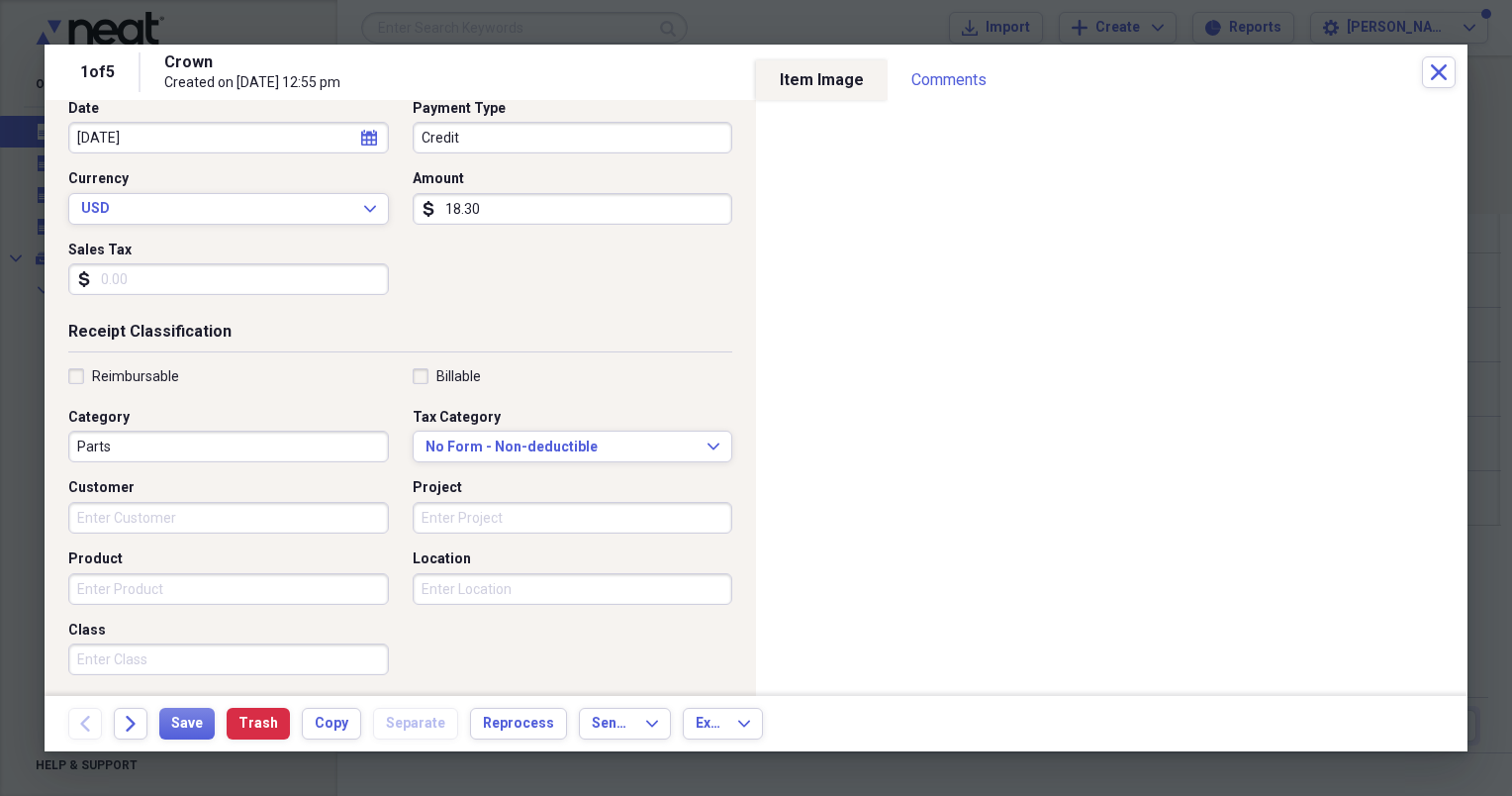 scroll, scrollTop: 218, scrollLeft: 0, axis: vertical 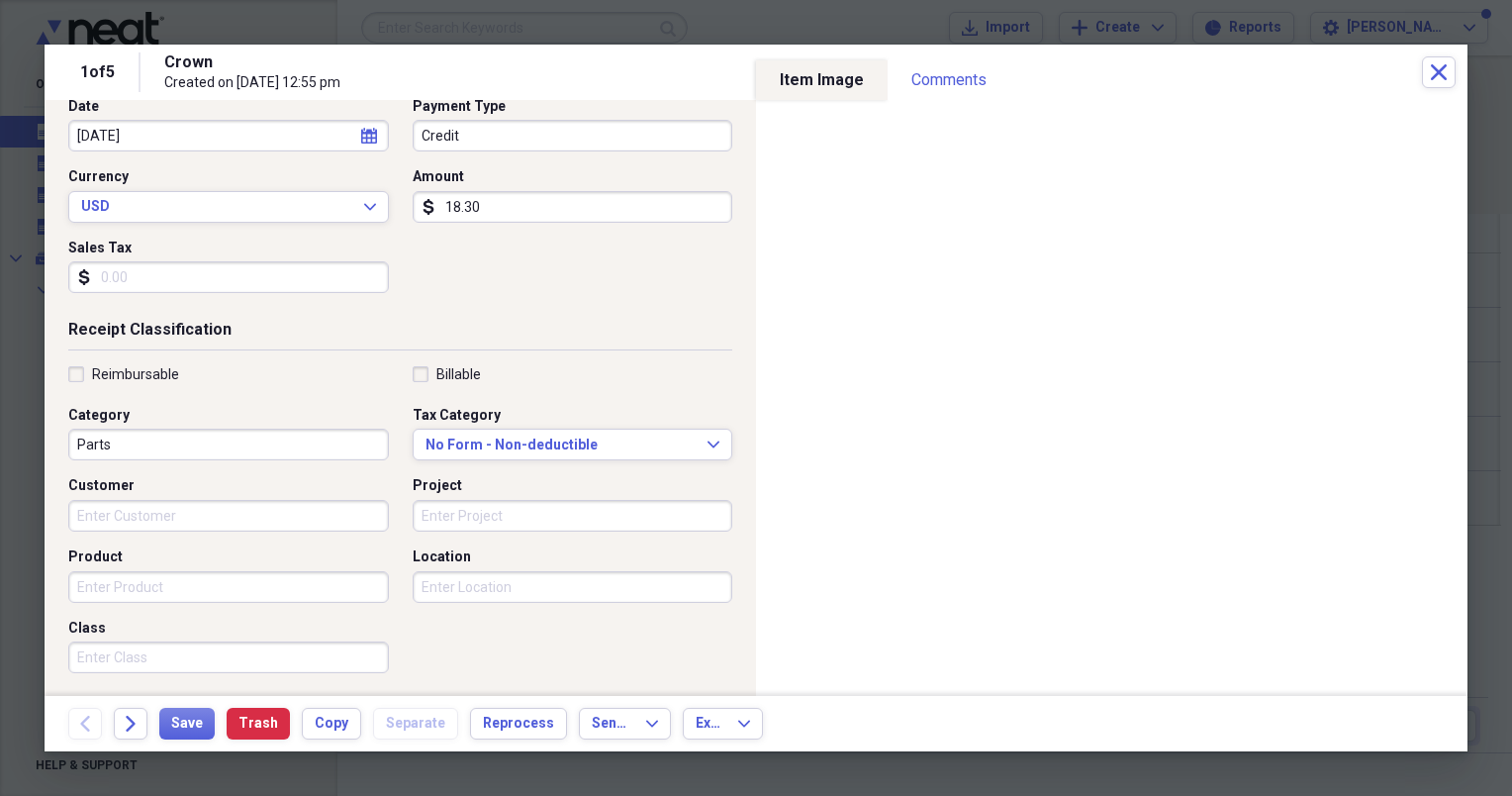 type on "18.30" 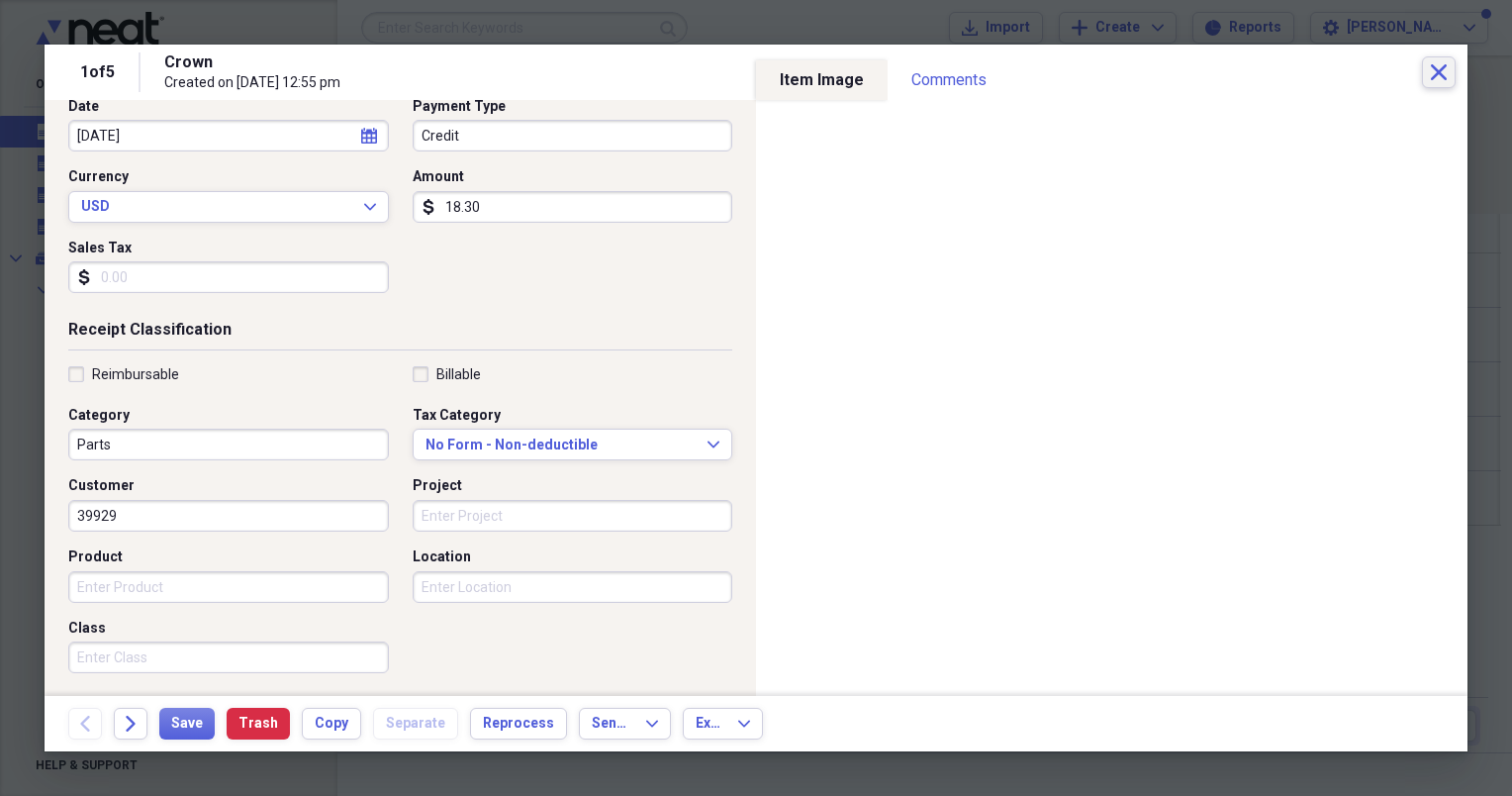 type on "39929" 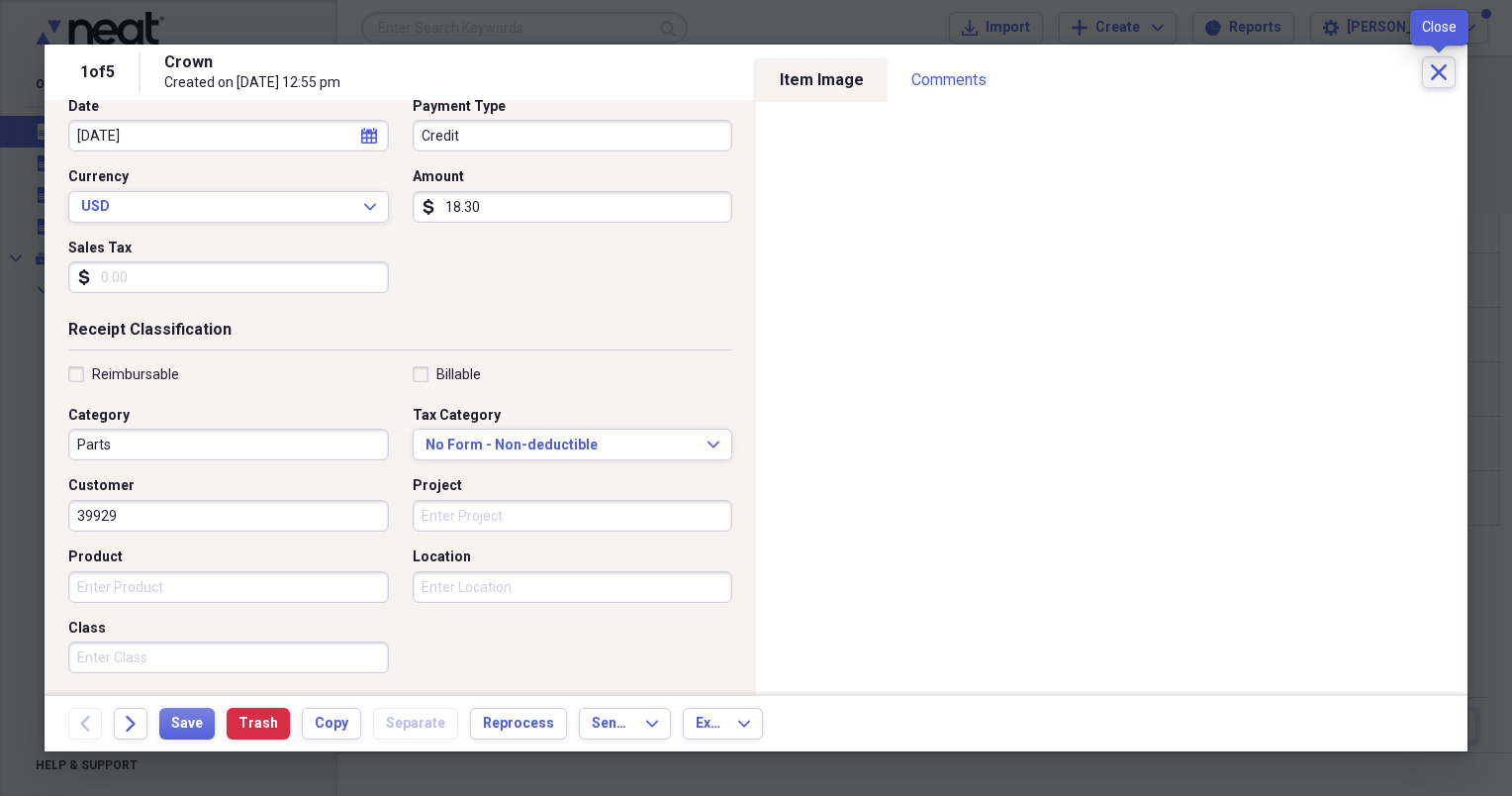 click on "Close" 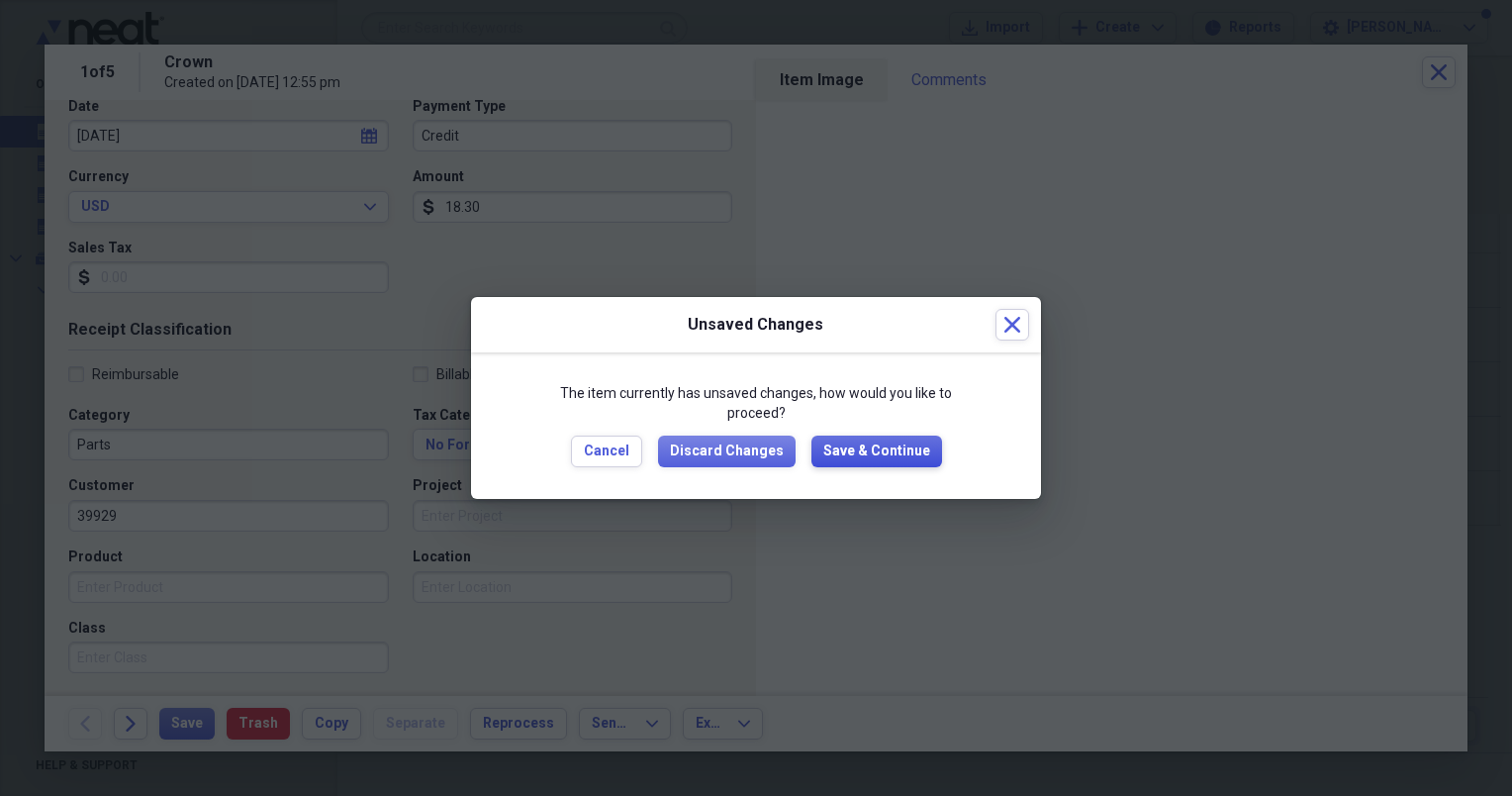 click on "Save & Continue" at bounding box center [877, 451] 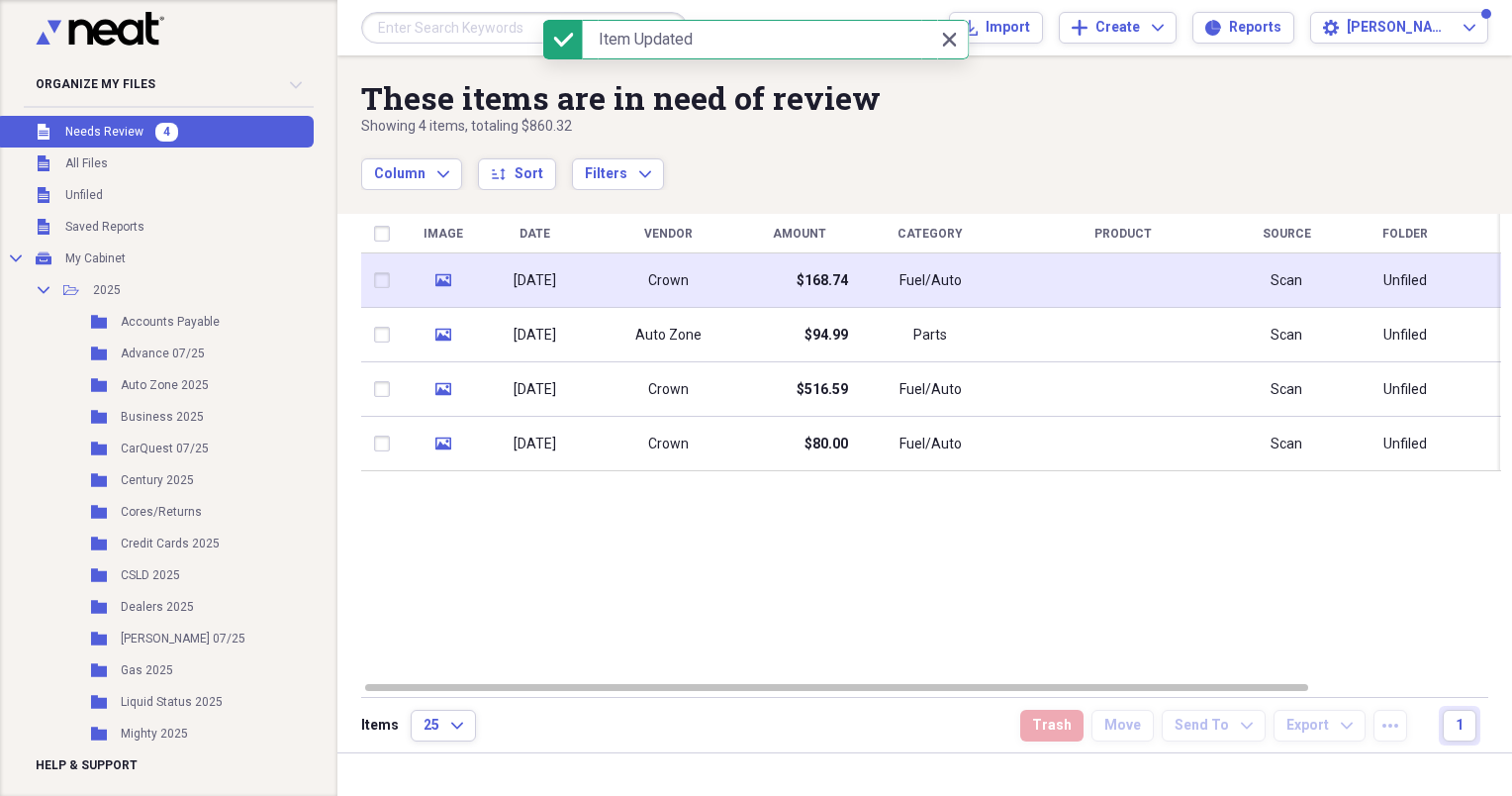 click on "Fuel/Auto" at bounding box center (930, 280) 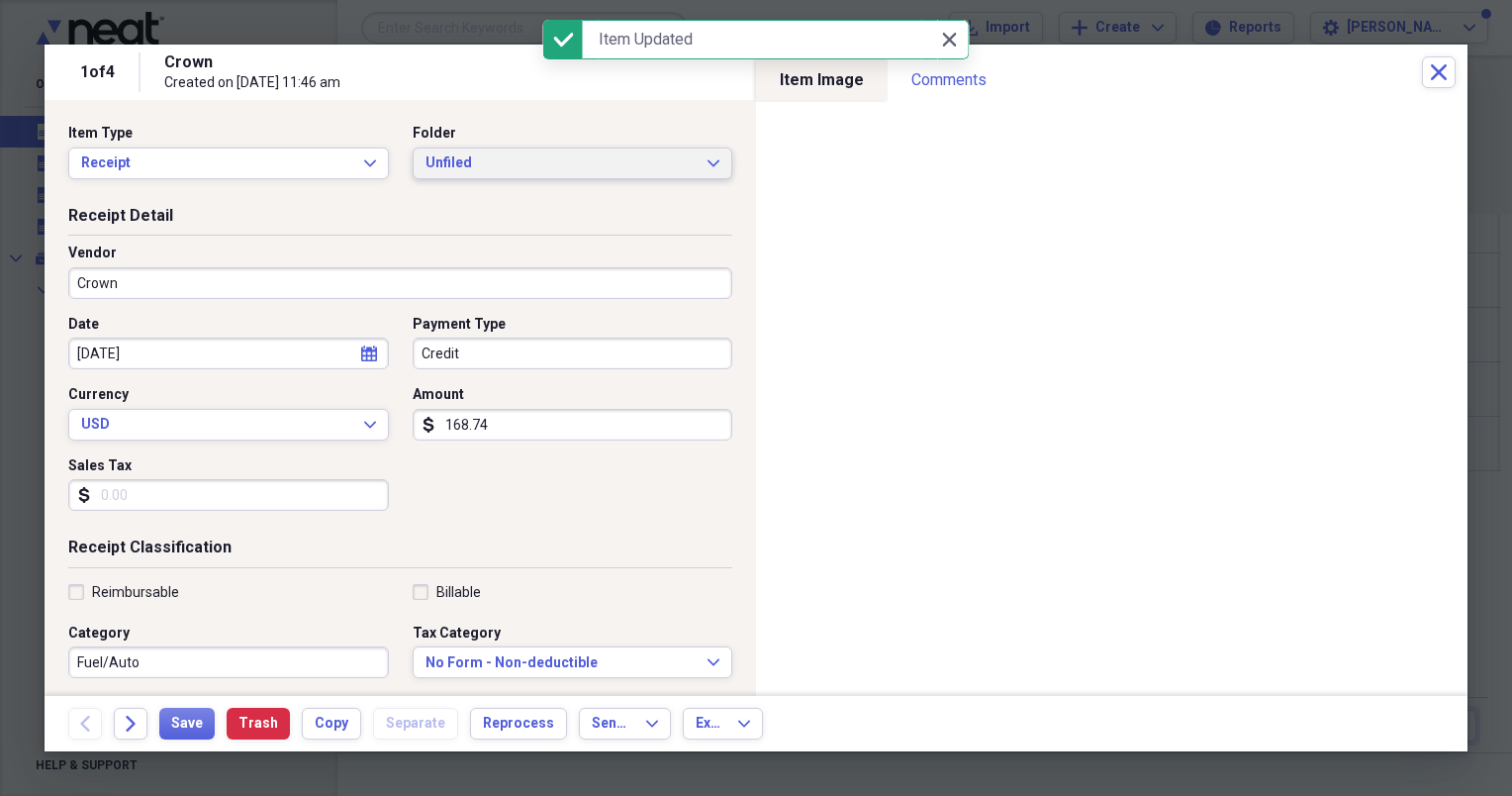 click on "Unfiled" at bounding box center [561, 163] 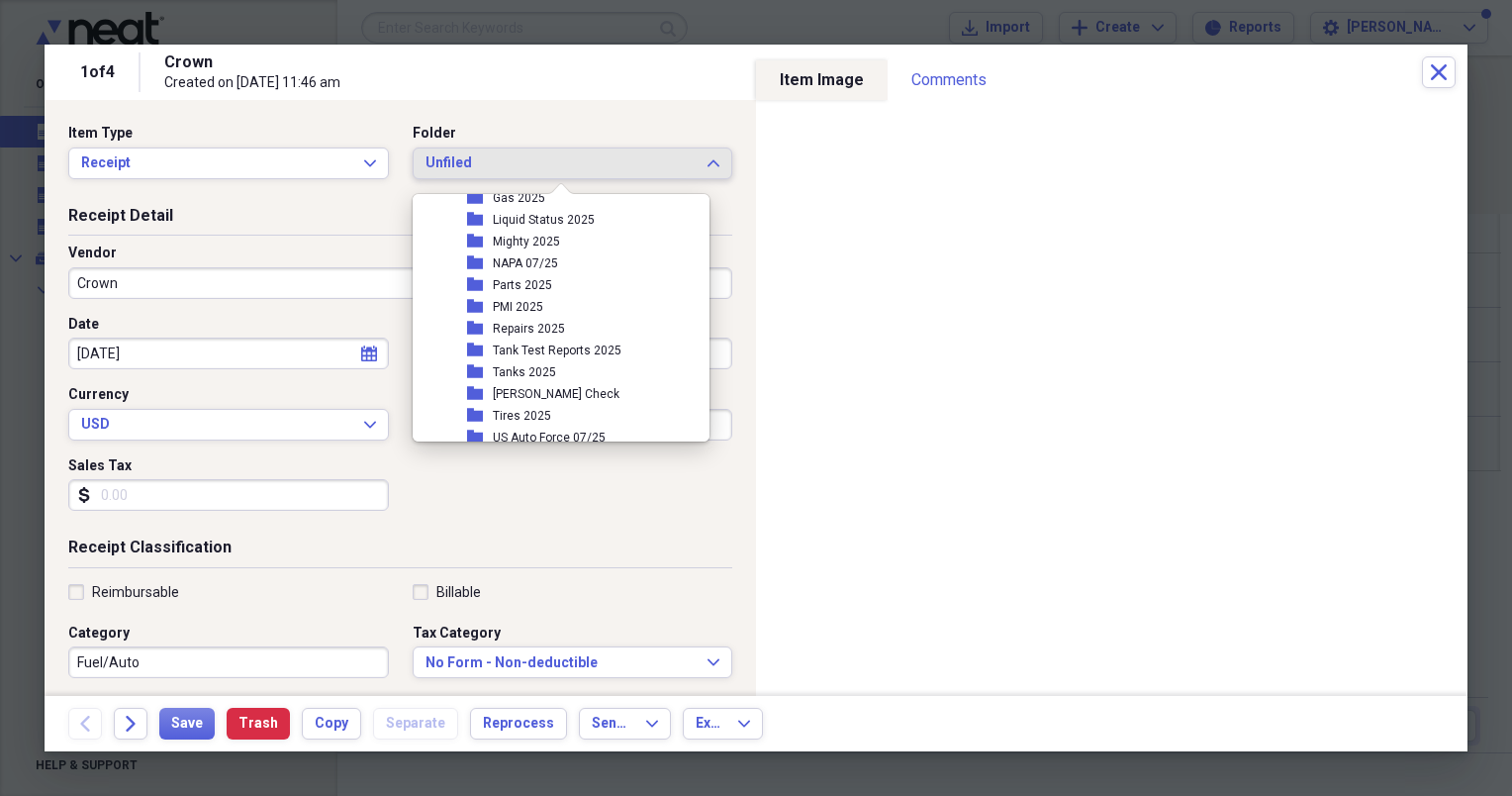 scroll, scrollTop: 345, scrollLeft: 0, axis: vertical 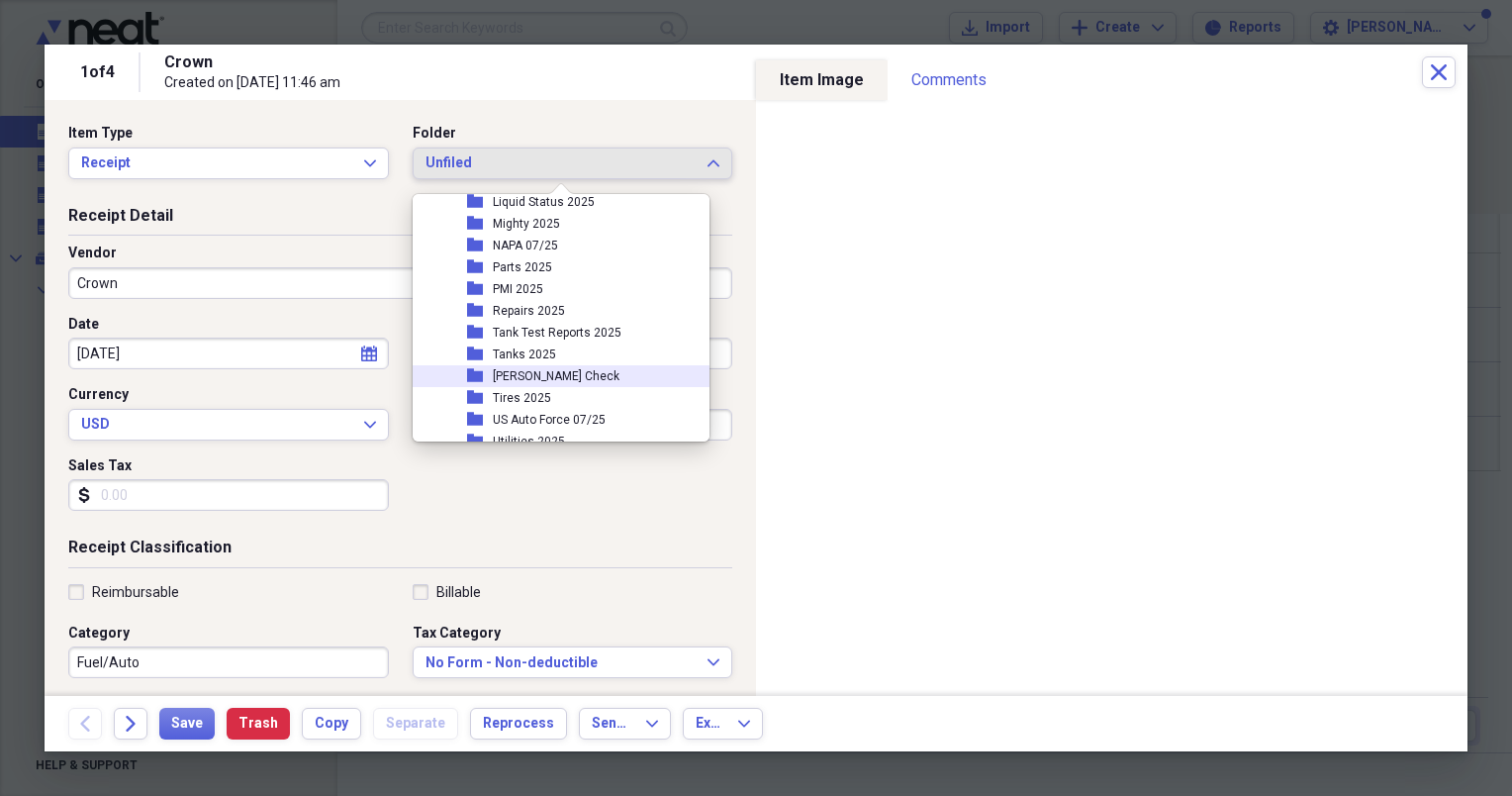click on "[PERSON_NAME] Check" at bounding box center (556, 376) 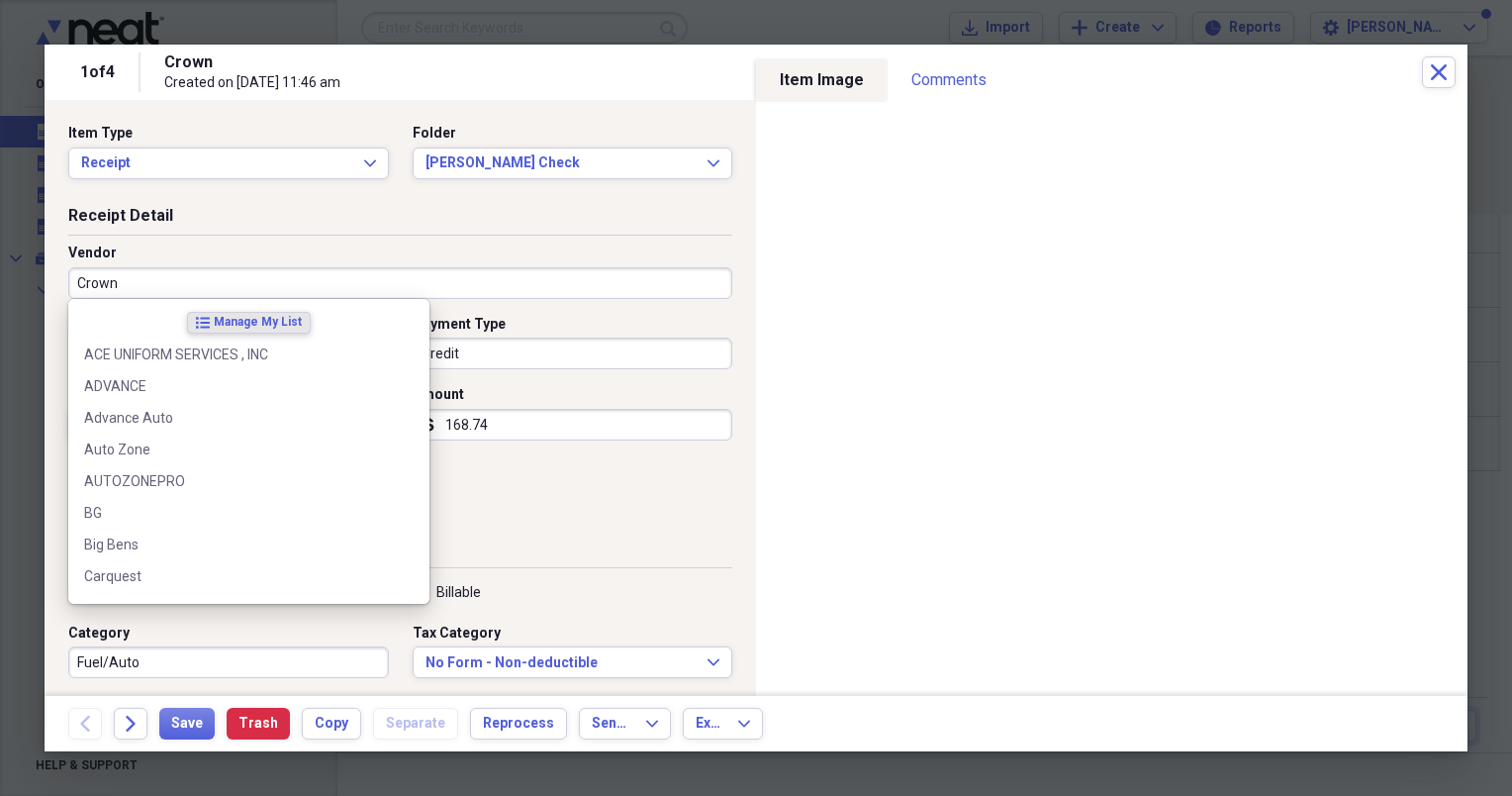 click on "Crown" at bounding box center [400, 283] 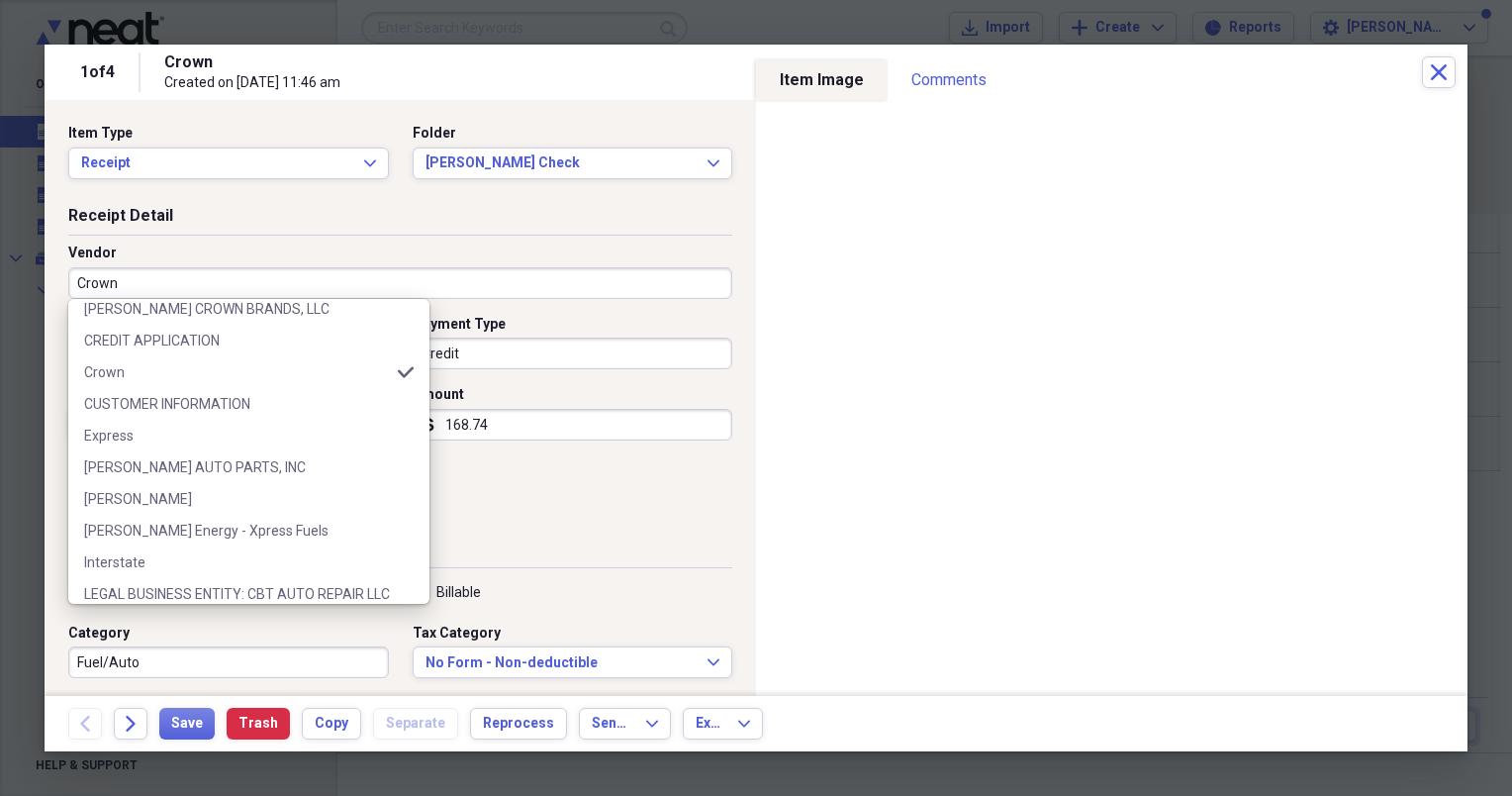 scroll, scrollTop: 344, scrollLeft: 0, axis: vertical 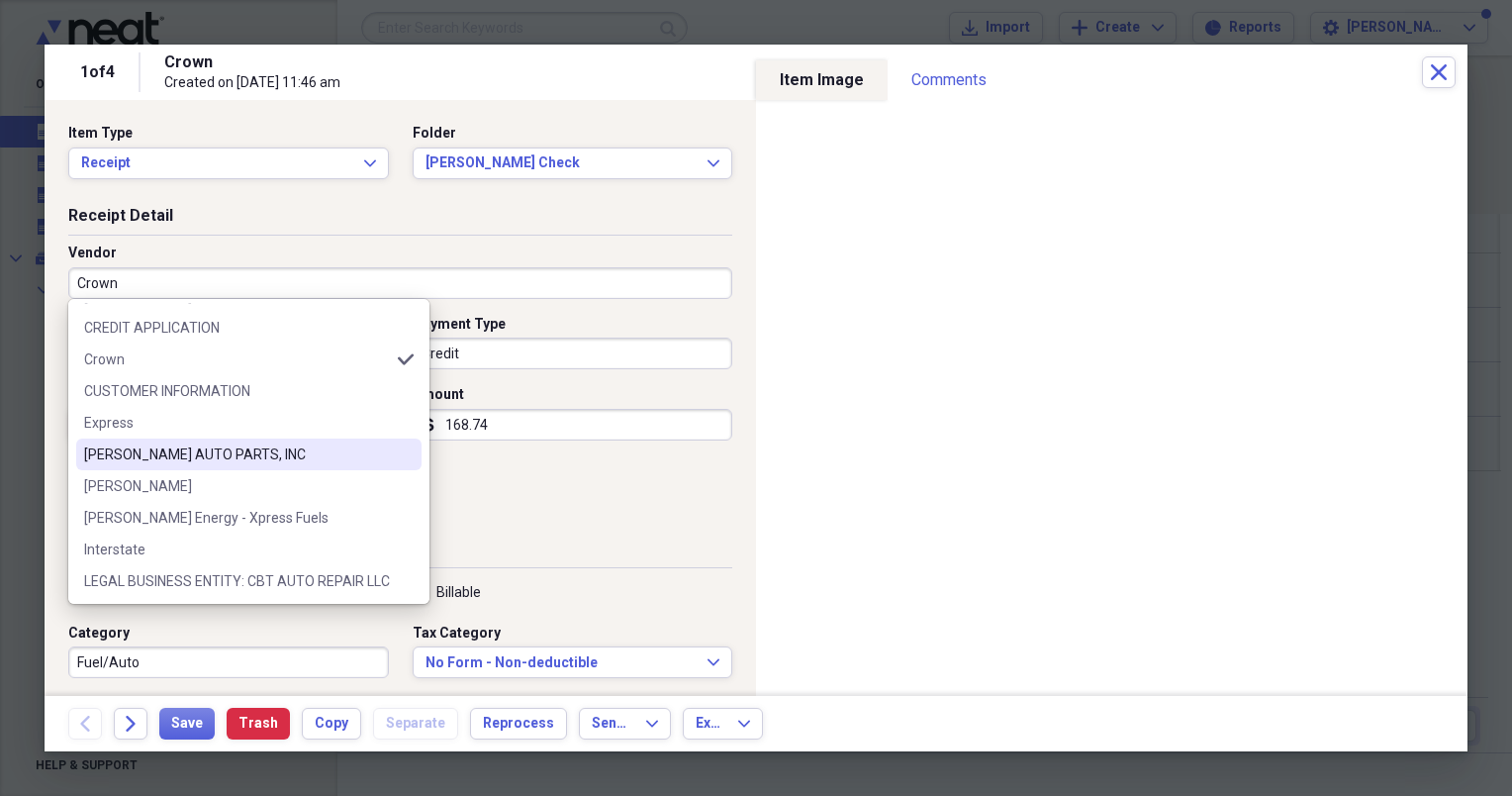 click on "[PERSON_NAME] AUTO PARTS, INC" at bounding box center (236, 454) 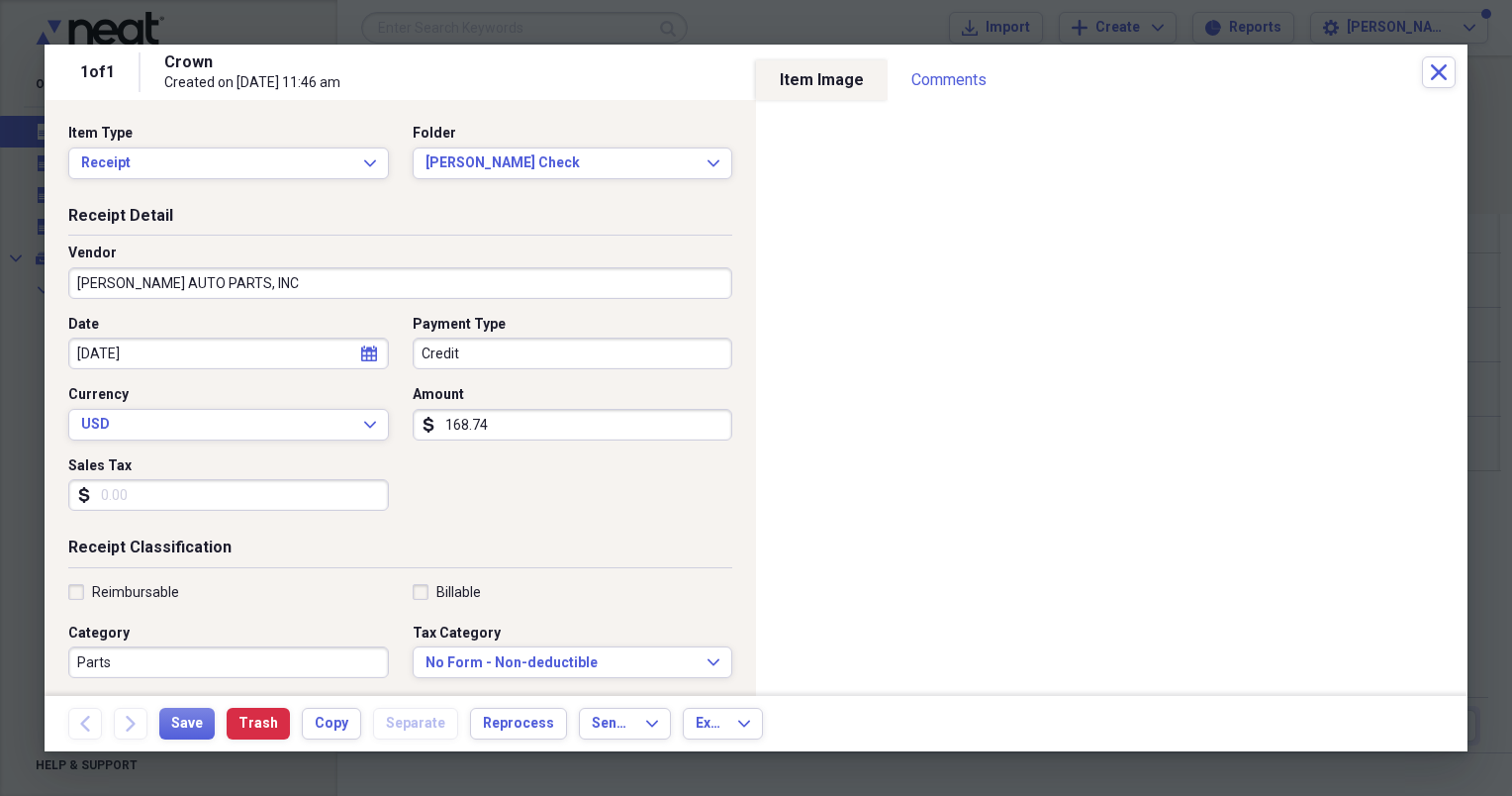 type on "Parts" 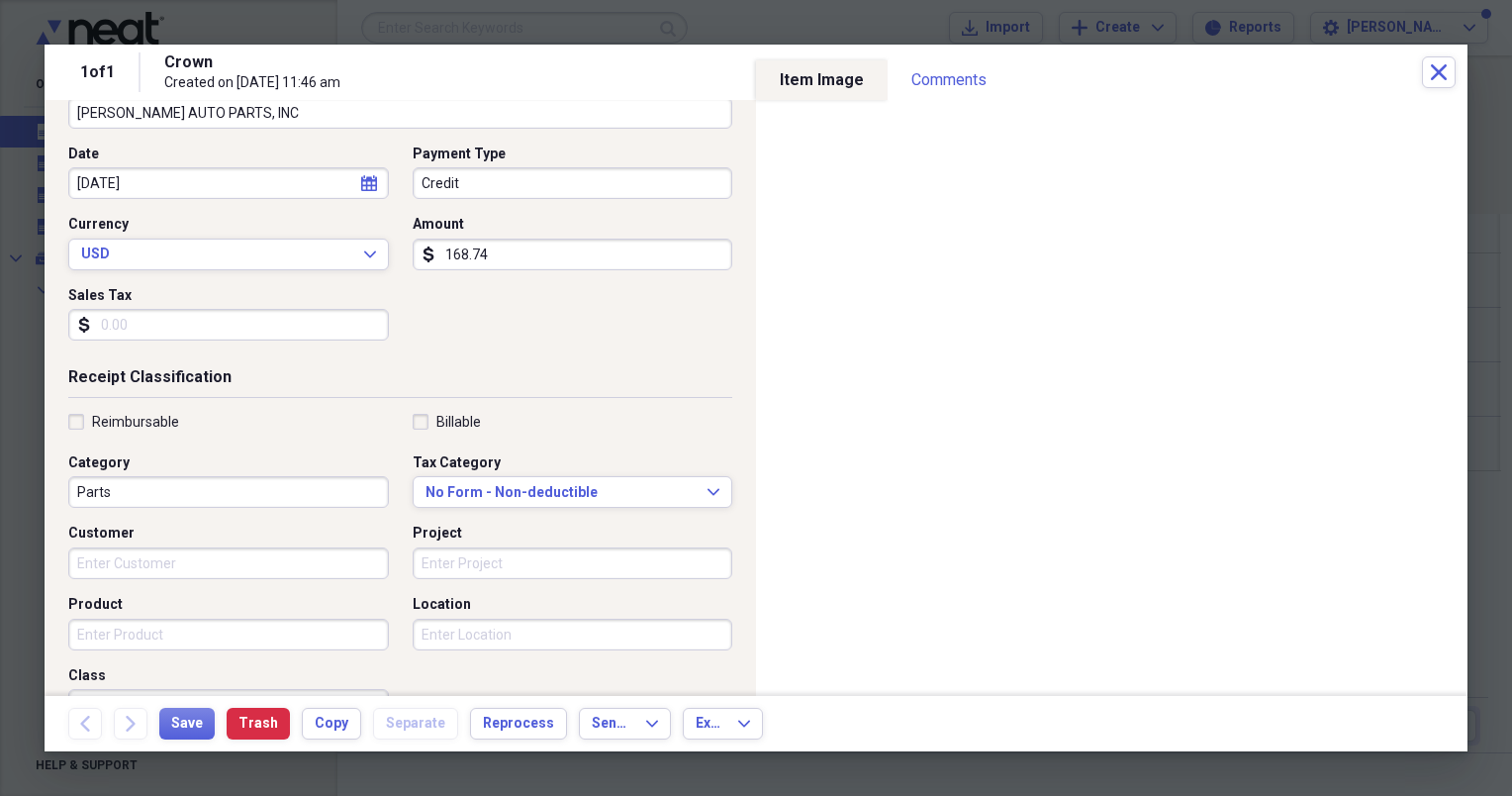 scroll, scrollTop: 172, scrollLeft: 0, axis: vertical 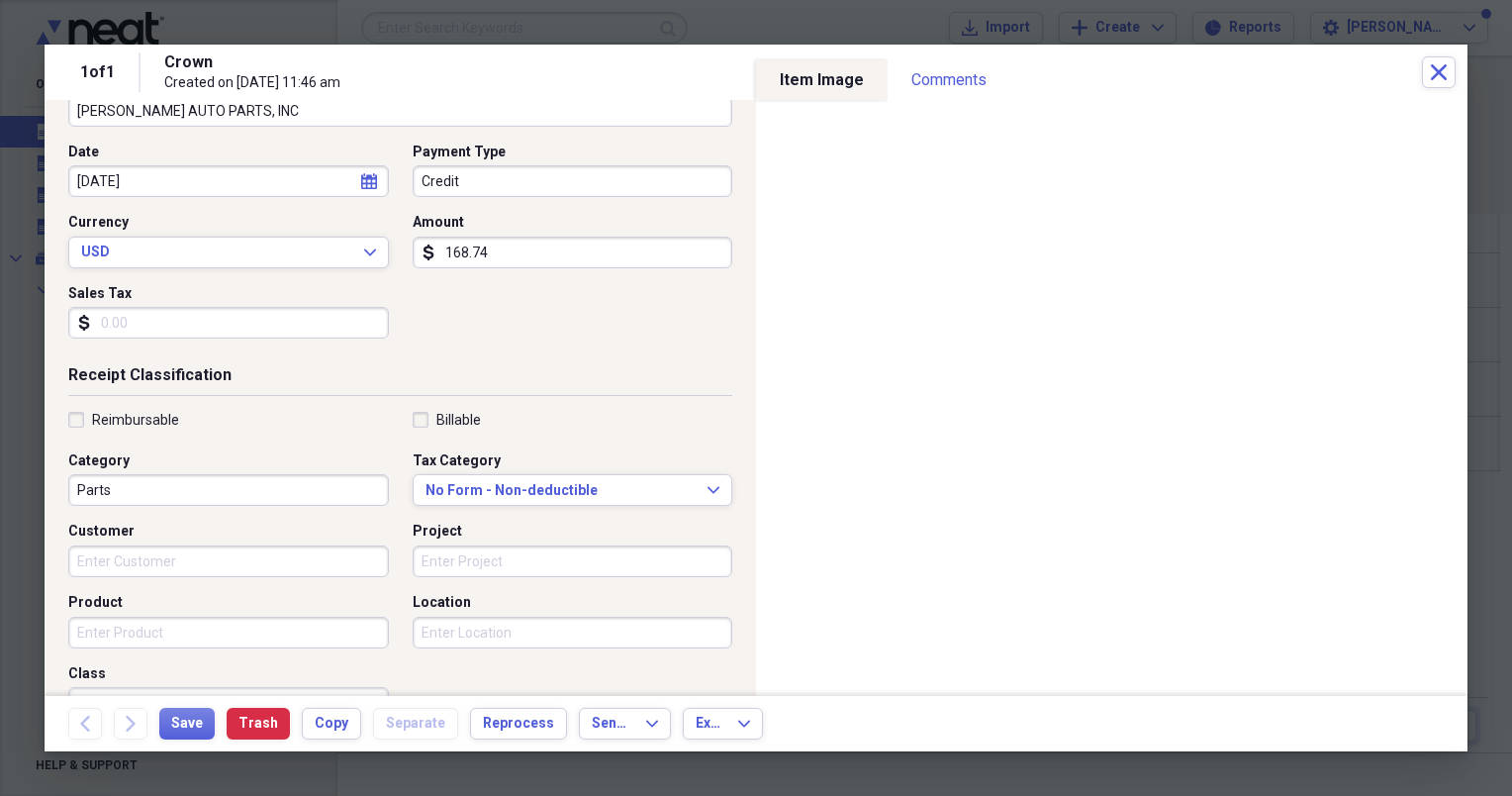 click on "Customer" at bounding box center [229, 561] 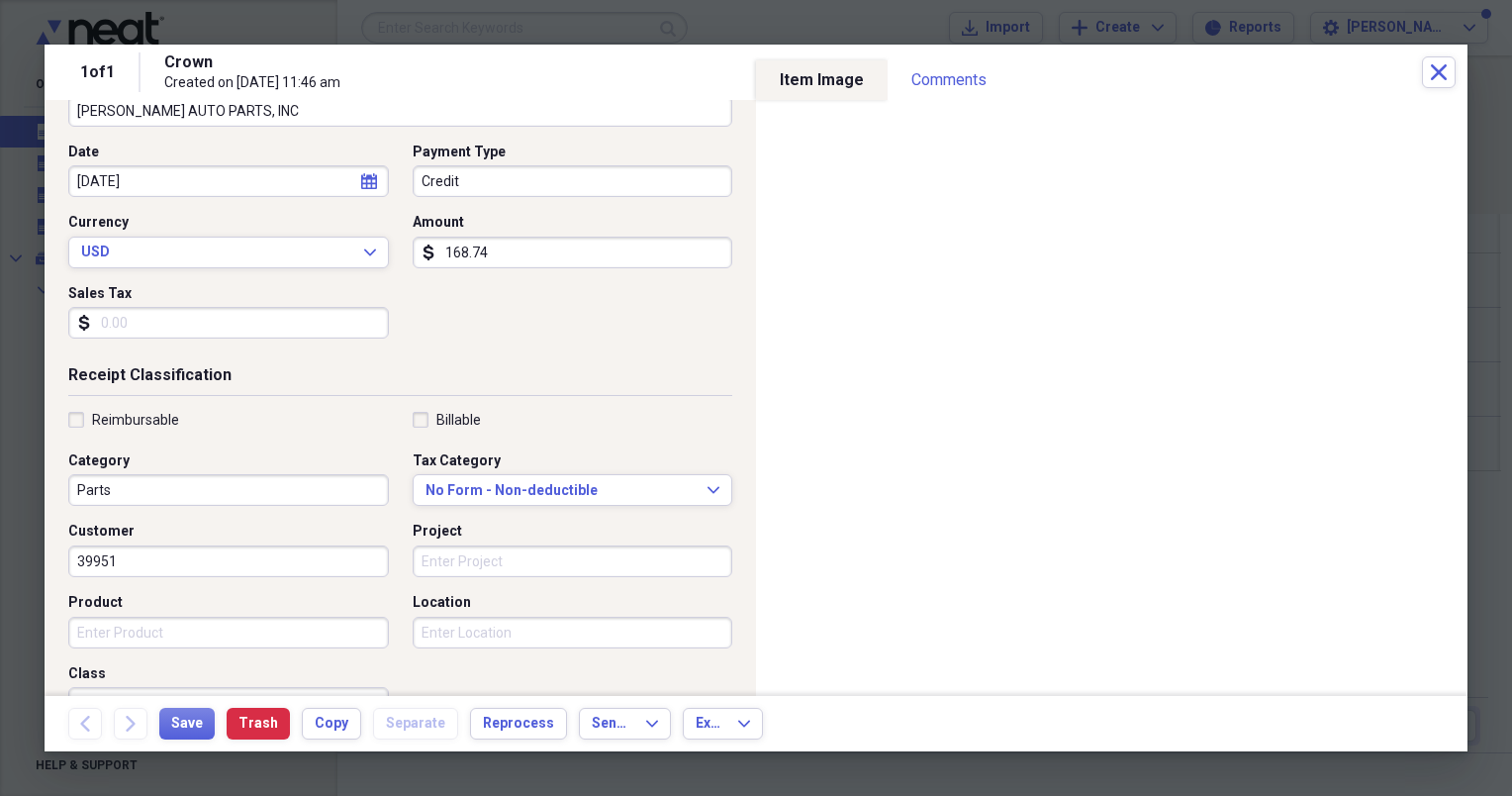 type on "39951" 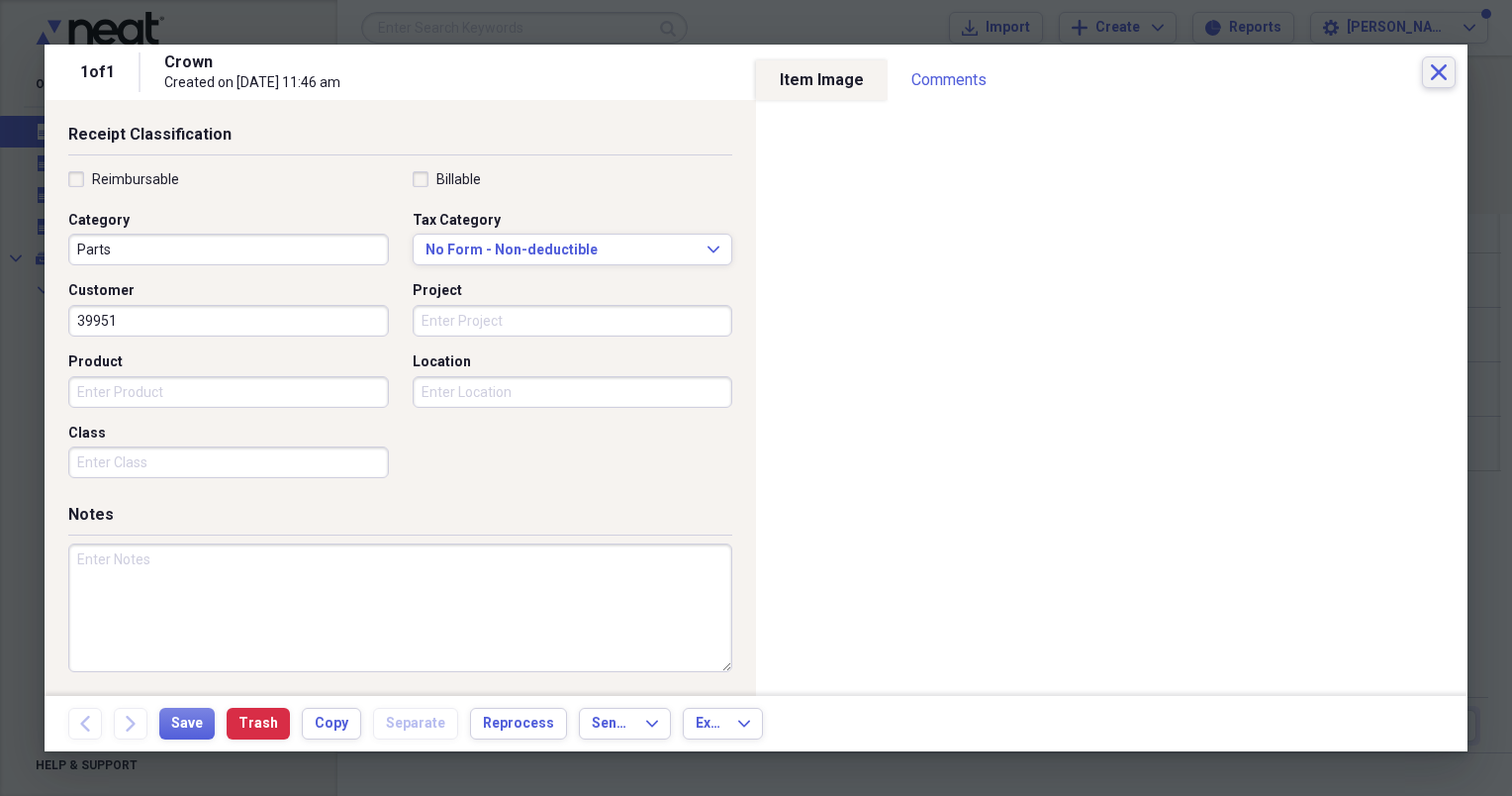 click on "Close" 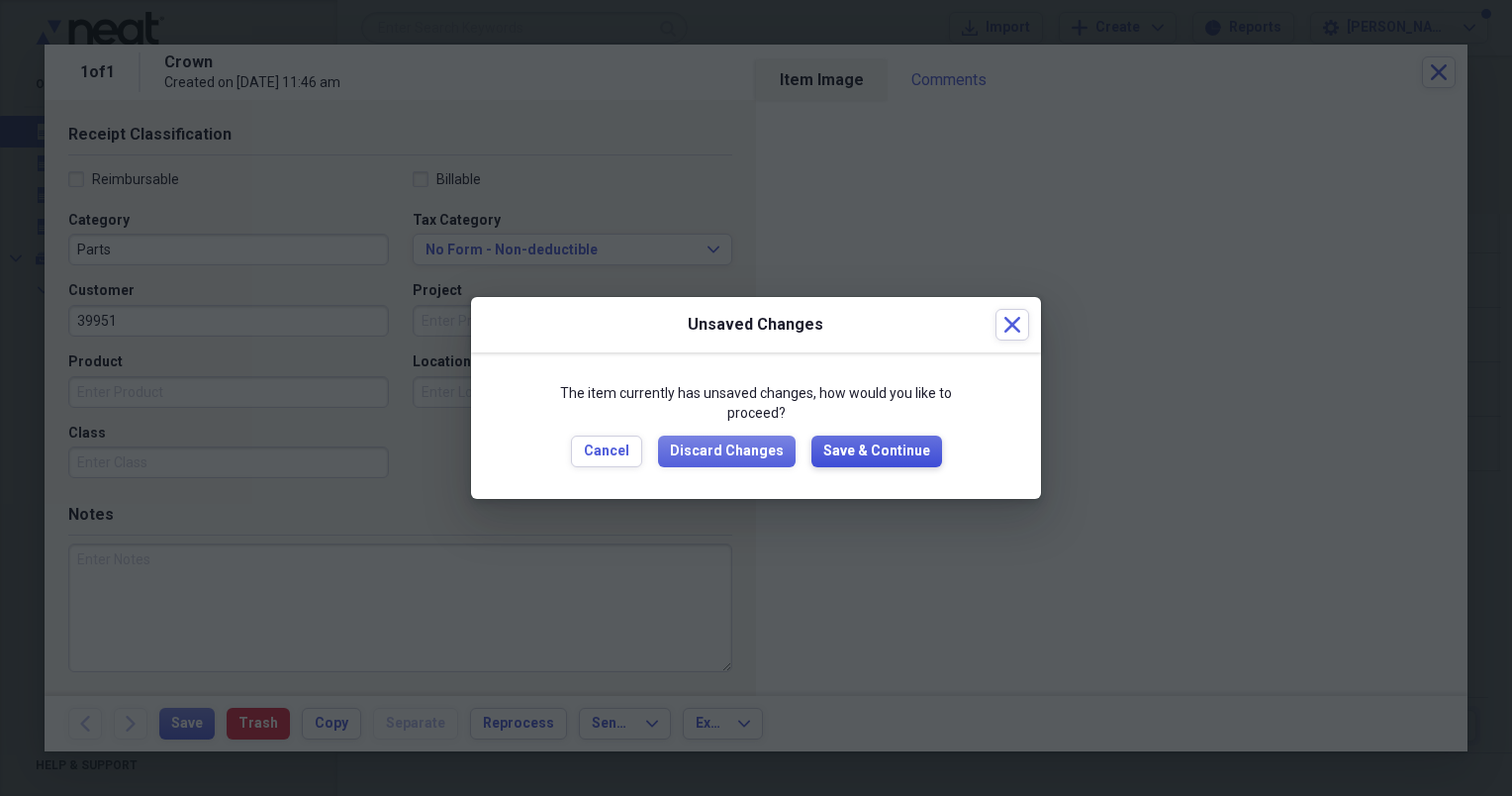 click on "Save & Continue" at bounding box center [877, 451] 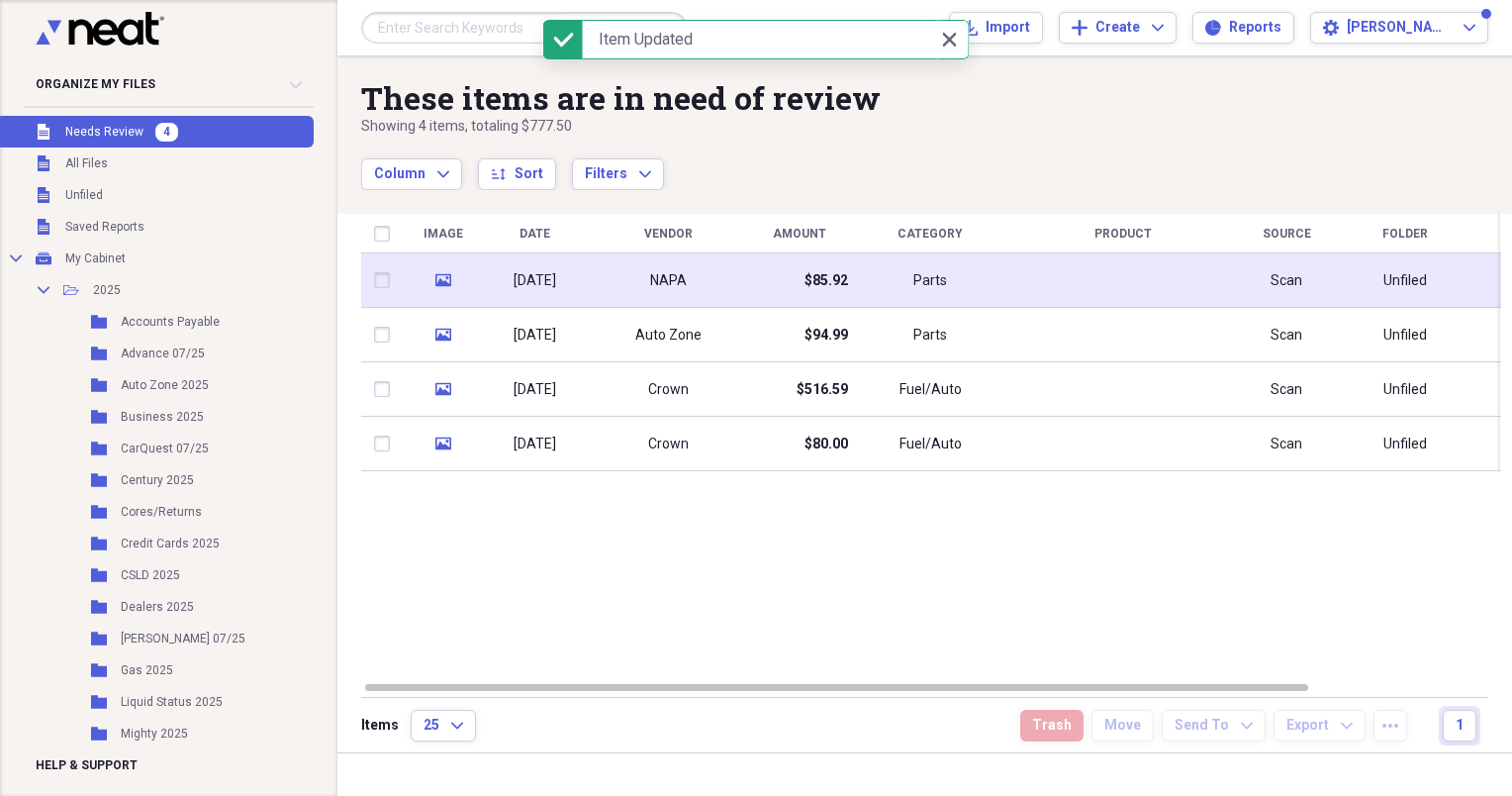 click on "$85.92" at bounding box center (799, 280) 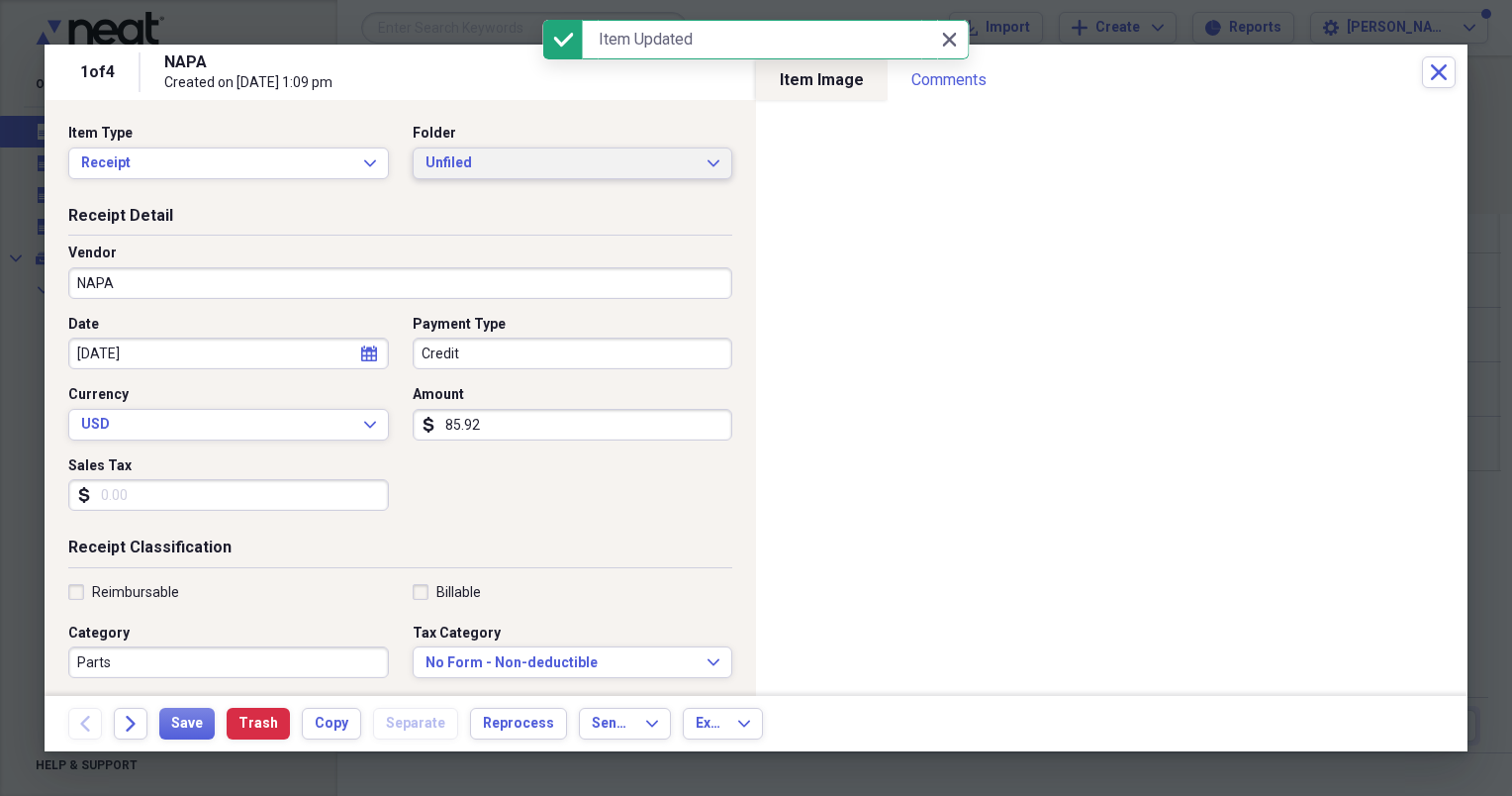 click on "Unfiled" at bounding box center [561, 163] 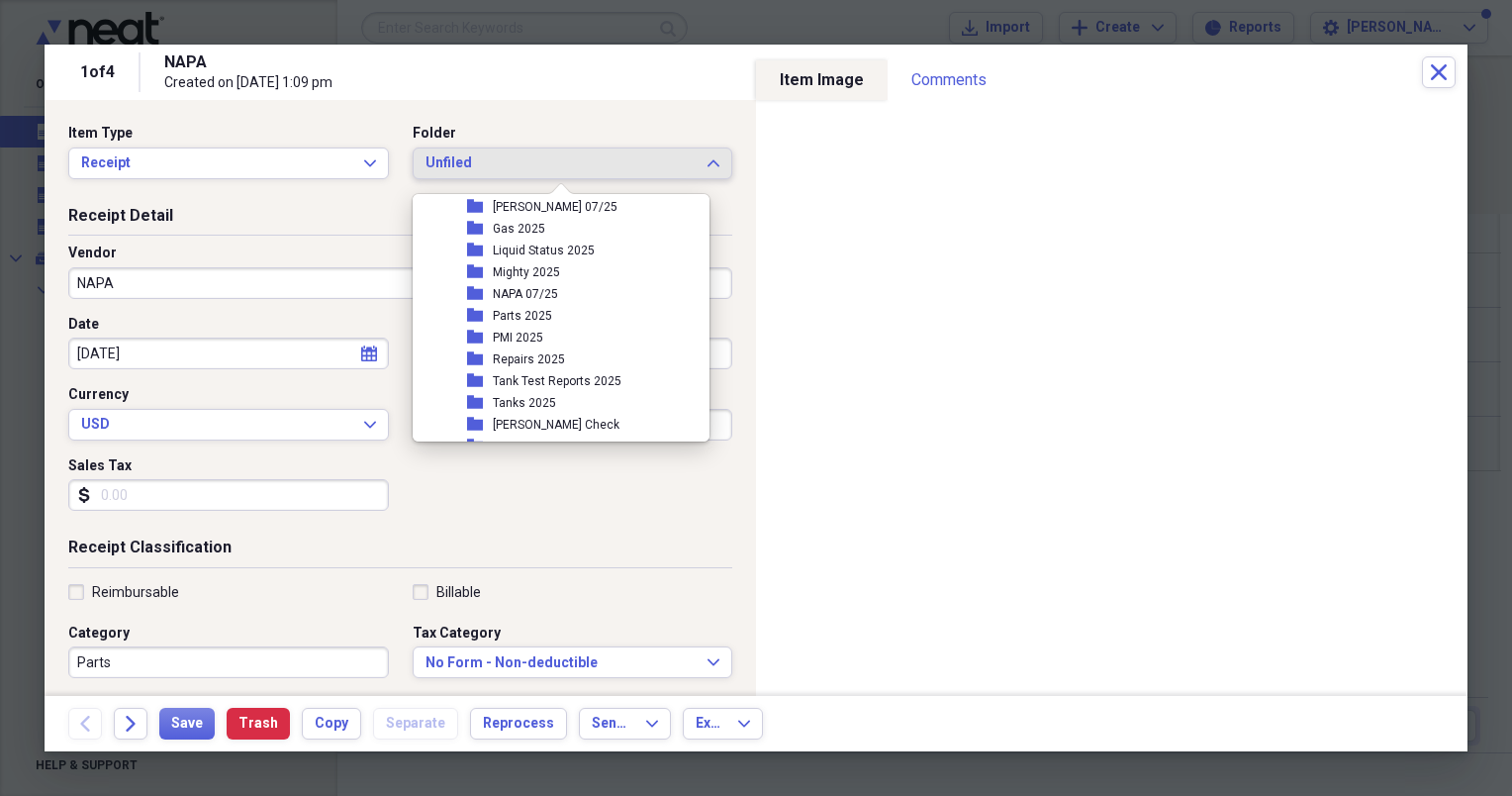 scroll, scrollTop: 297, scrollLeft: 0, axis: vertical 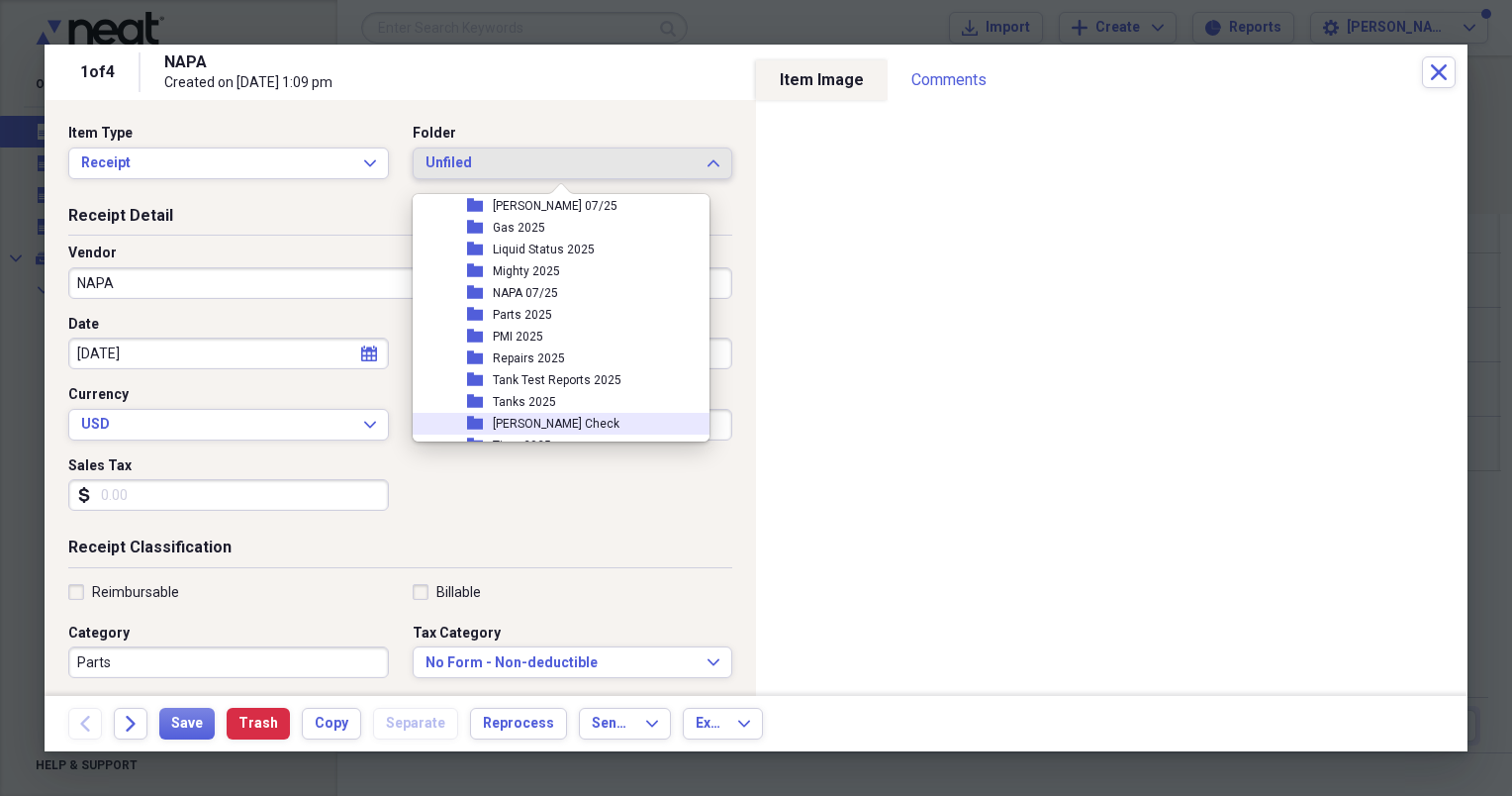 click on "[PERSON_NAME] Check" at bounding box center [556, 424] 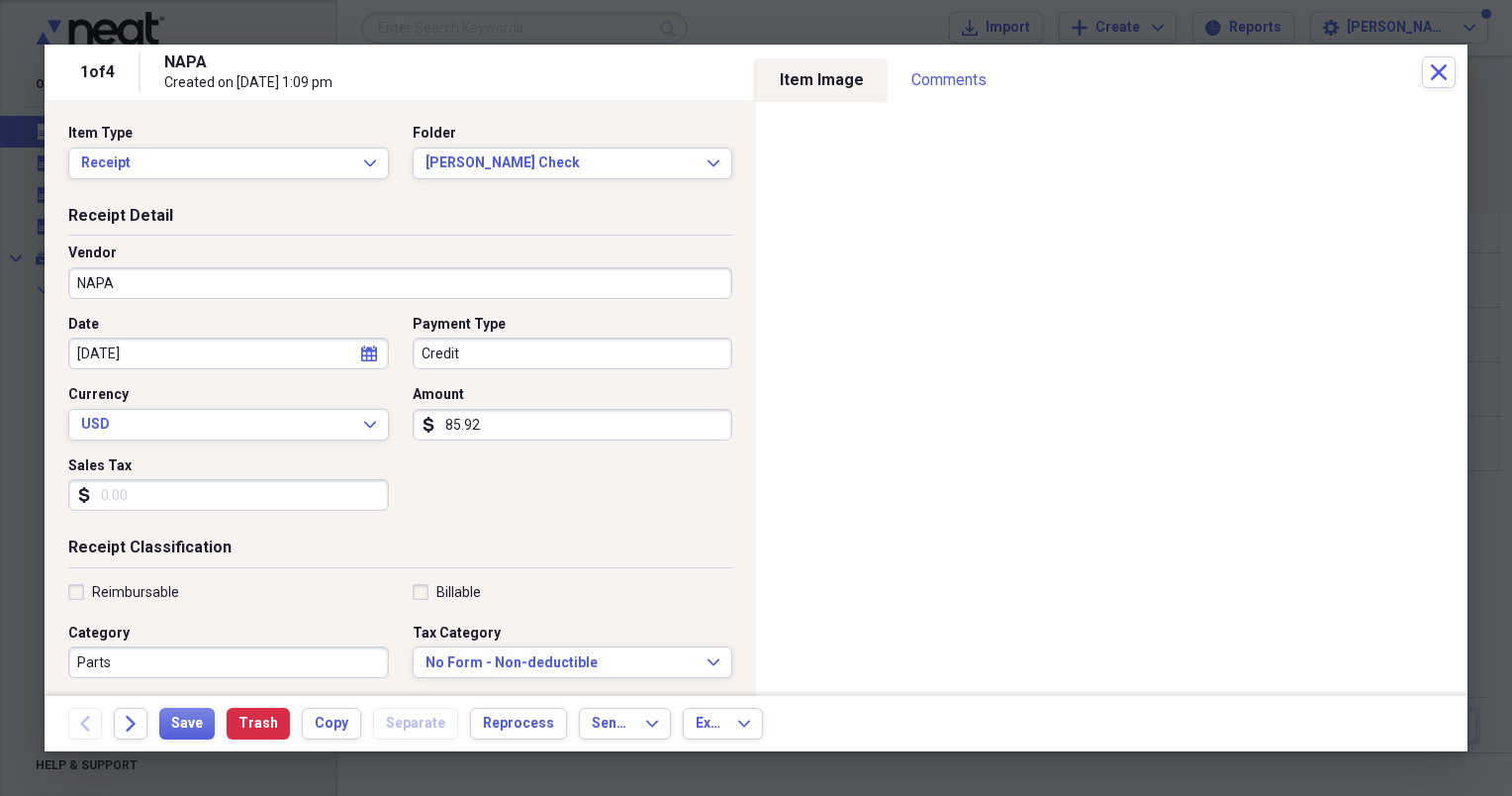 click on "85.92" at bounding box center [573, 425] 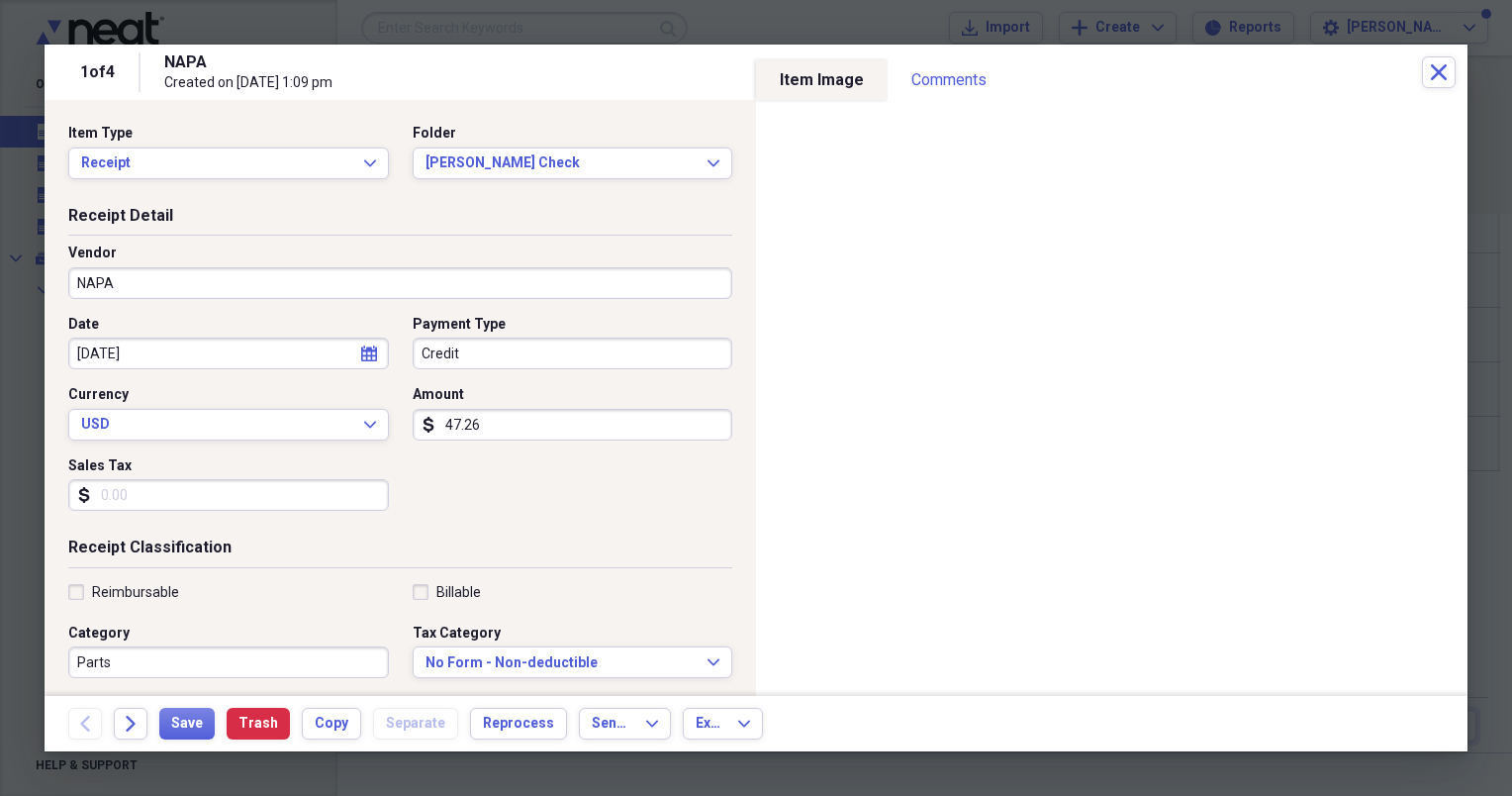 type on "47.26" 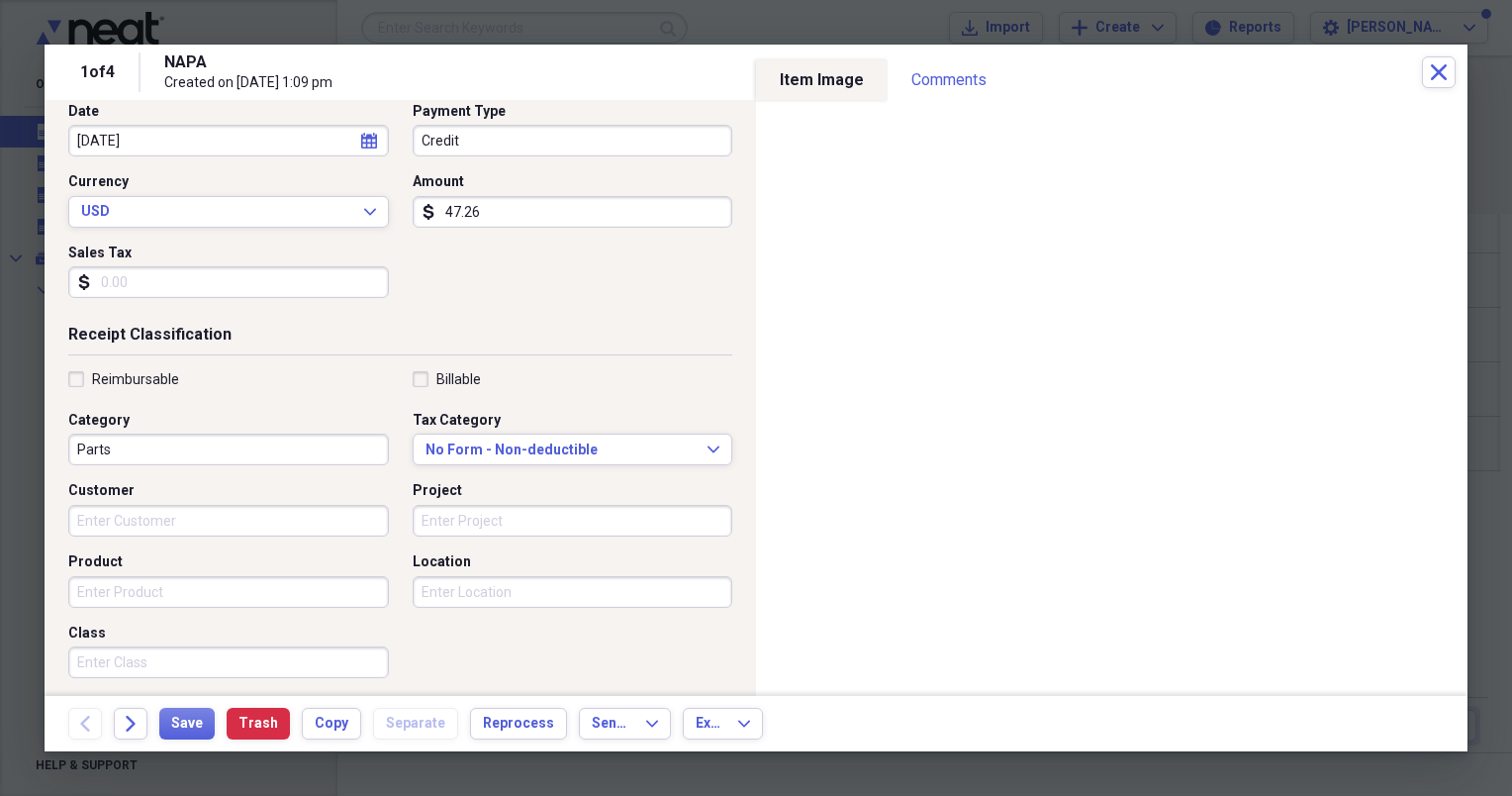 scroll, scrollTop: 214, scrollLeft: 0, axis: vertical 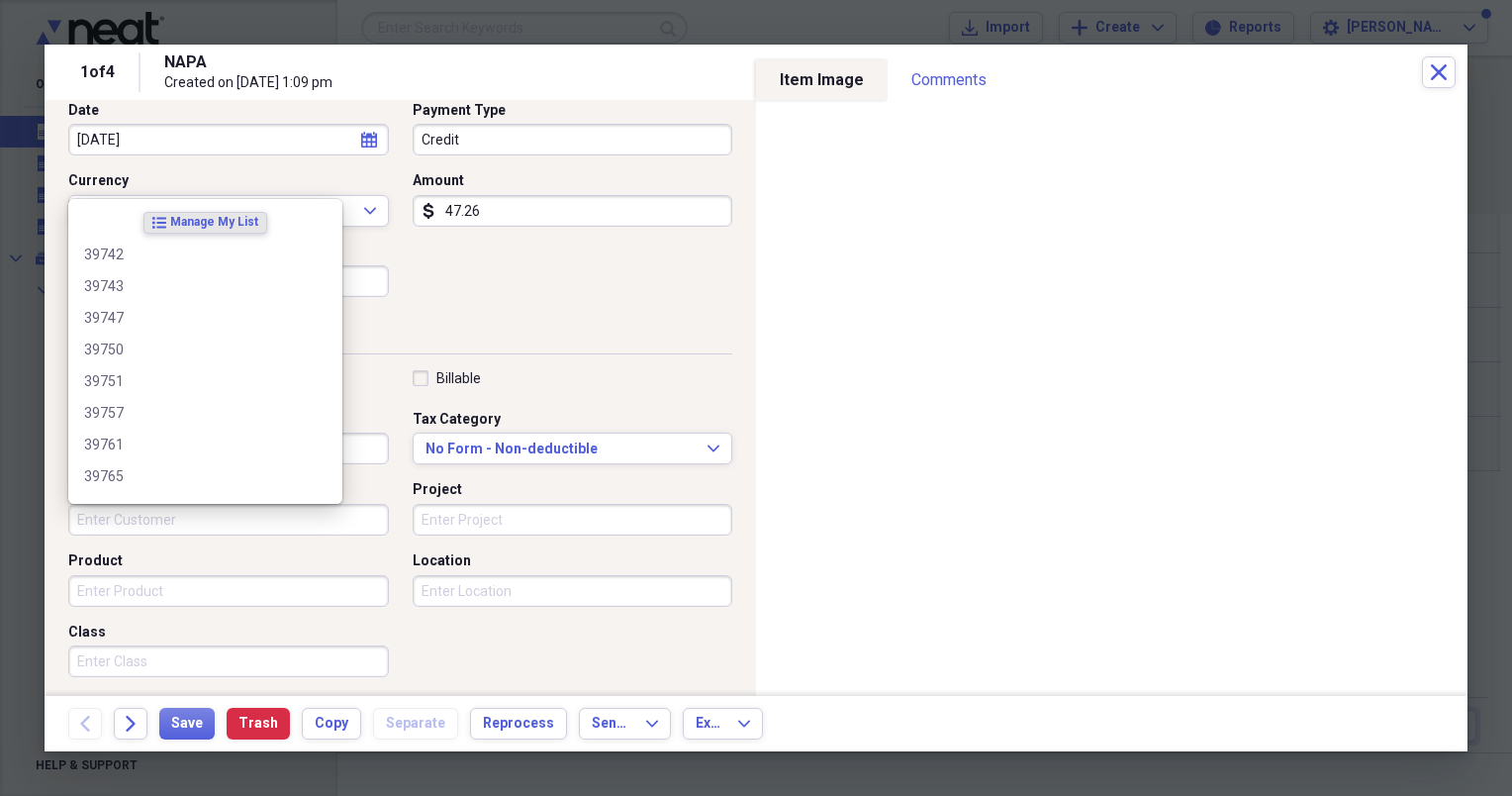 click on "Customer" at bounding box center [229, 520] 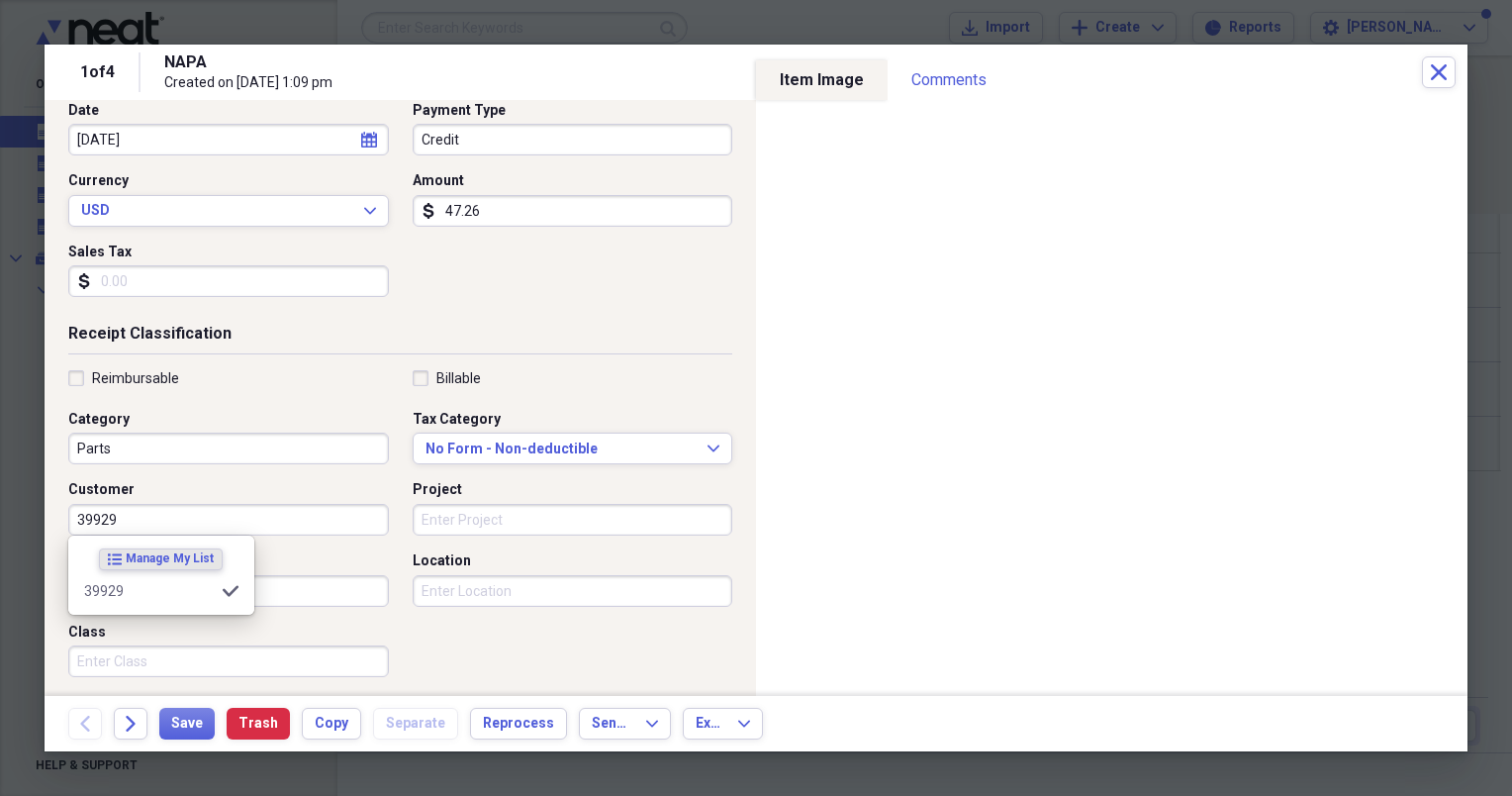 type on "39929" 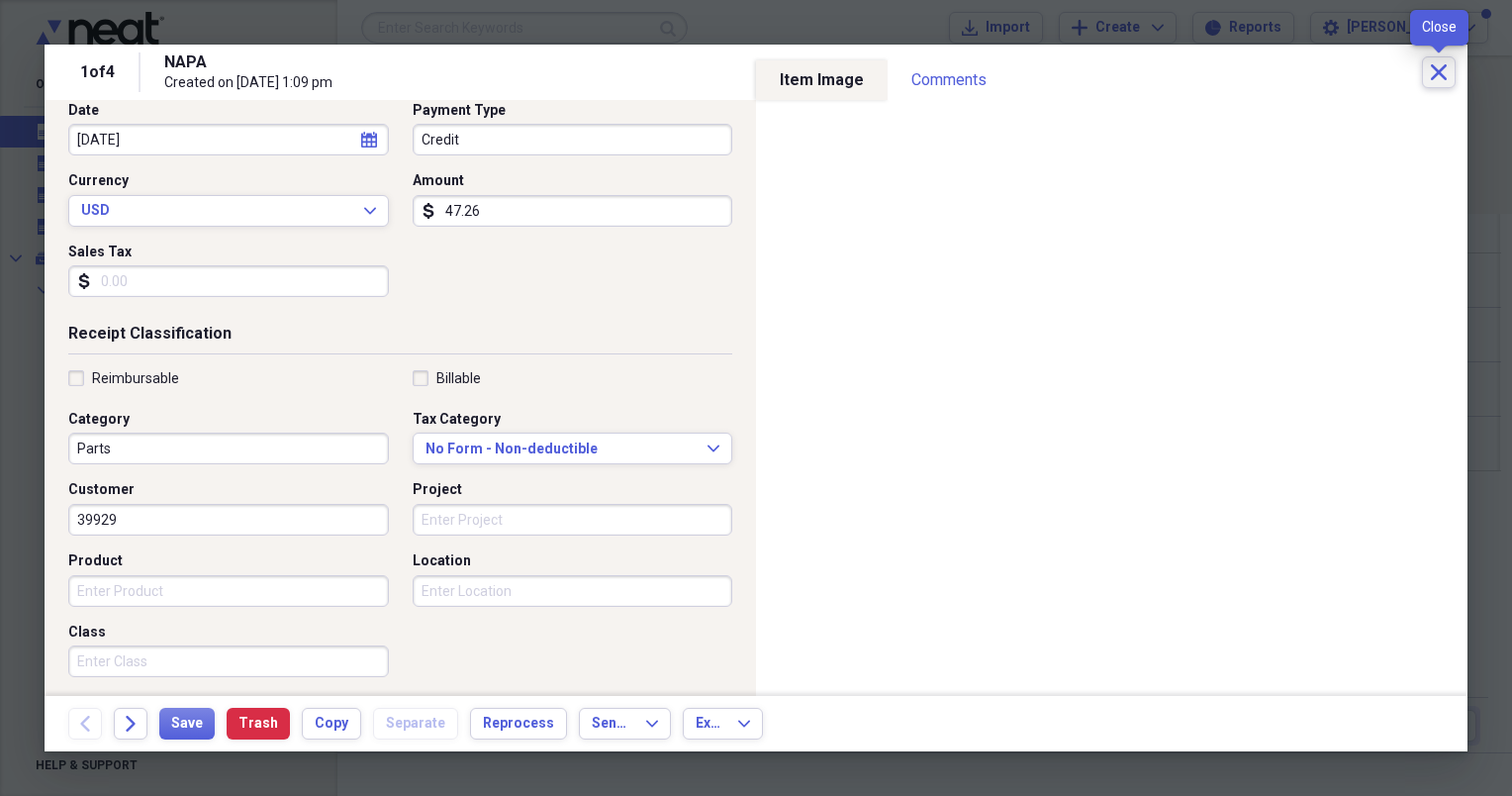 click on "Close" 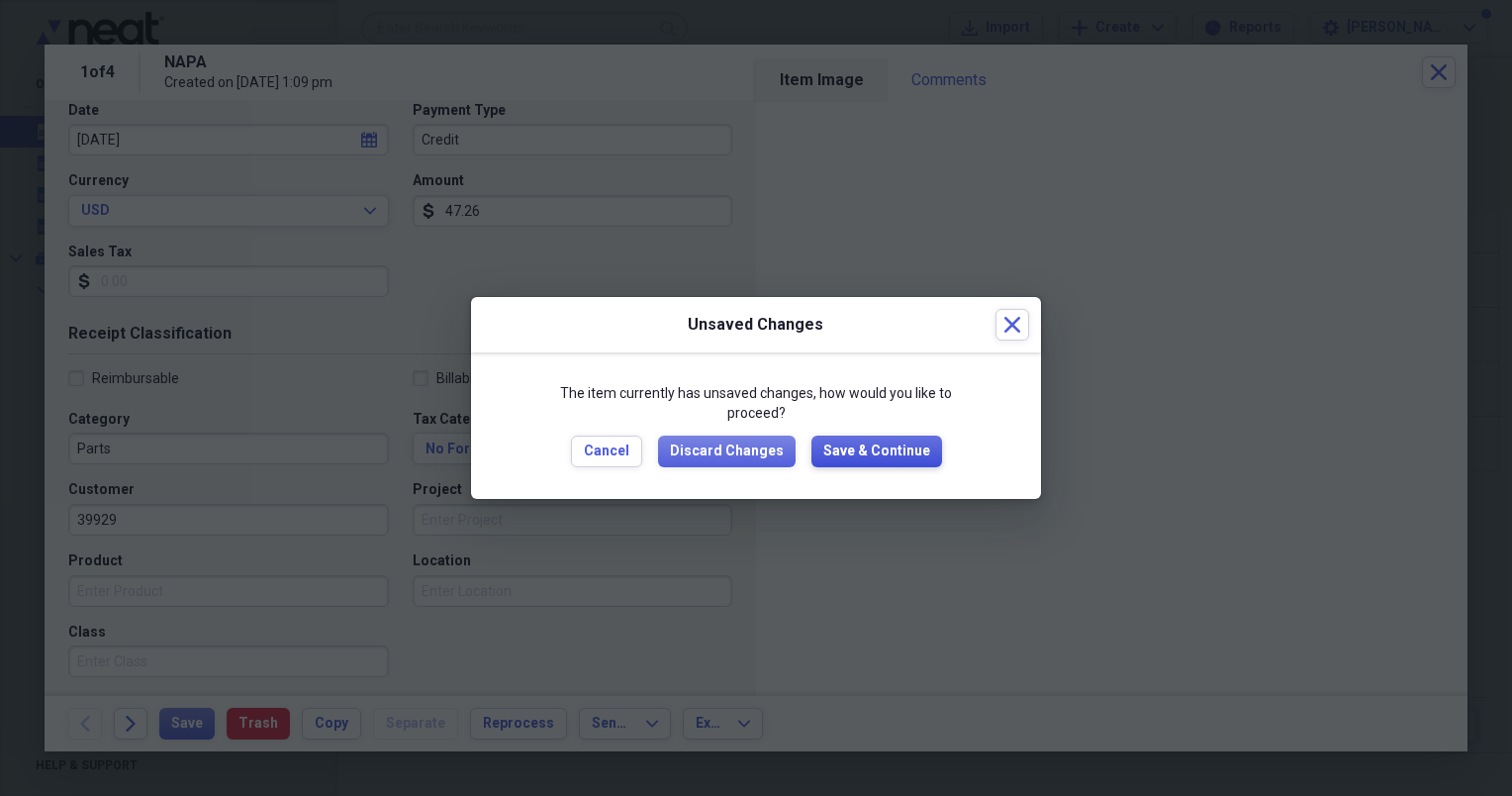 click on "Save & Continue" at bounding box center [877, 451] 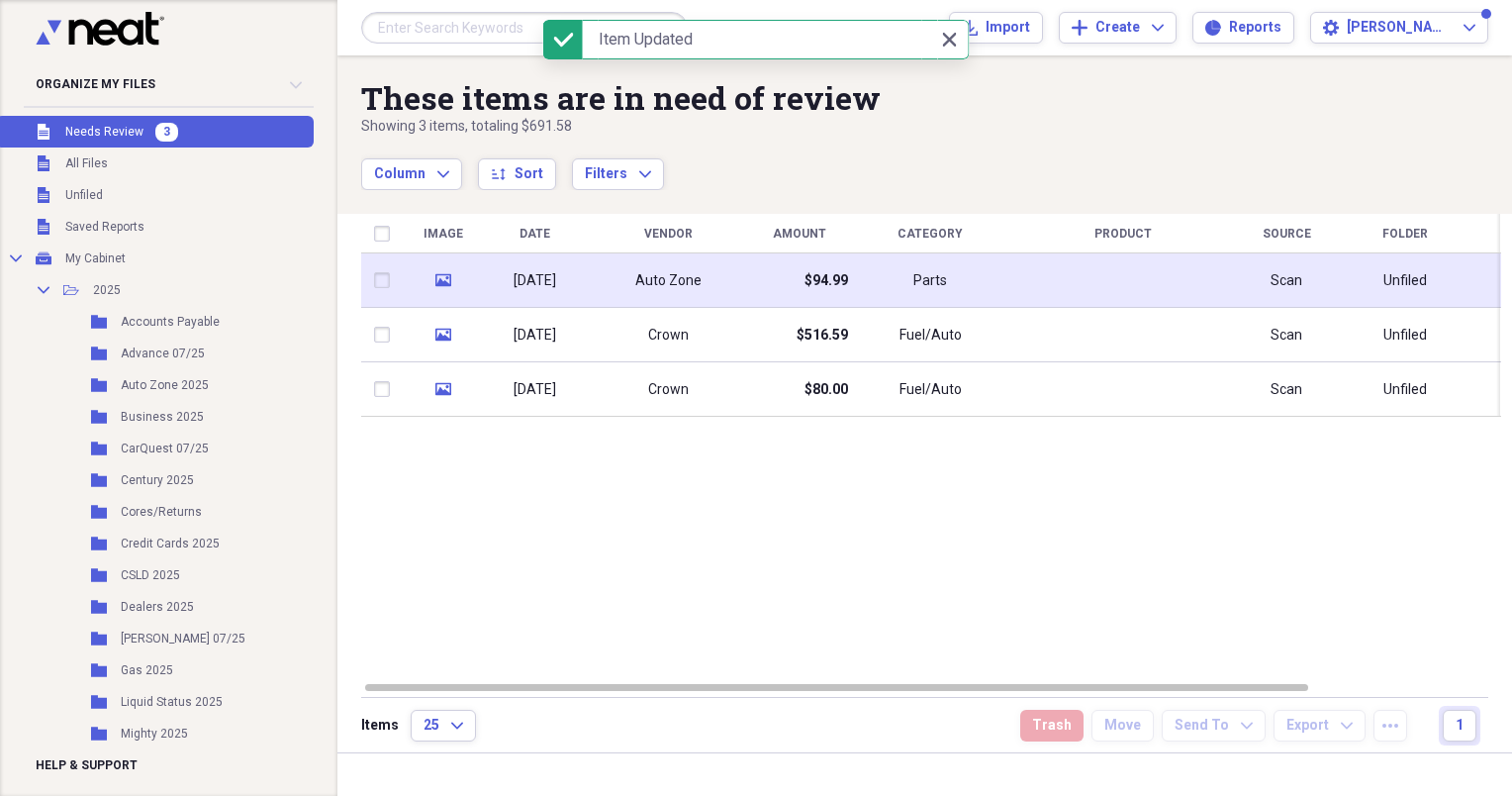 click on "$94.99" at bounding box center [799, 280] 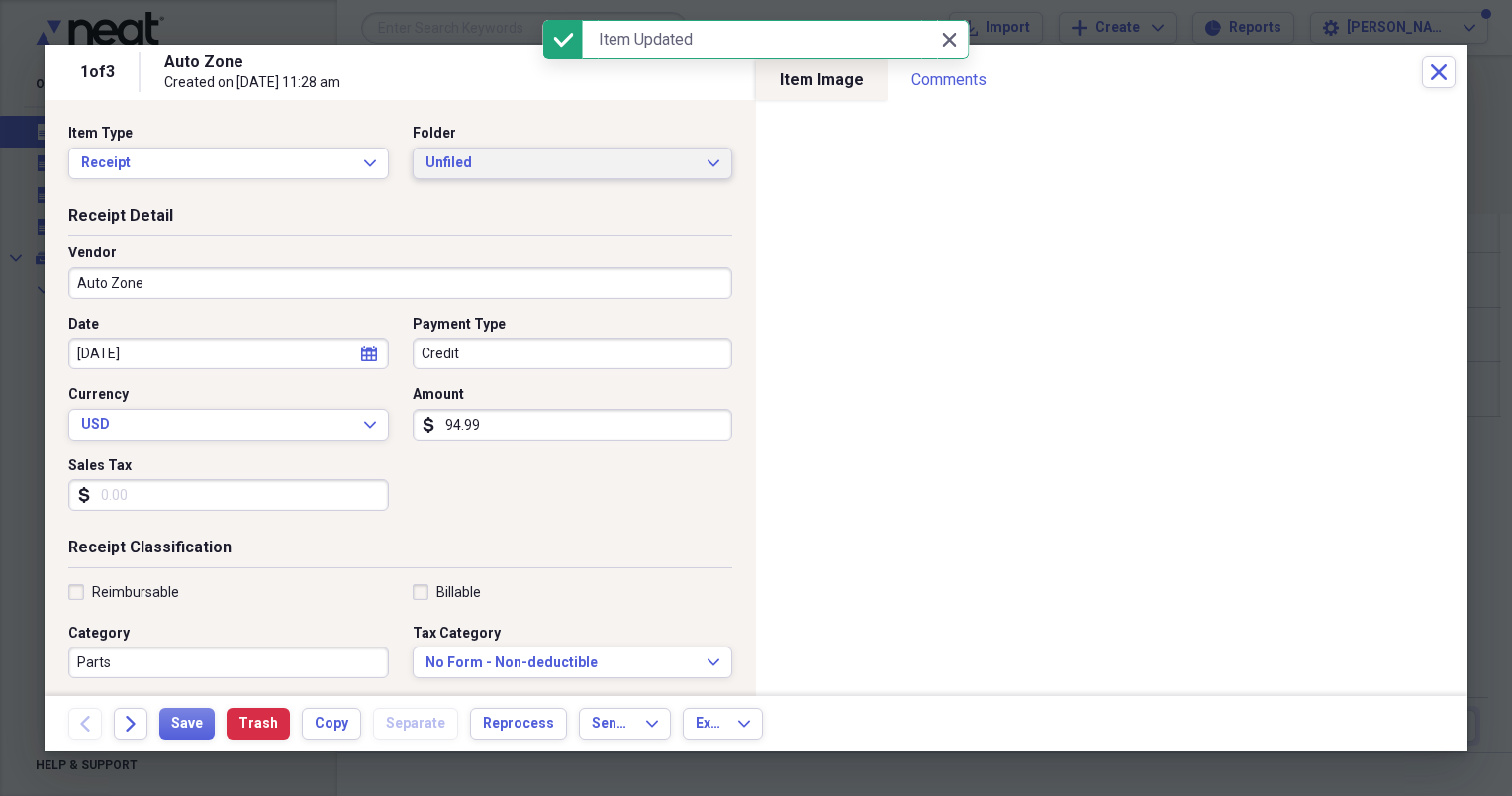 click on "Unfiled Expand" at bounding box center [573, 163] 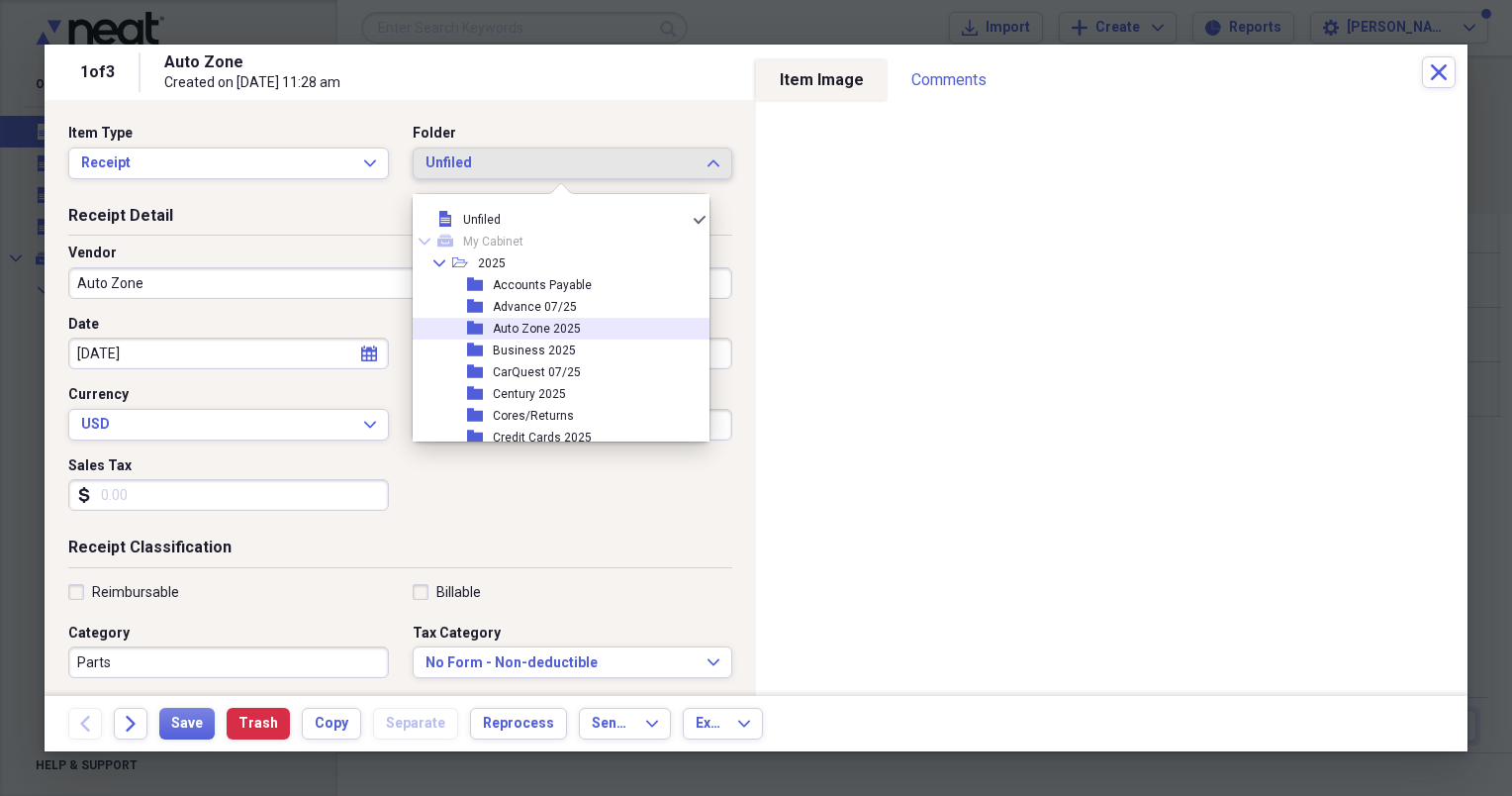 drag, startPoint x: 519, startPoint y: 333, endPoint x: 444, endPoint y: 371, distance: 84.07735 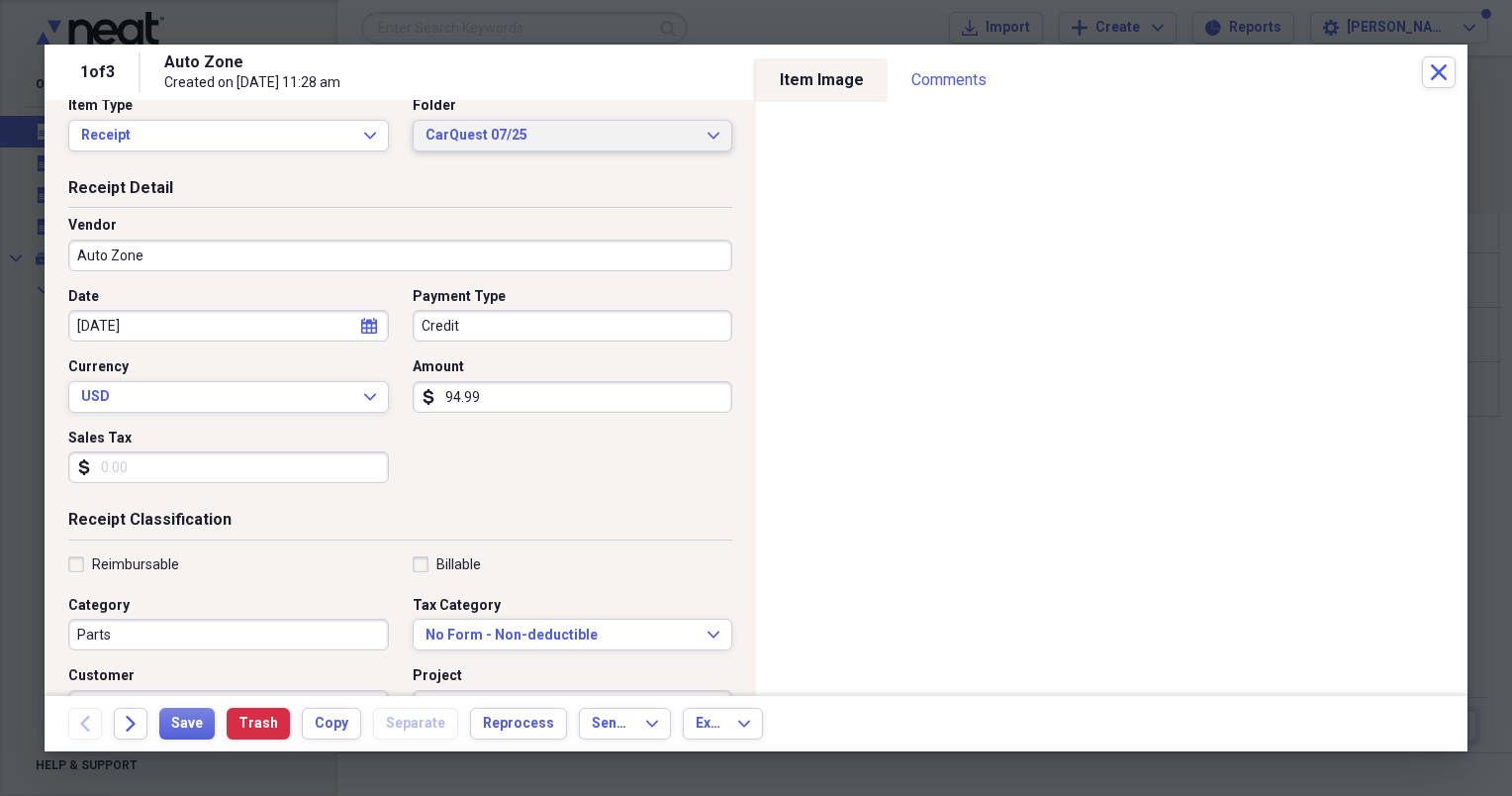 scroll, scrollTop: 0, scrollLeft: 0, axis: both 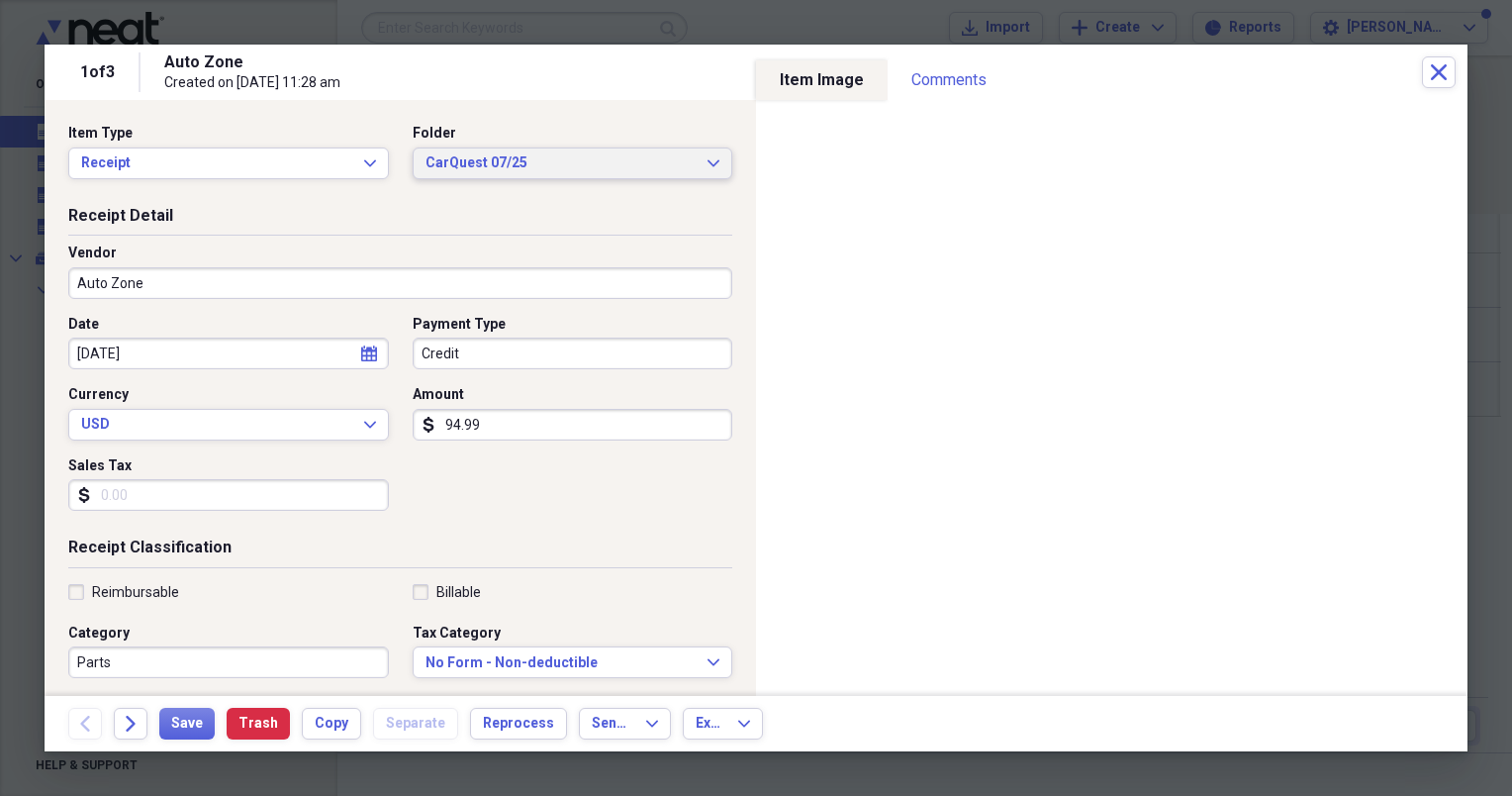click on "CarQuest 07/25" at bounding box center [561, 163] 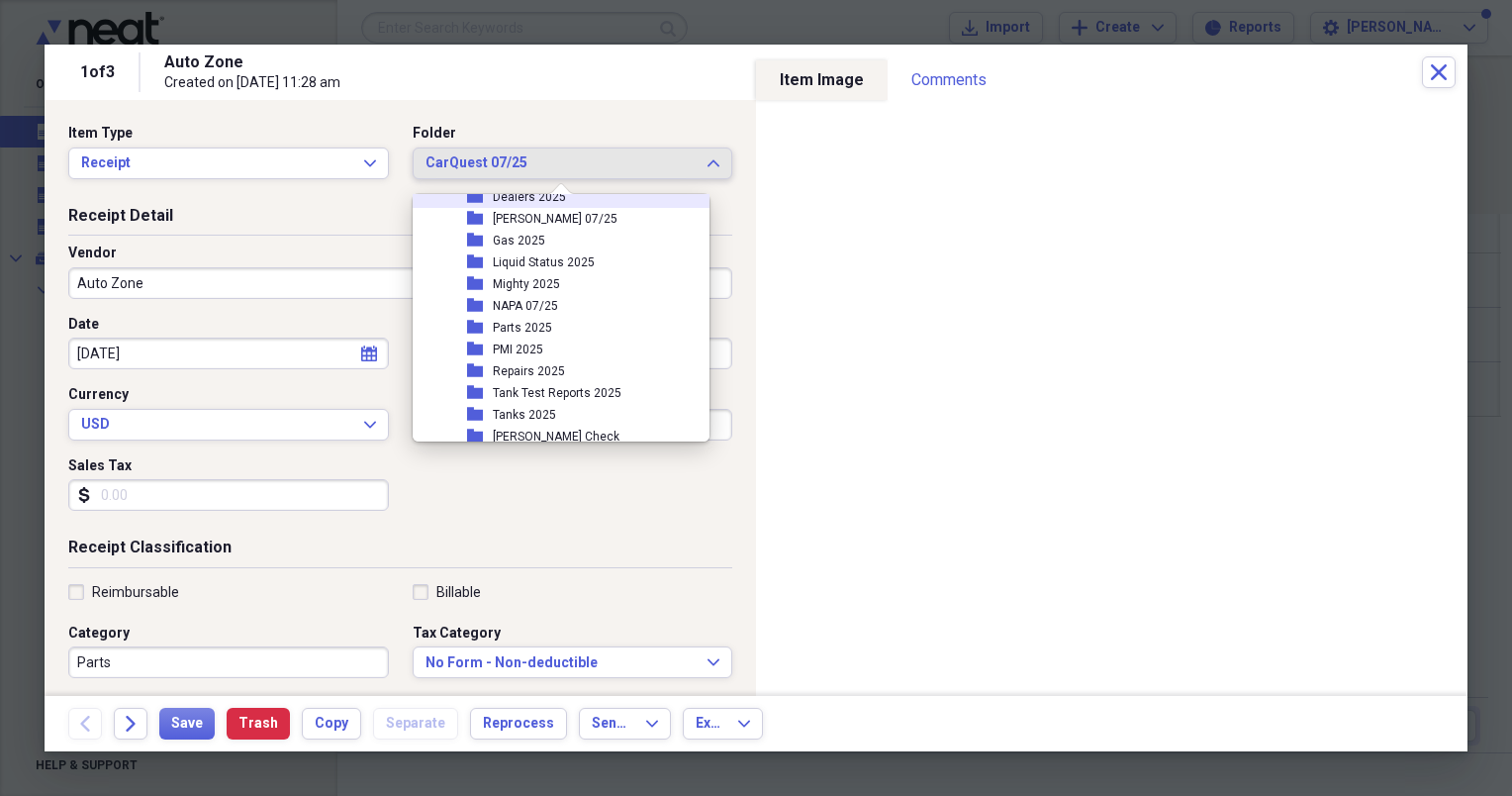 scroll, scrollTop: 312, scrollLeft: 0, axis: vertical 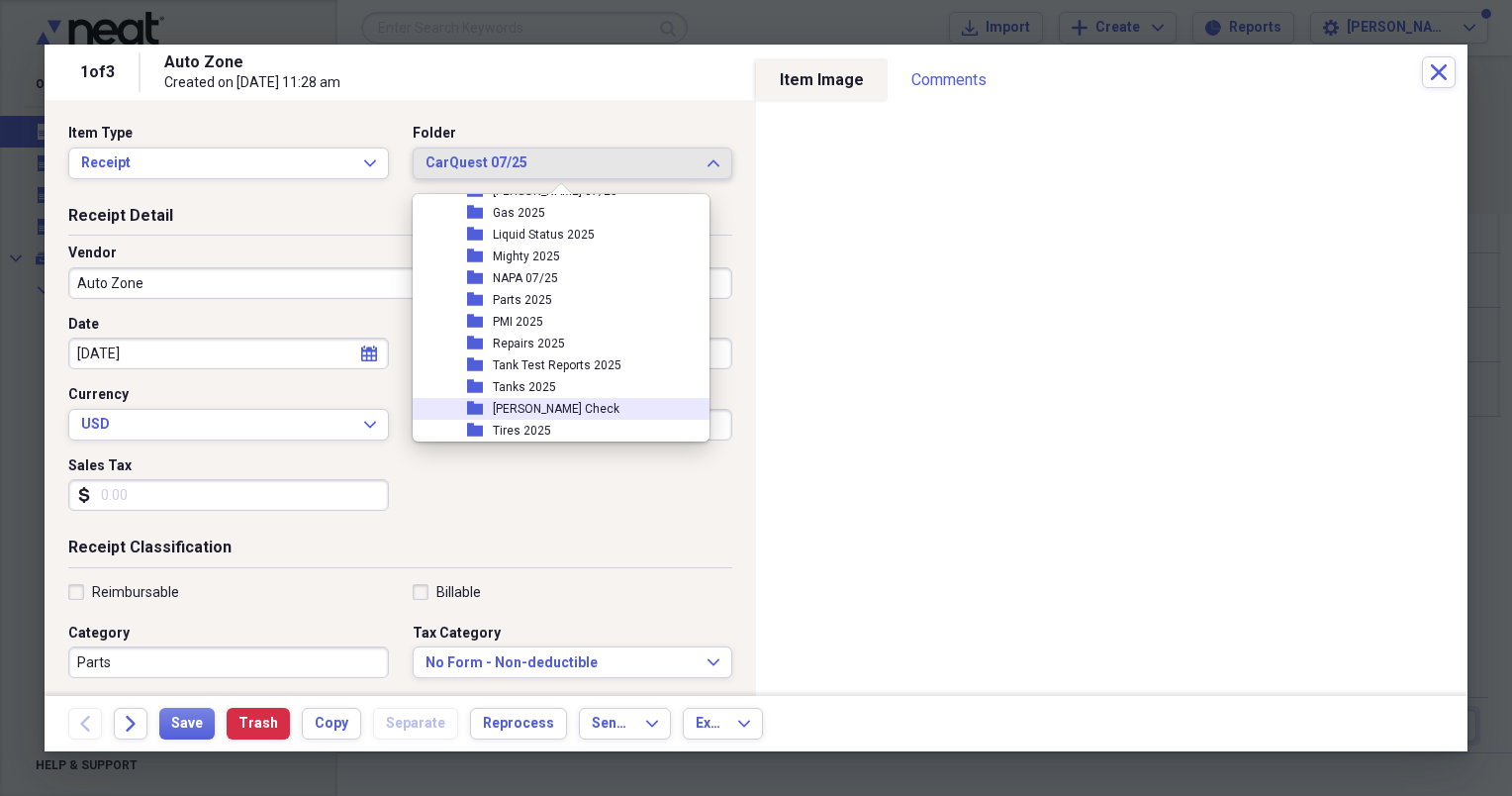 click on "[PERSON_NAME] Check" at bounding box center (556, 409) 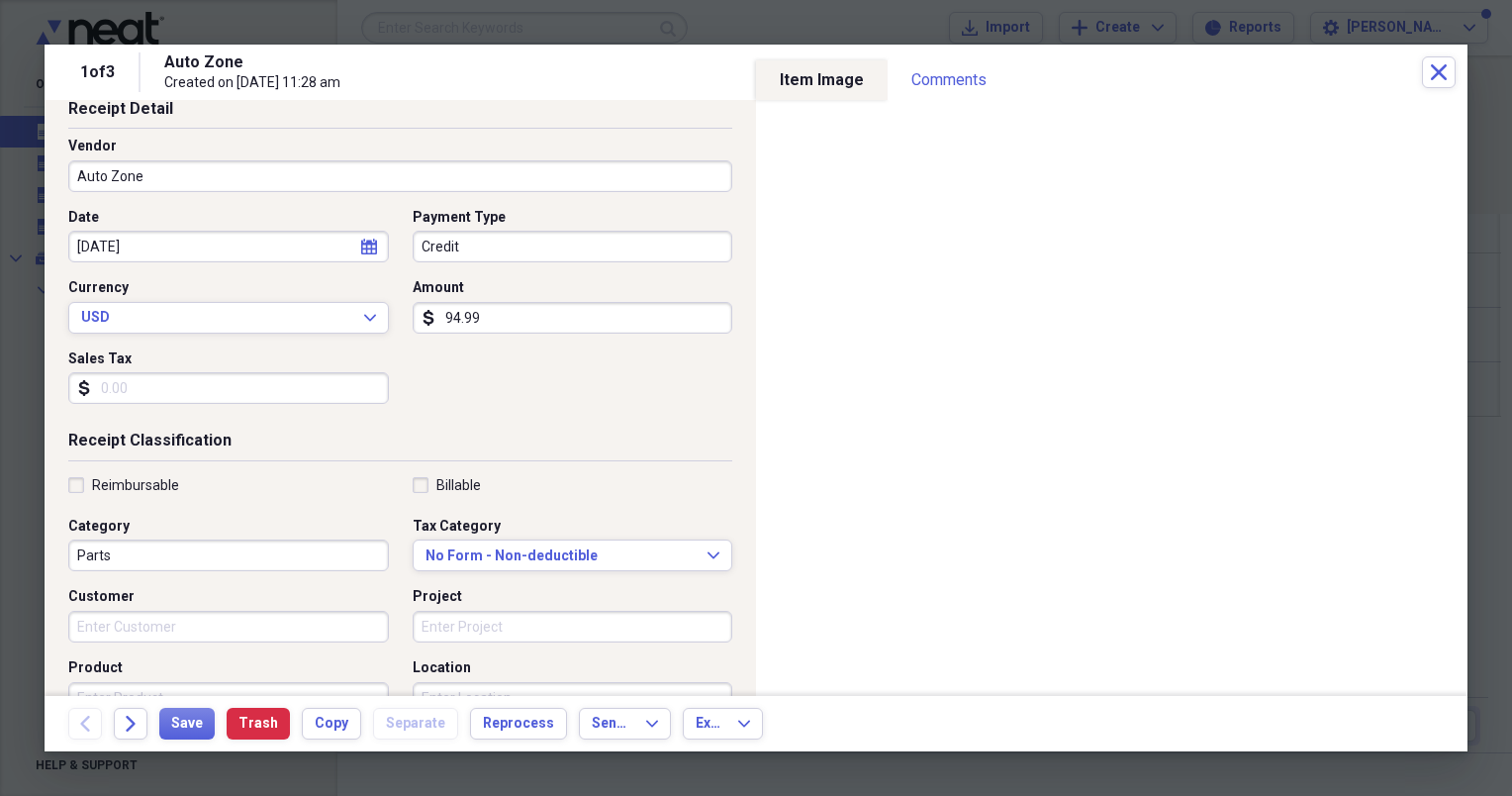 scroll, scrollTop: 158, scrollLeft: 0, axis: vertical 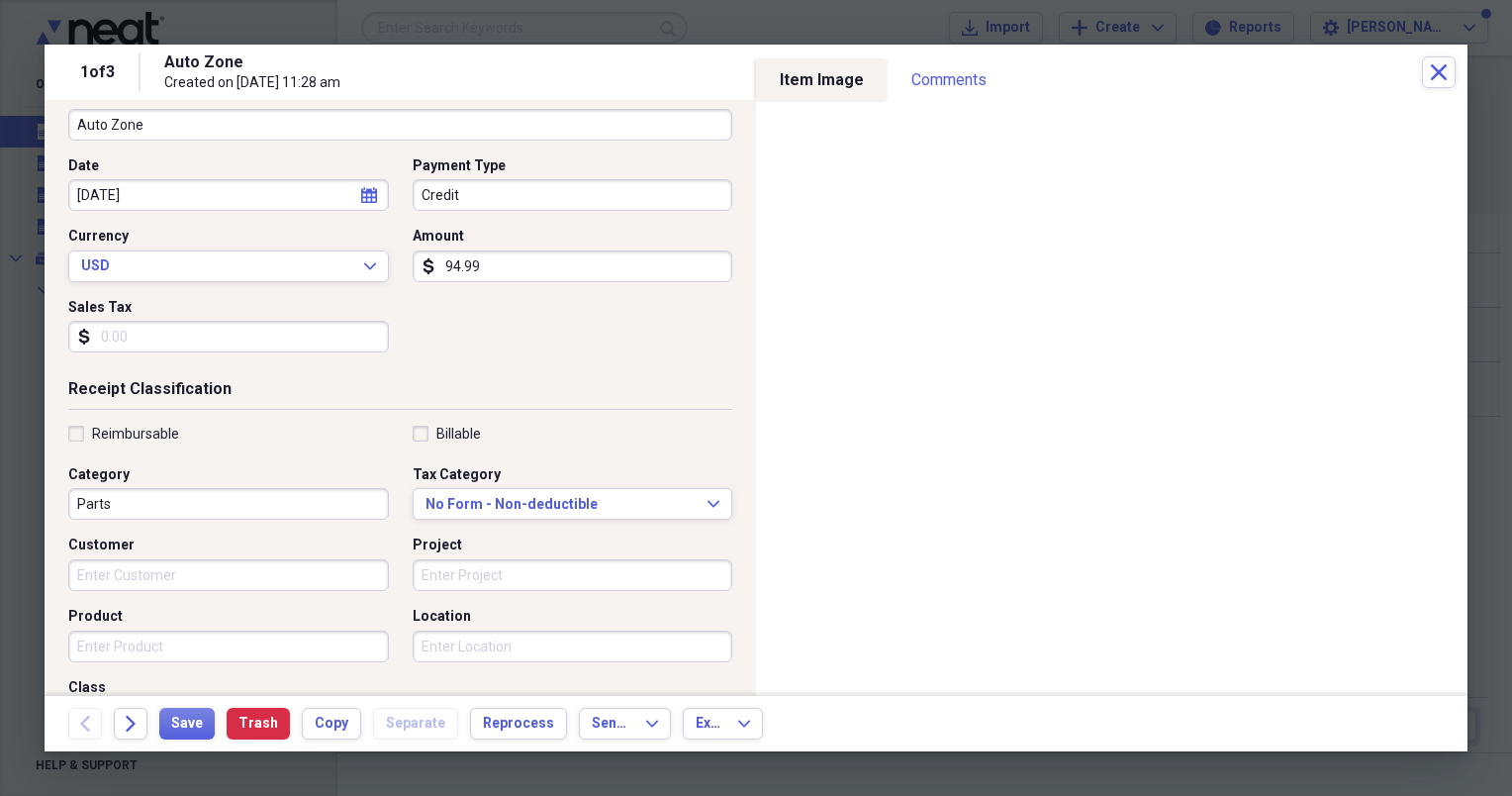 click on "Customer" at bounding box center [229, 575] 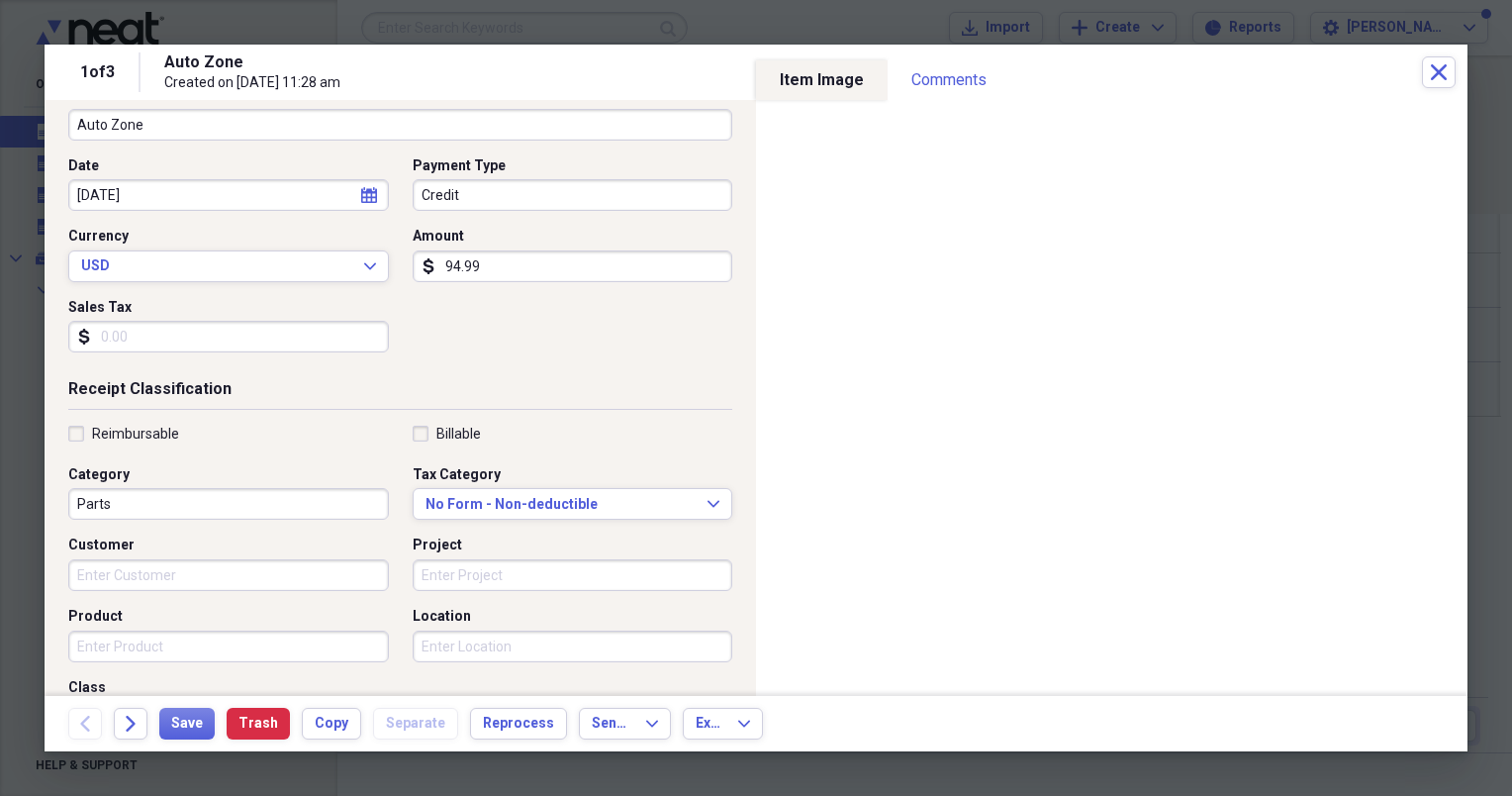 click on "Receipt Classification" at bounding box center [400, 393] 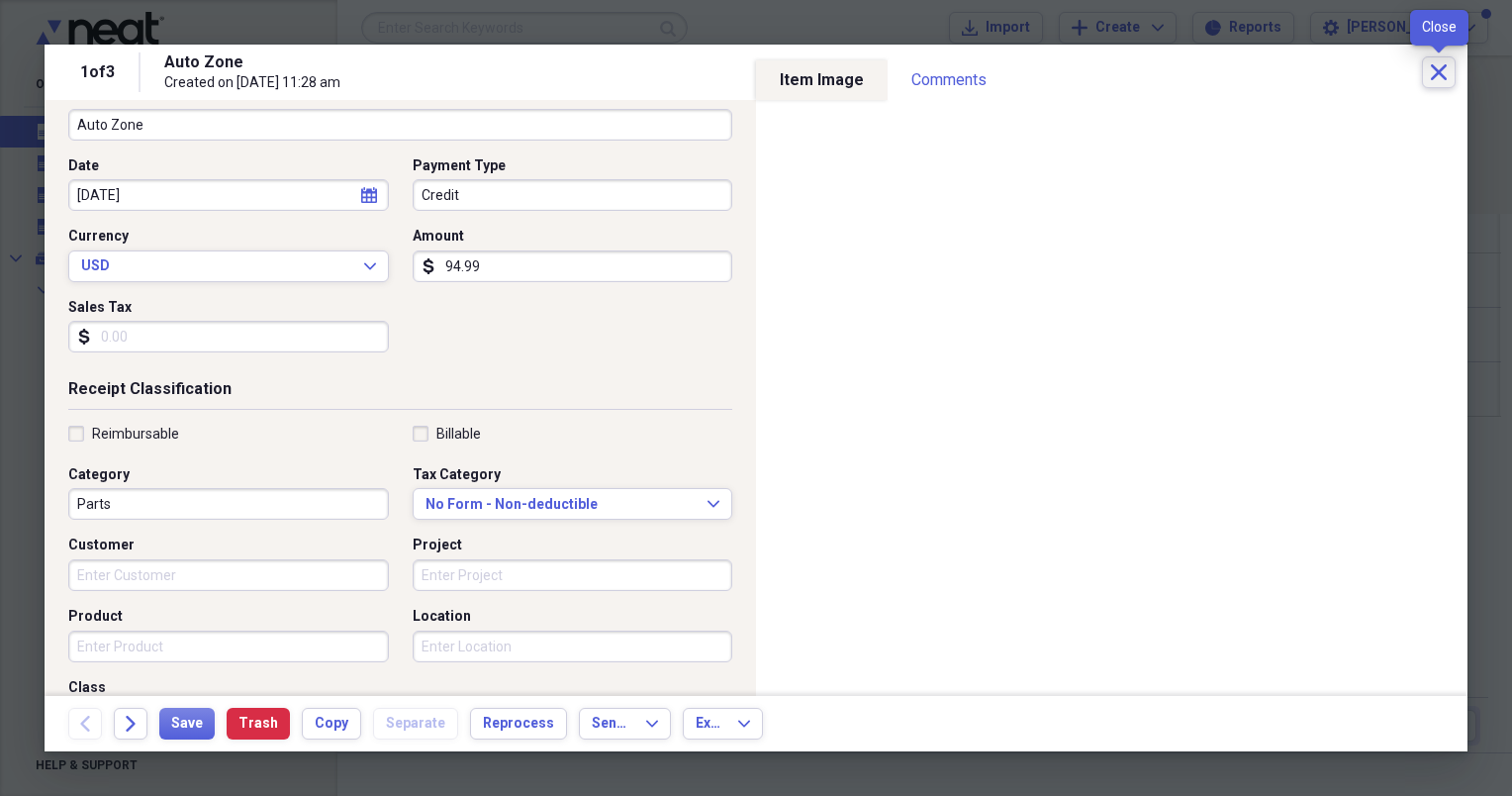 click 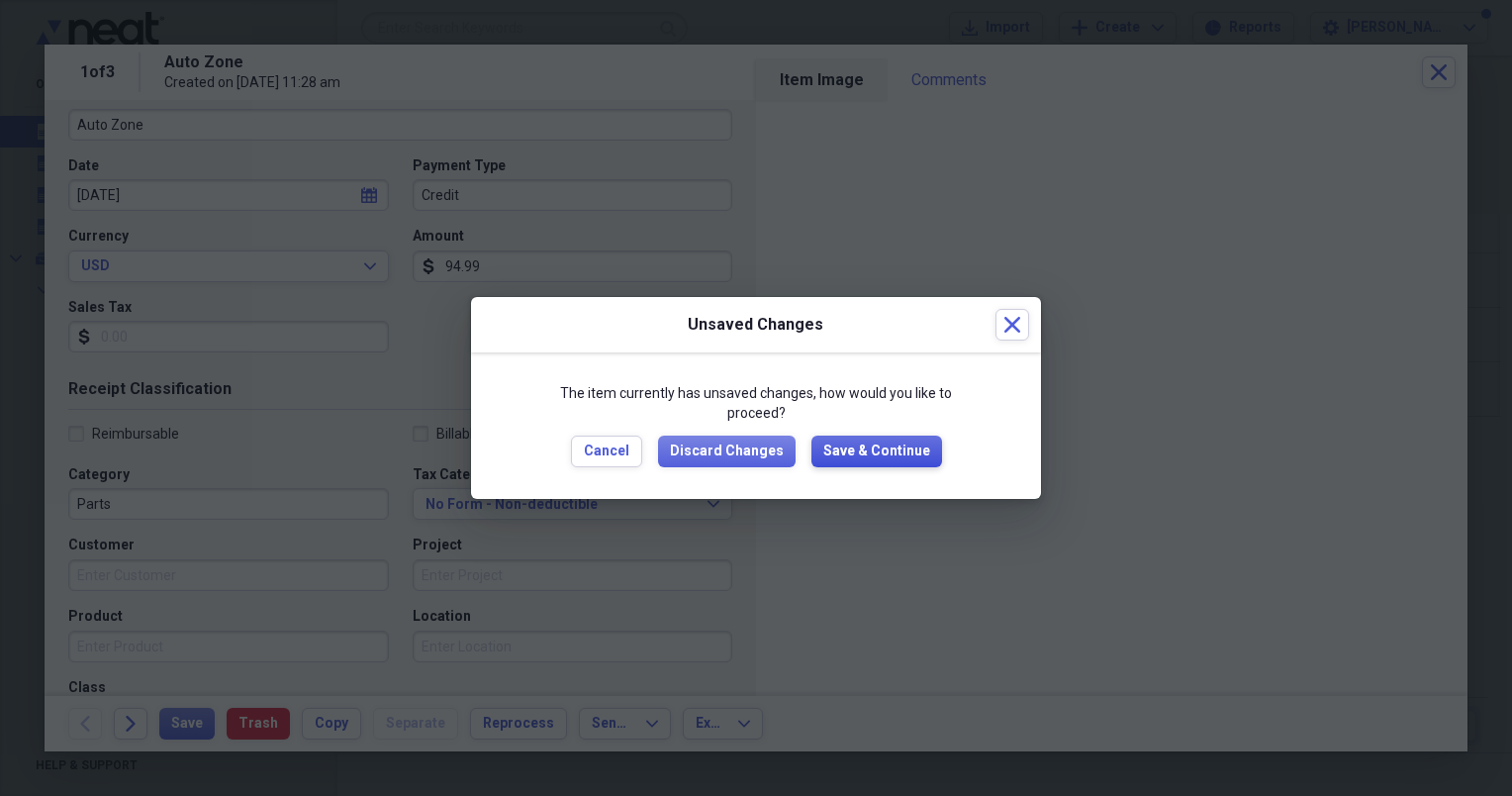 click on "Save & Continue" at bounding box center (877, 451) 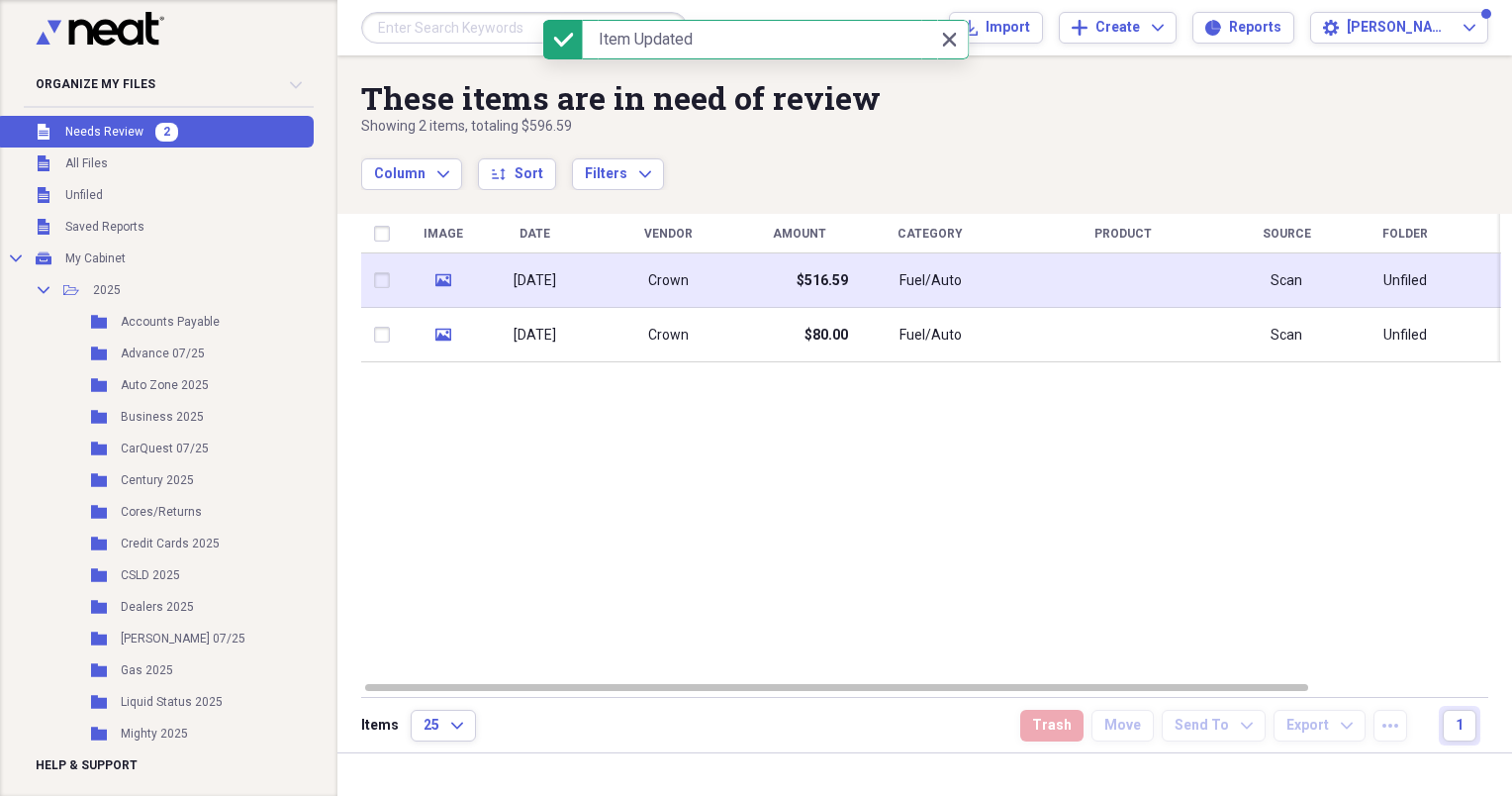 click at bounding box center [1123, 280] 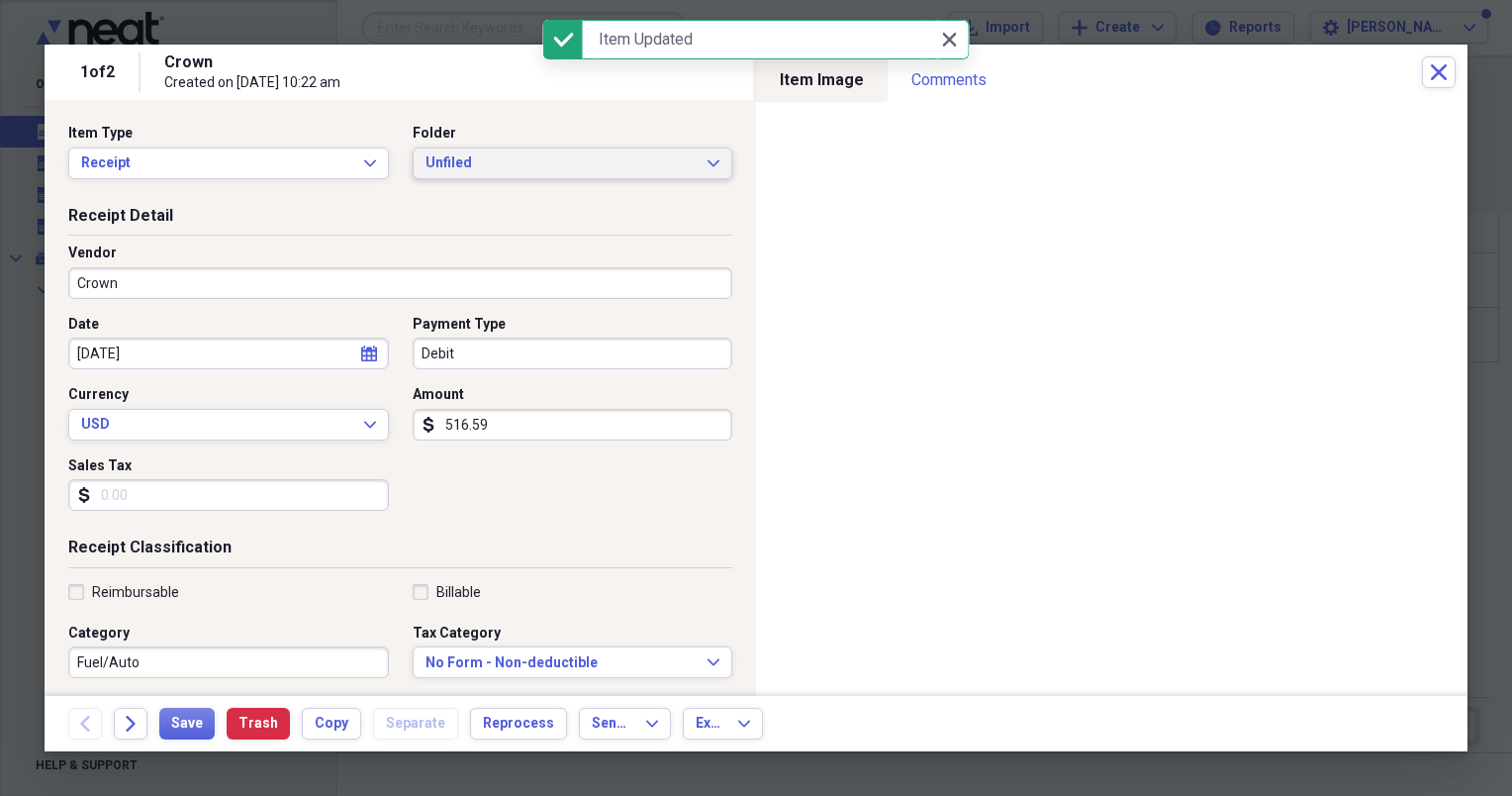 click on "Unfiled Expand" at bounding box center [573, 163] 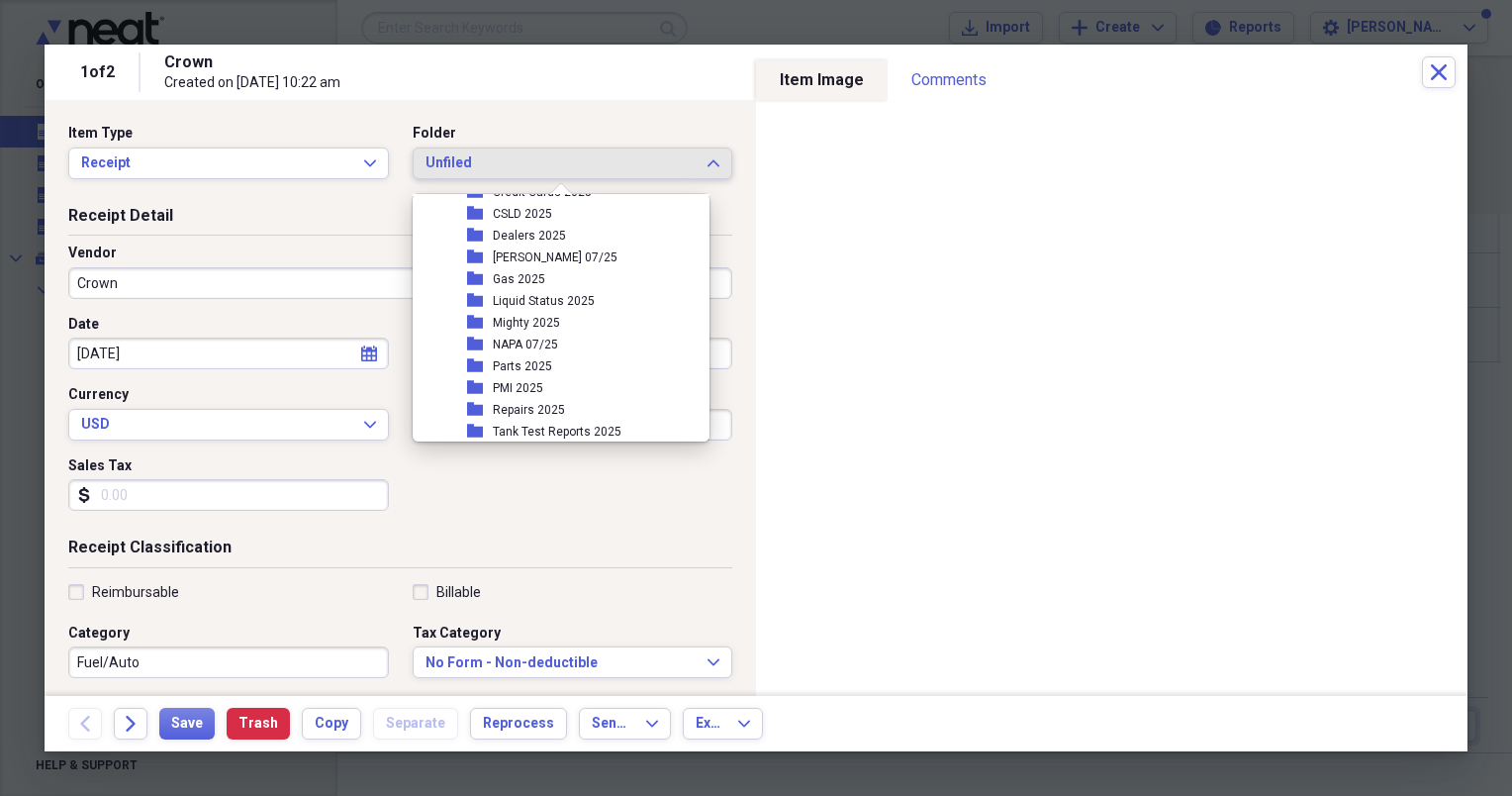 scroll, scrollTop: 288, scrollLeft: 0, axis: vertical 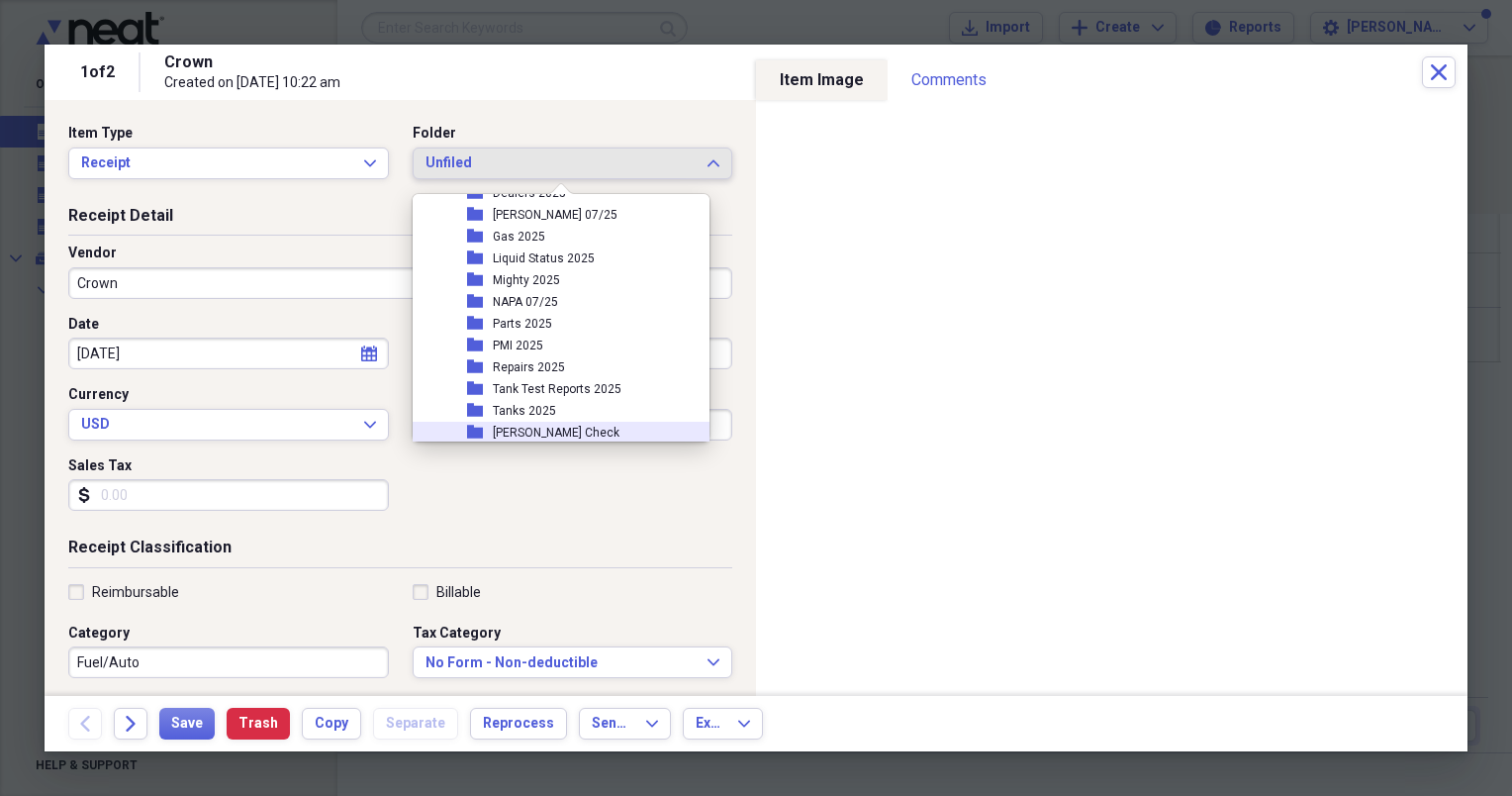 click on "[PERSON_NAME] Check" at bounding box center [556, 433] 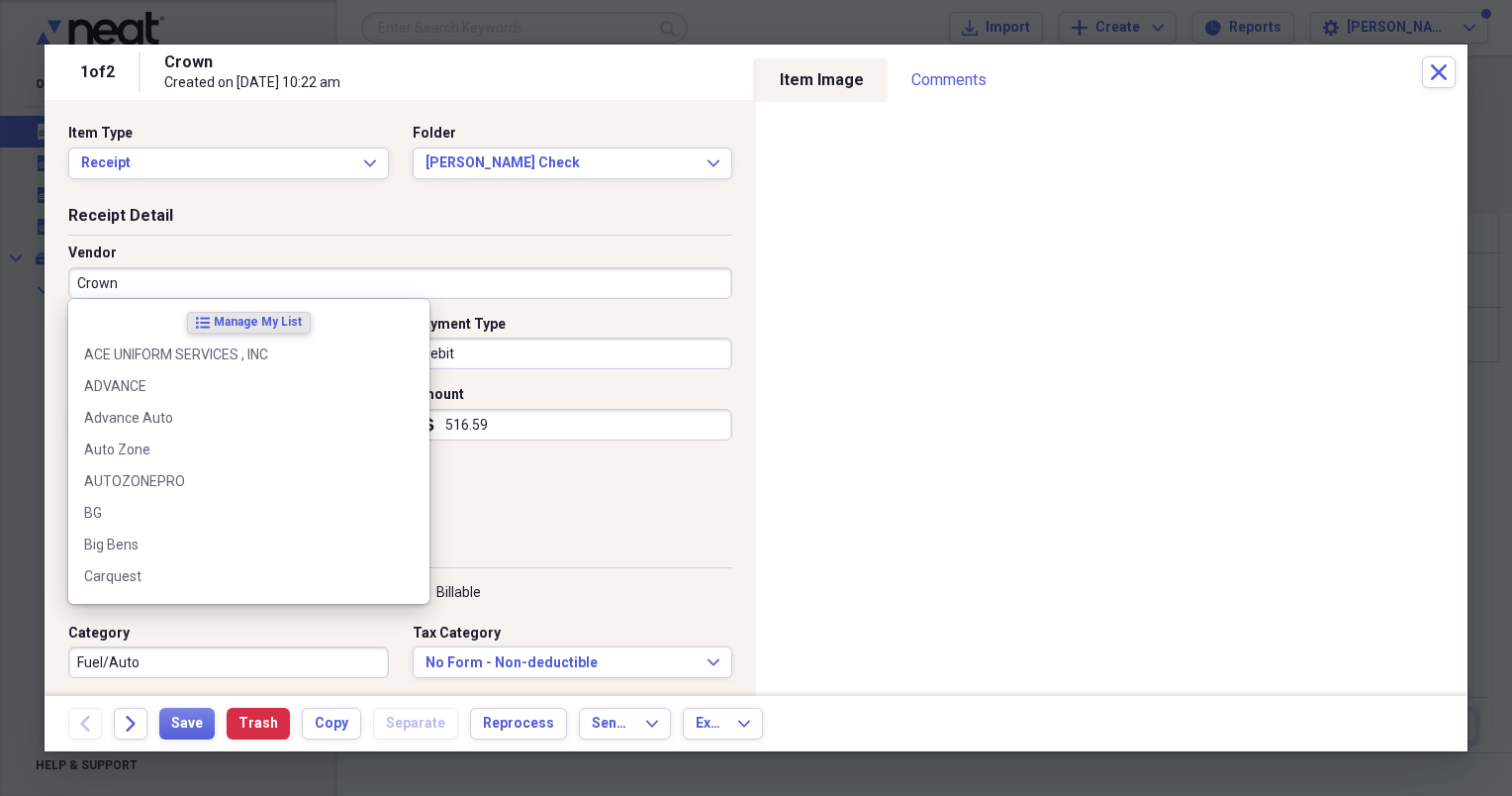 click on "Crown" at bounding box center [400, 283] 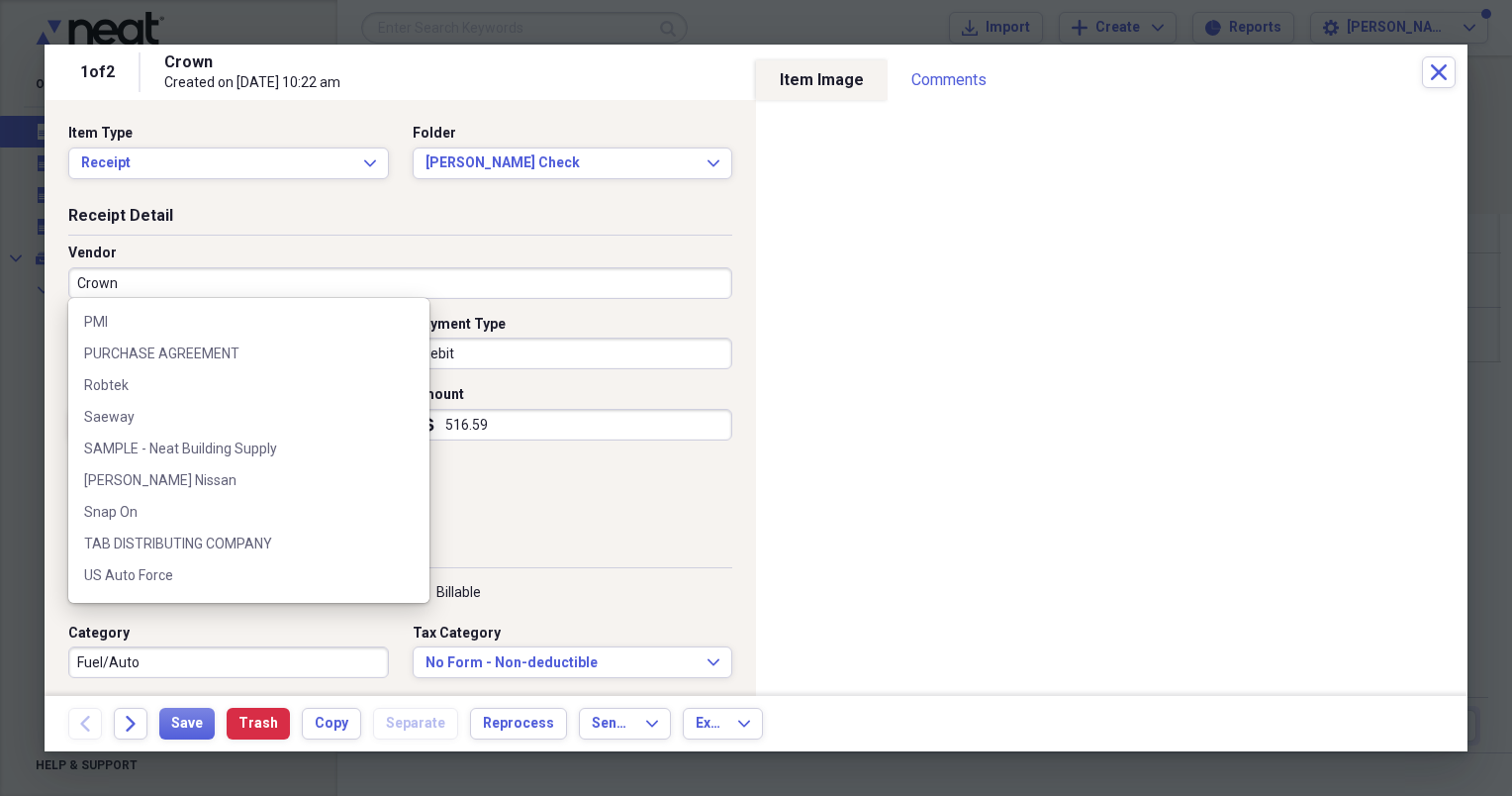 scroll, scrollTop: 0, scrollLeft: 0, axis: both 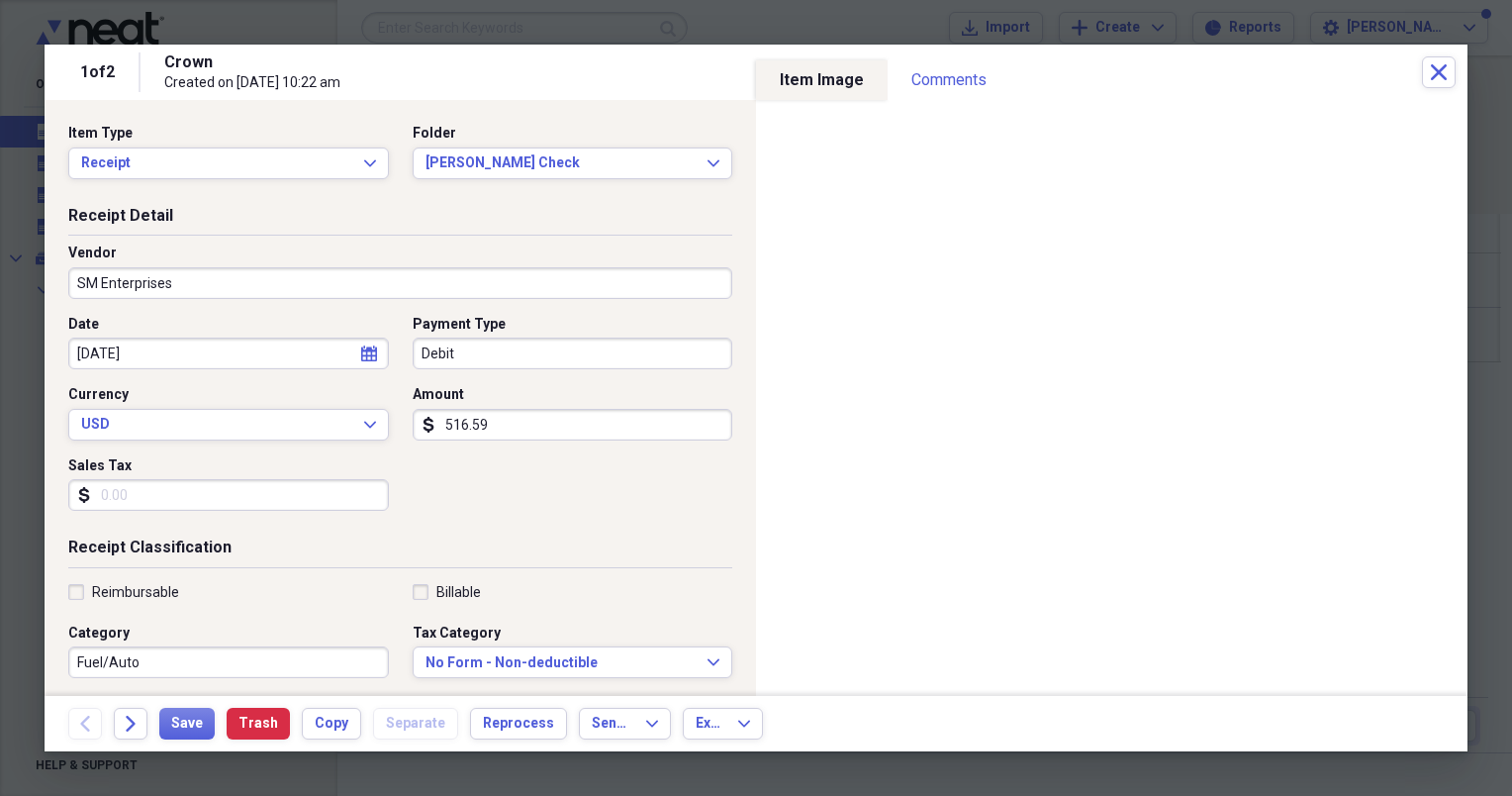 type on "SM Enterprises" 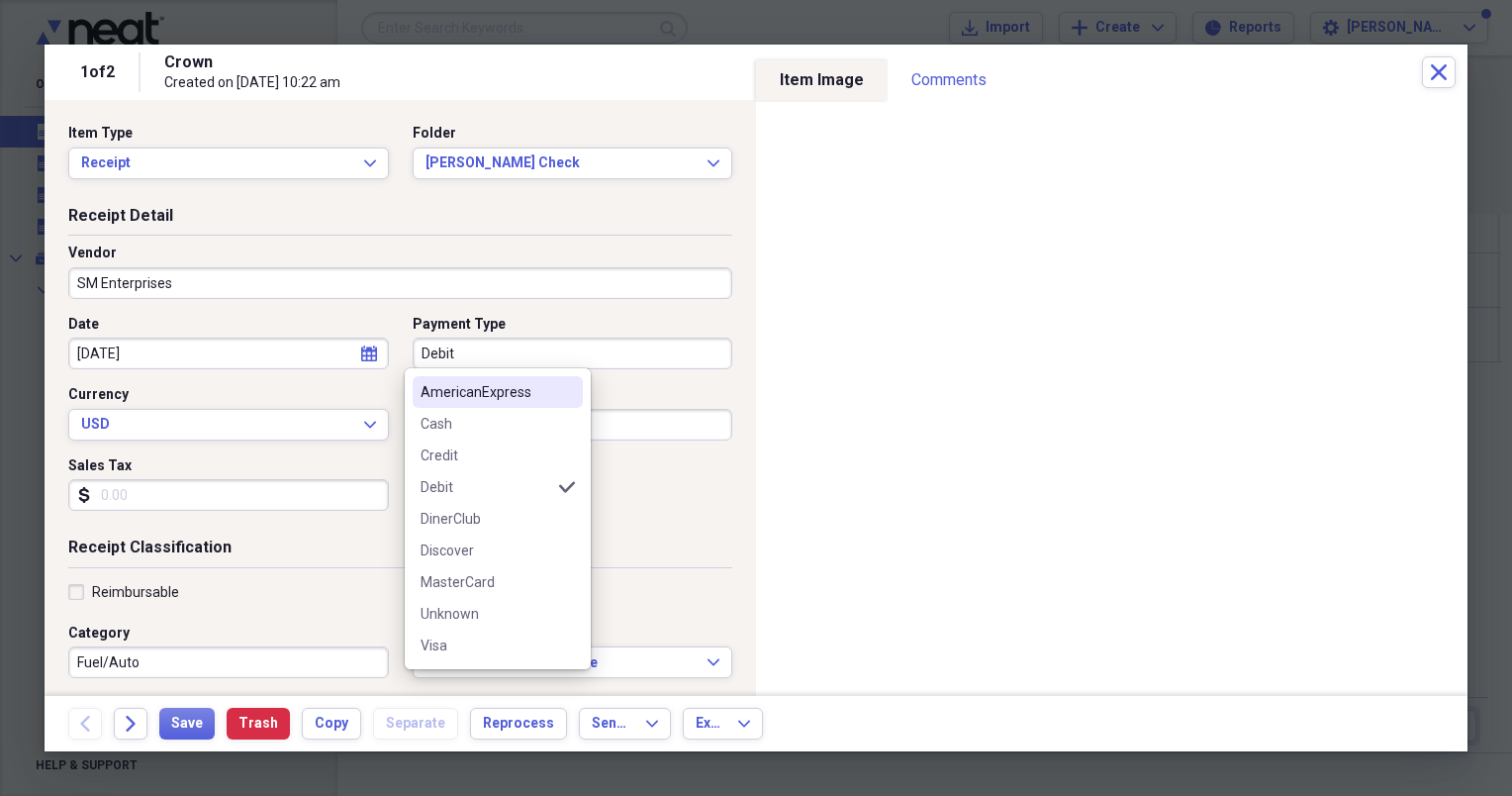 click on "Debit" at bounding box center [573, 353] 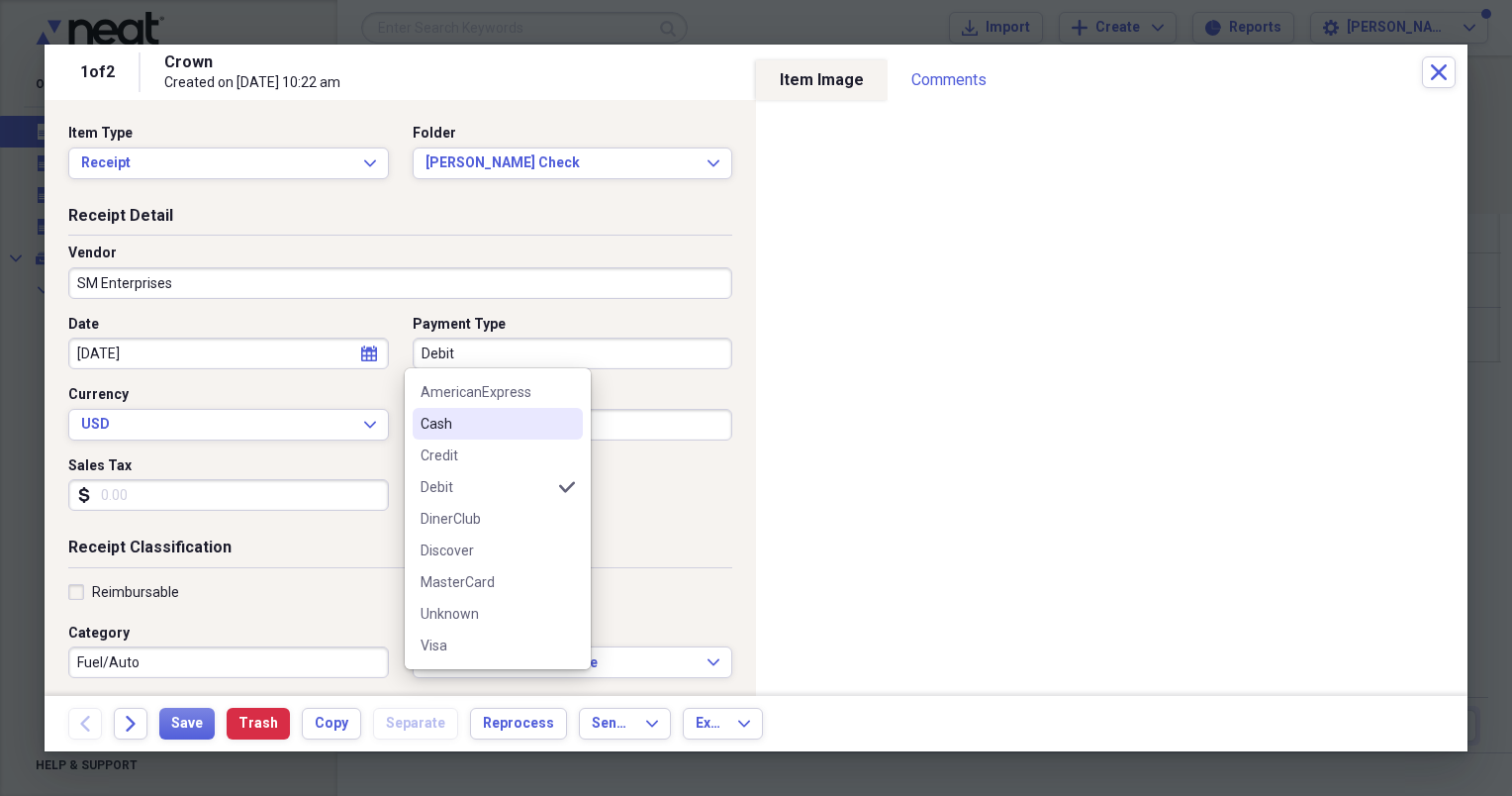 click on "Cash" at bounding box center (486, 424) 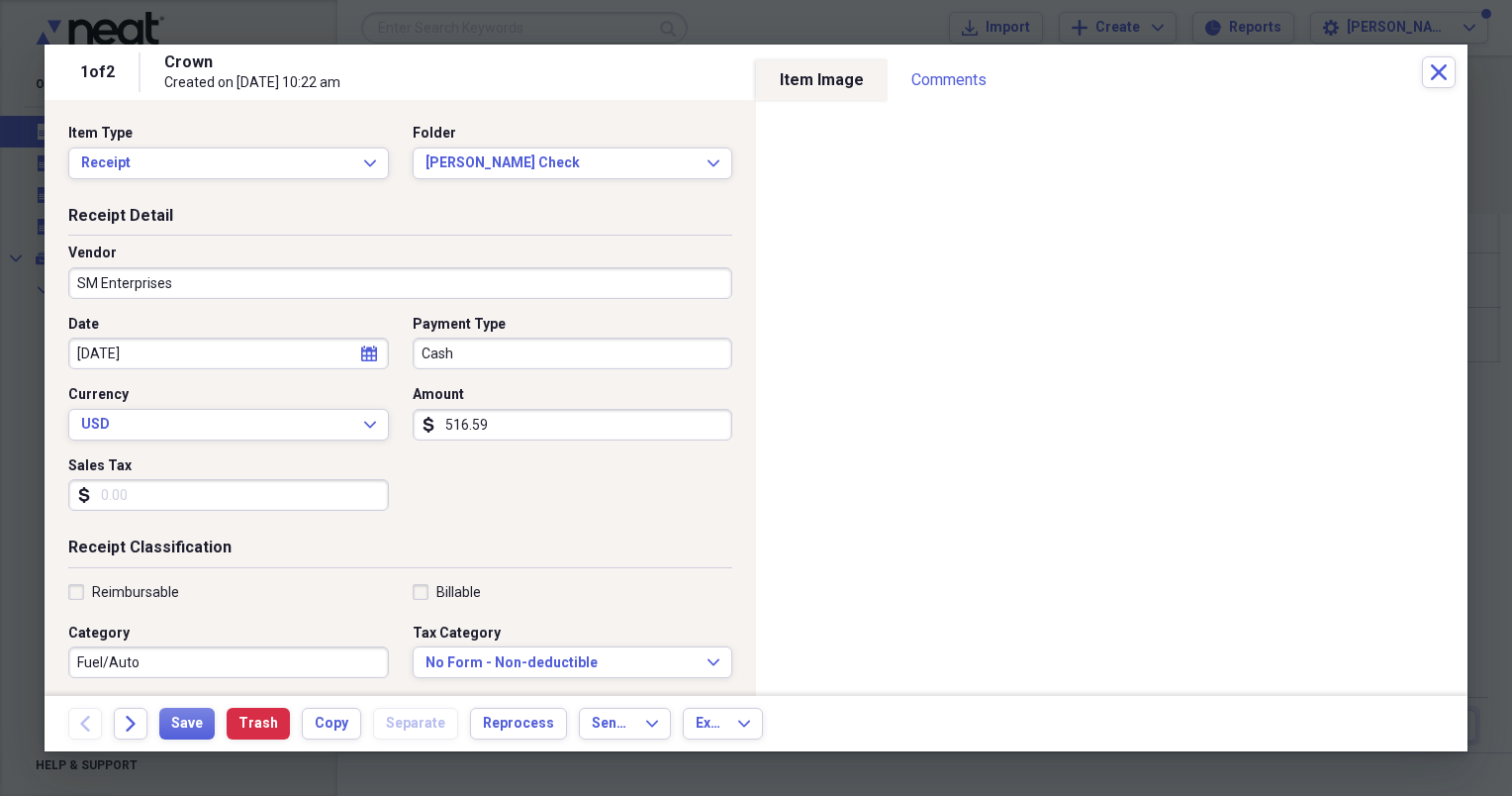 click on "516.59" at bounding box center [573, 425] 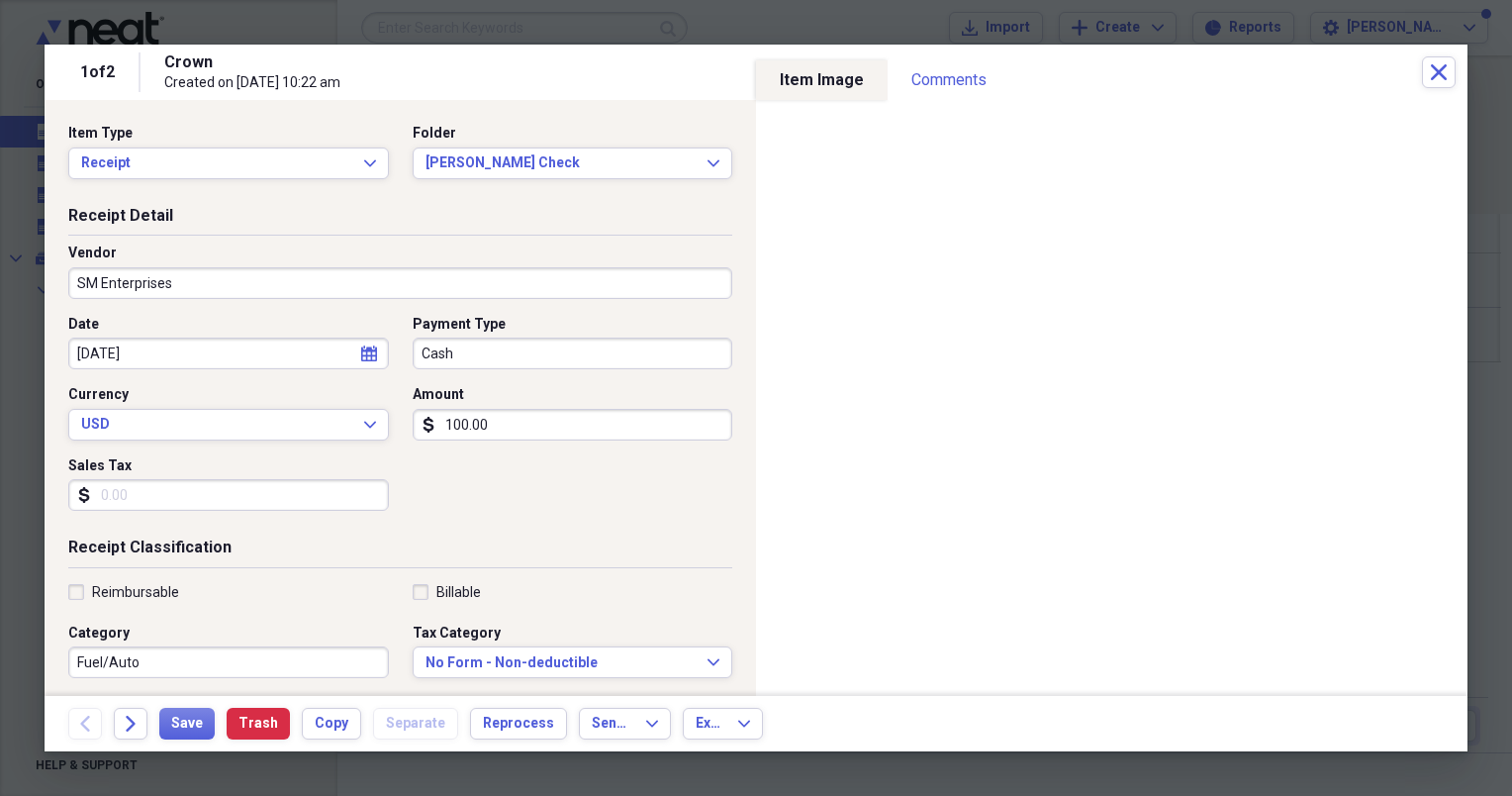 type on "100.00" 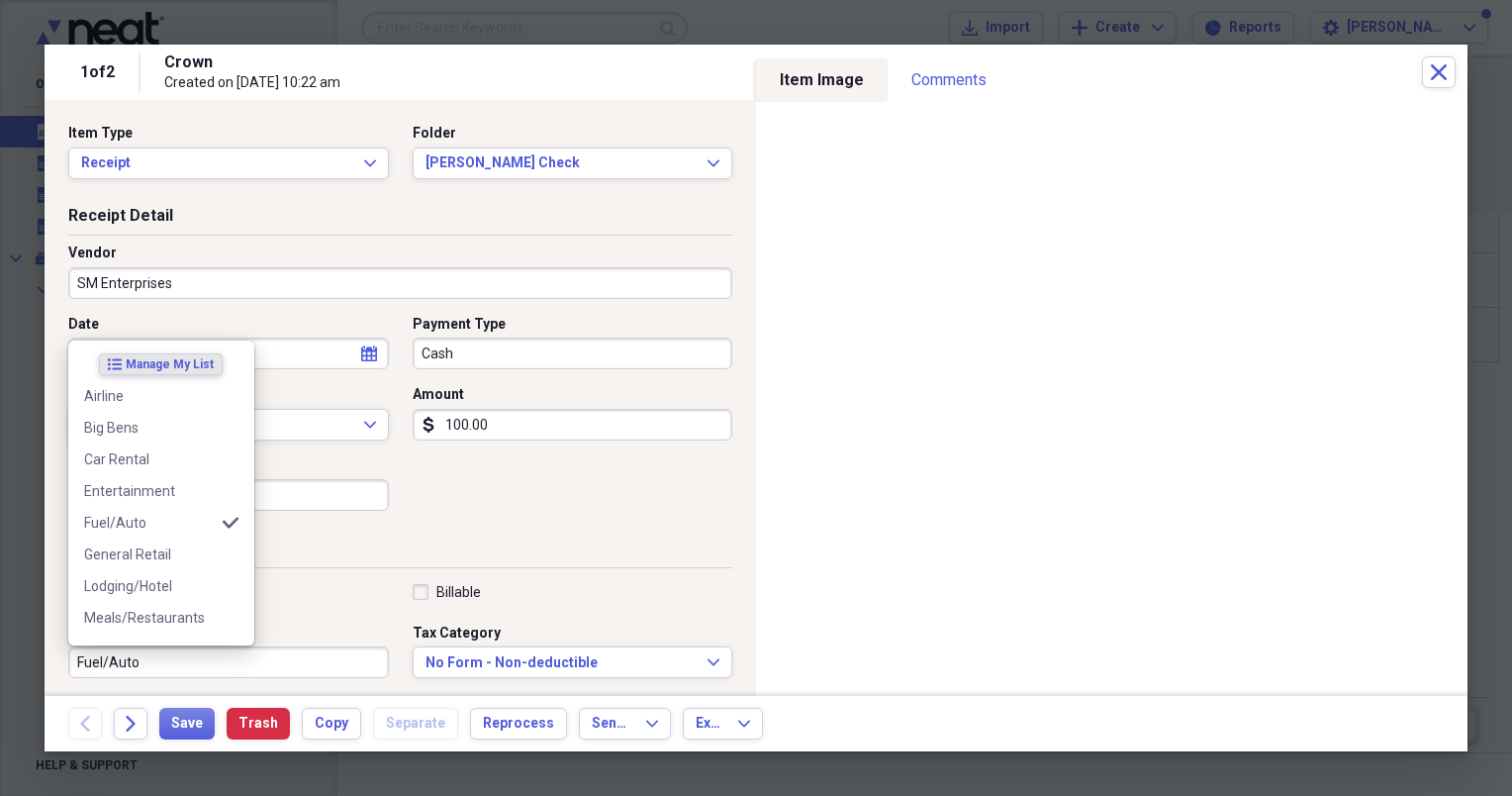click on "Fuel/Auto" at bounding box center (229, 662) 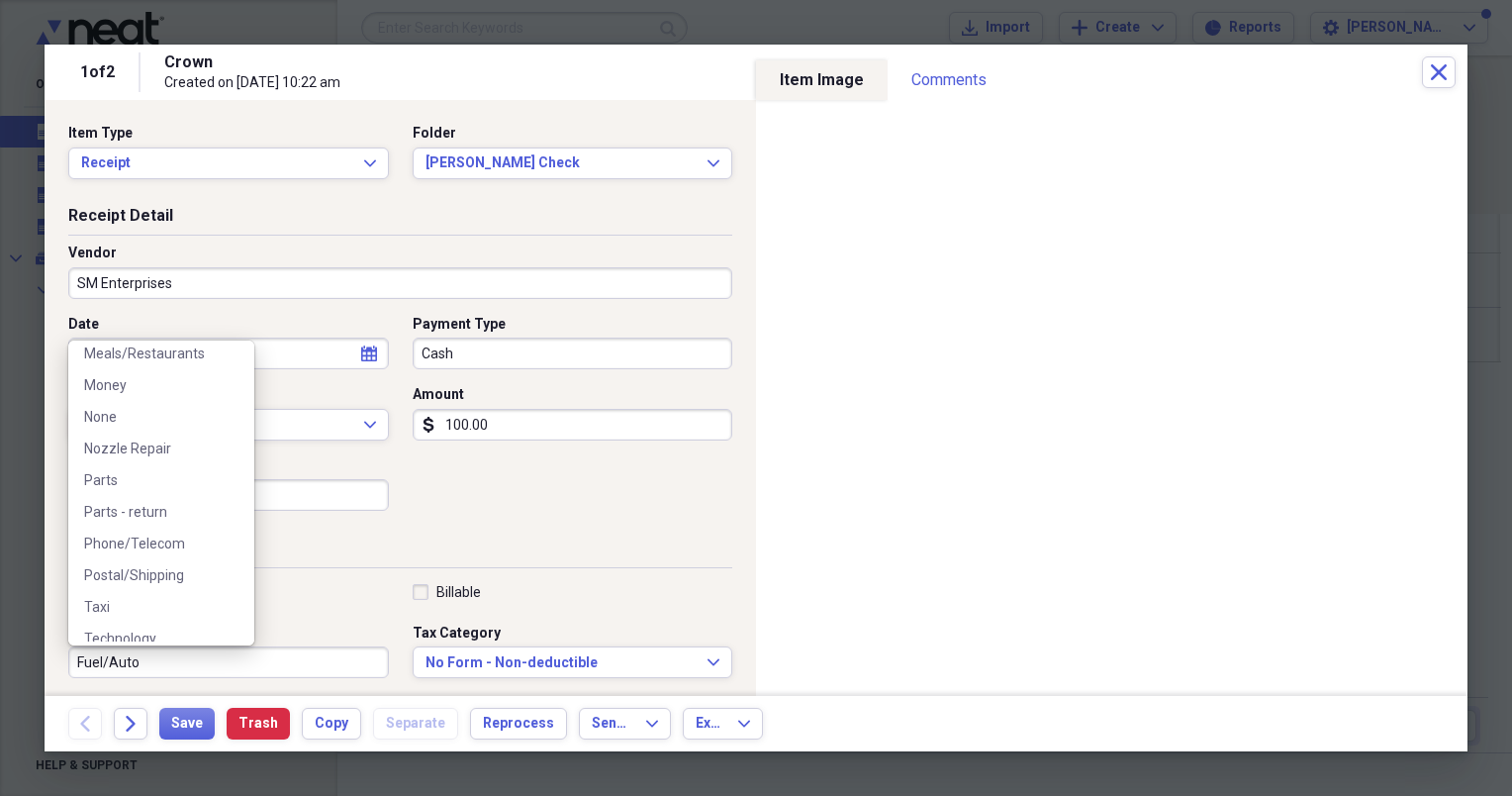 scroll, scrollTop: 299, scrollLeft: 0, axis: vertical 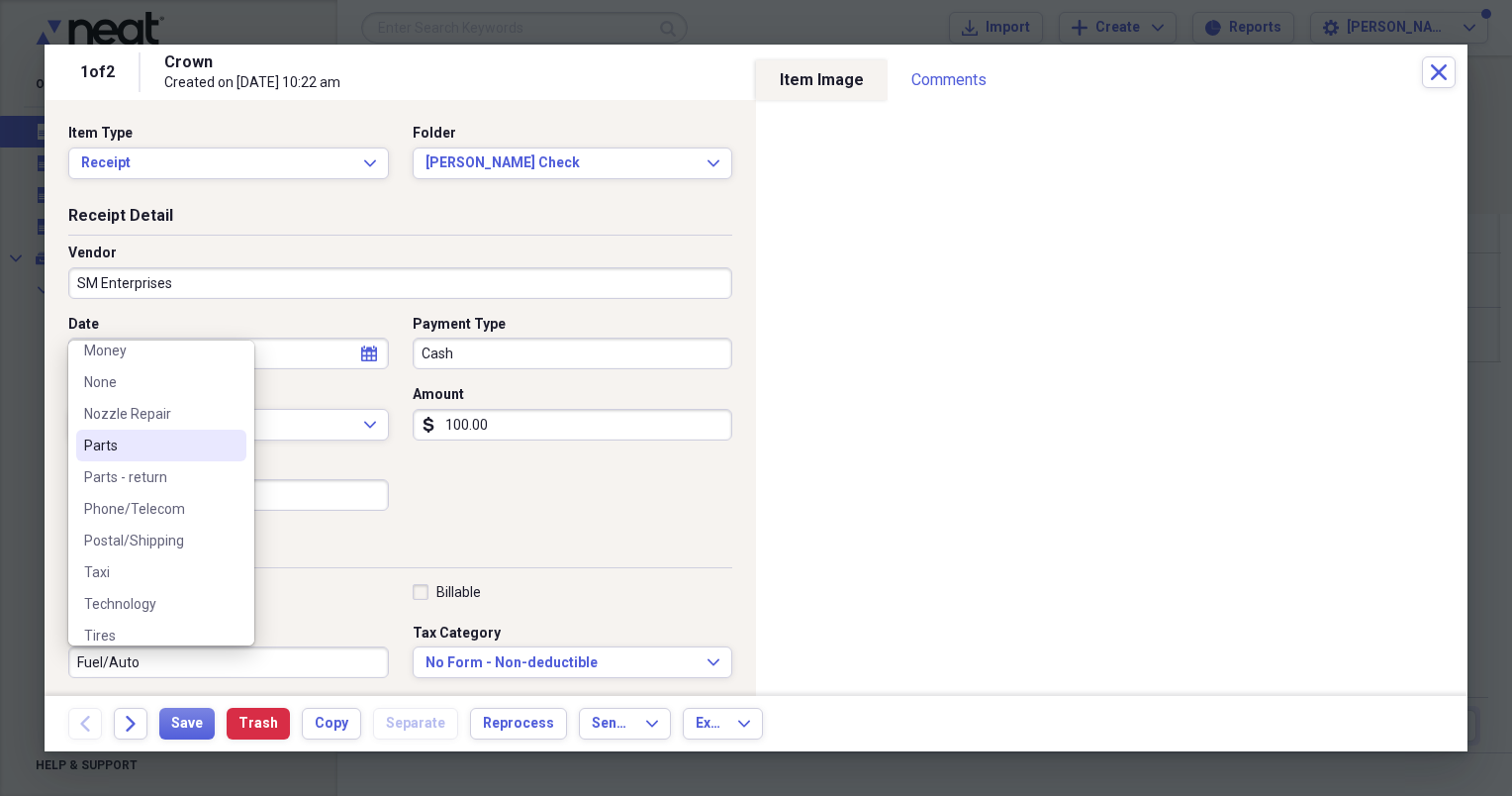 click on "Parts" at bounding box center [161, 446] 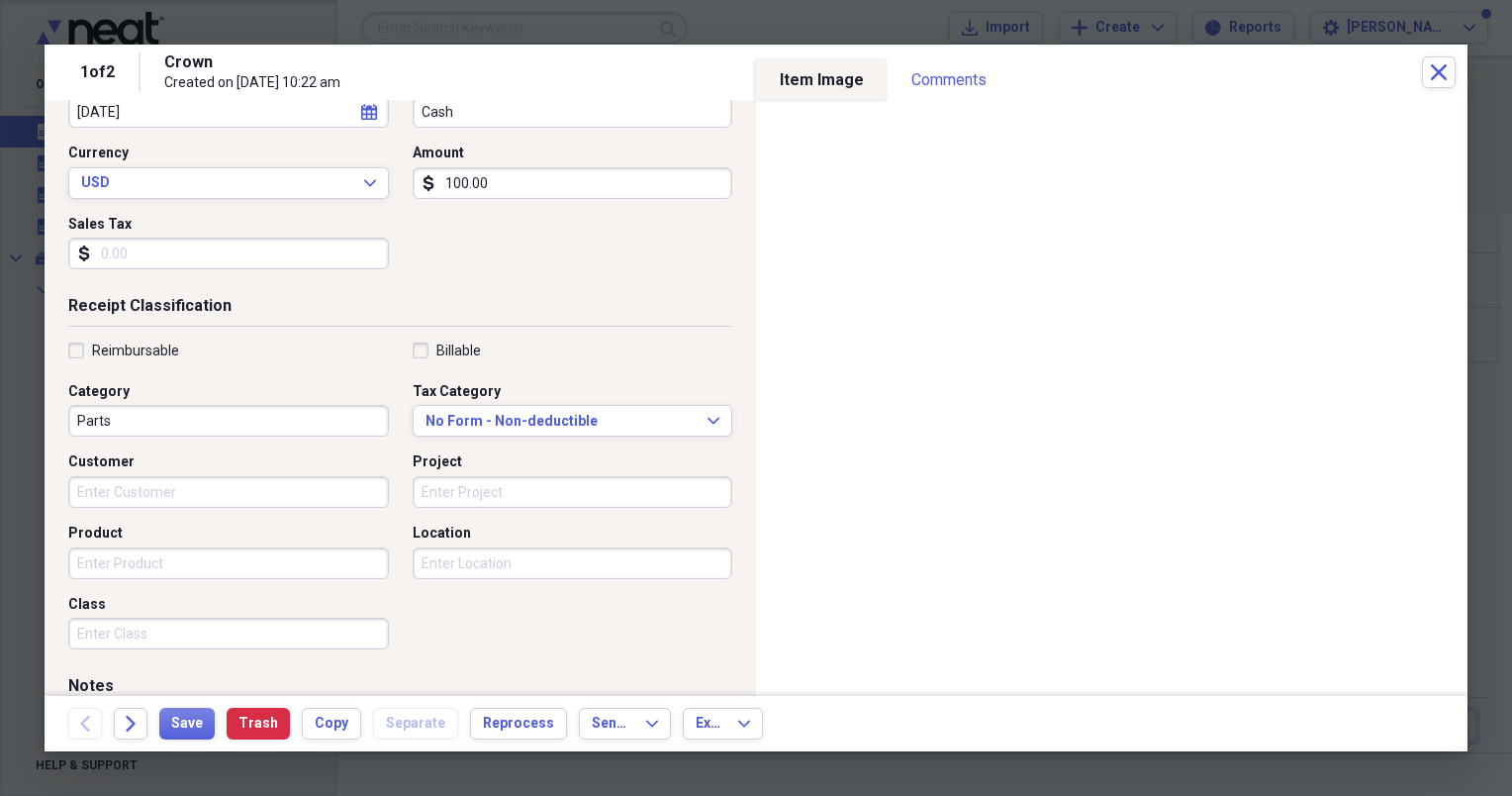 scroll, scrollTop: 252, scrollLeft: 0, axis: vertical 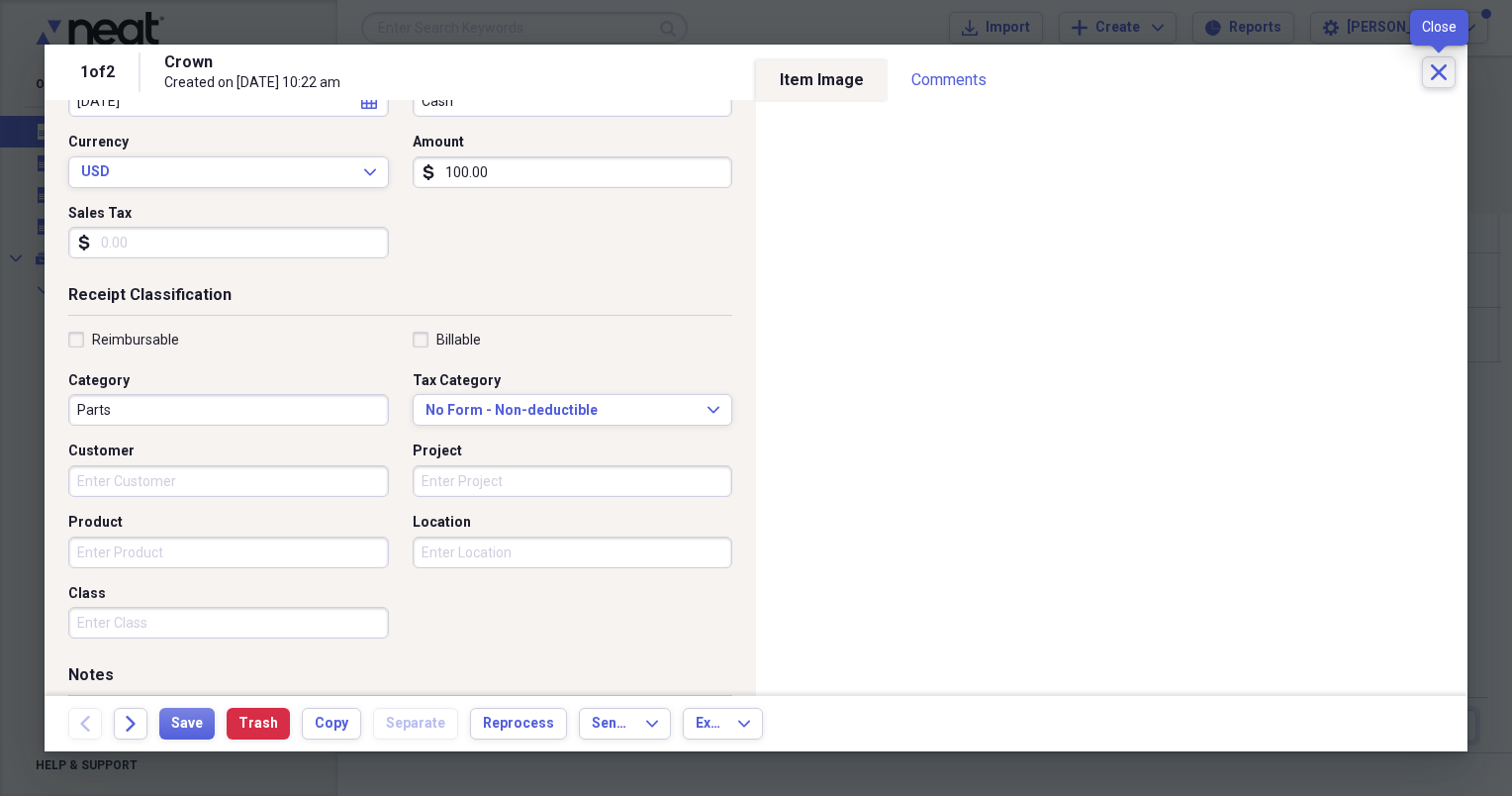 click on "Close" at bounding box center [1439, 72] 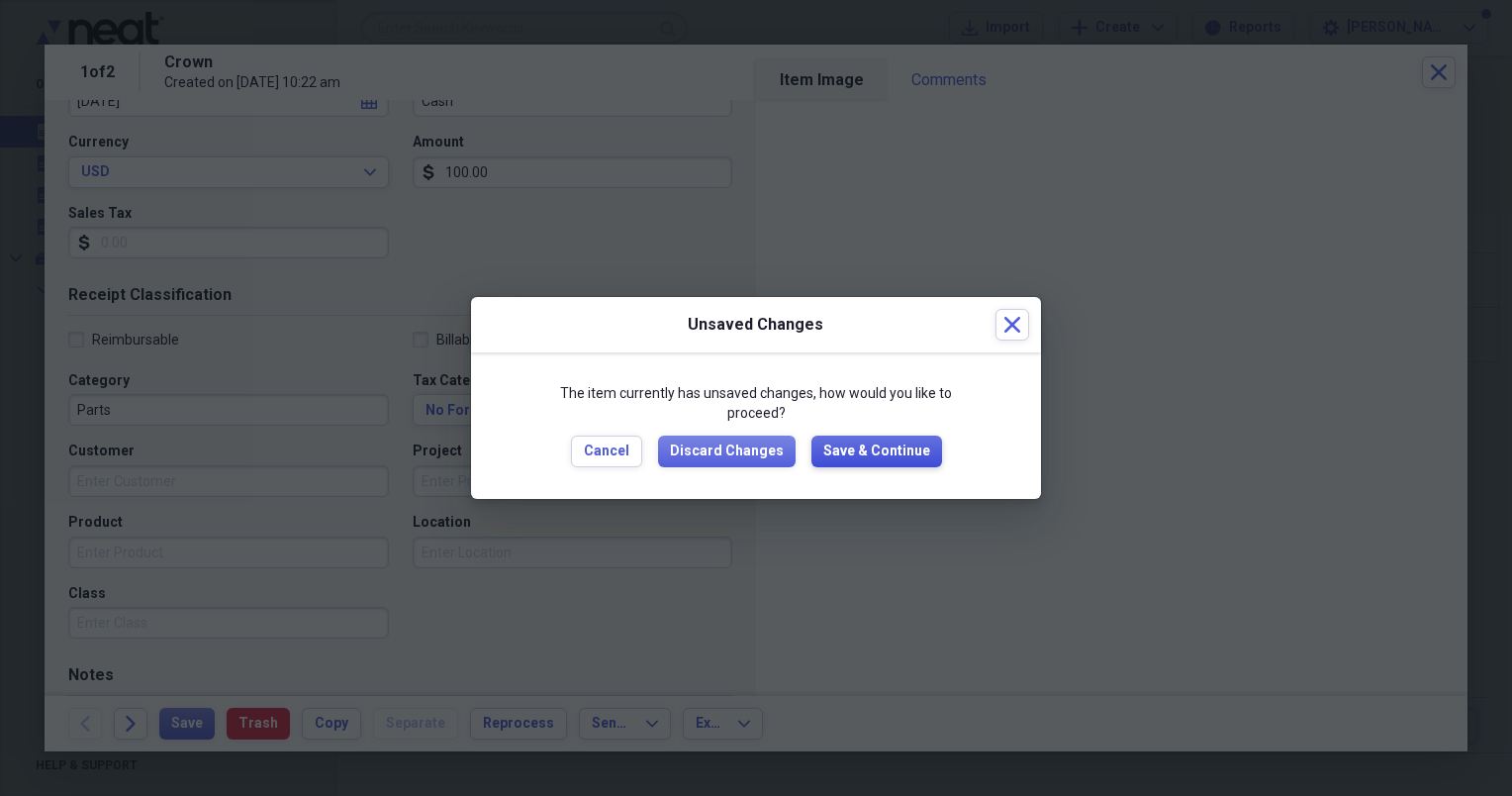 click on "Save & Continue" at bounding box center [877, 451] 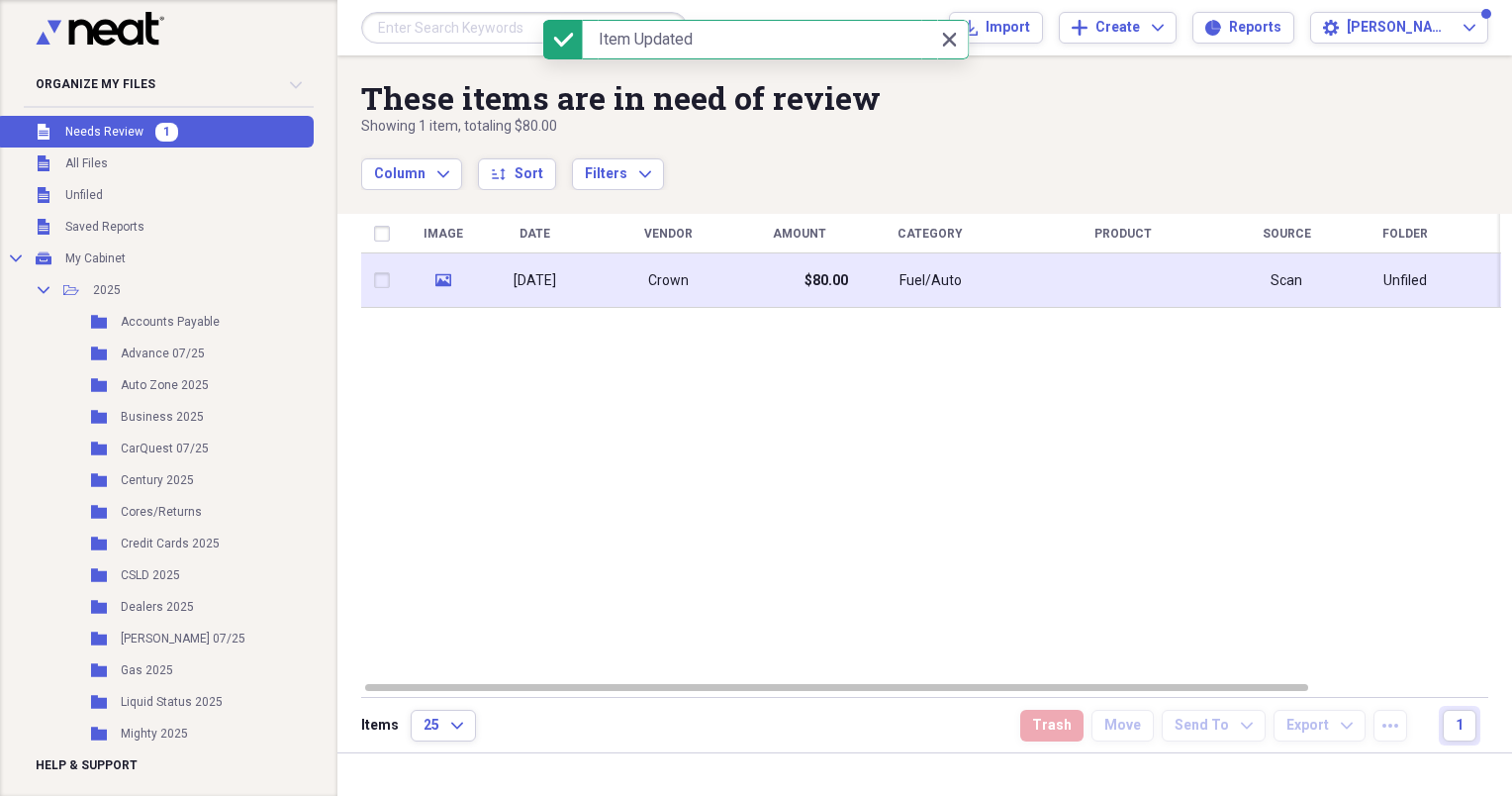 click on "$80.00" at bounding box center (799, 280) 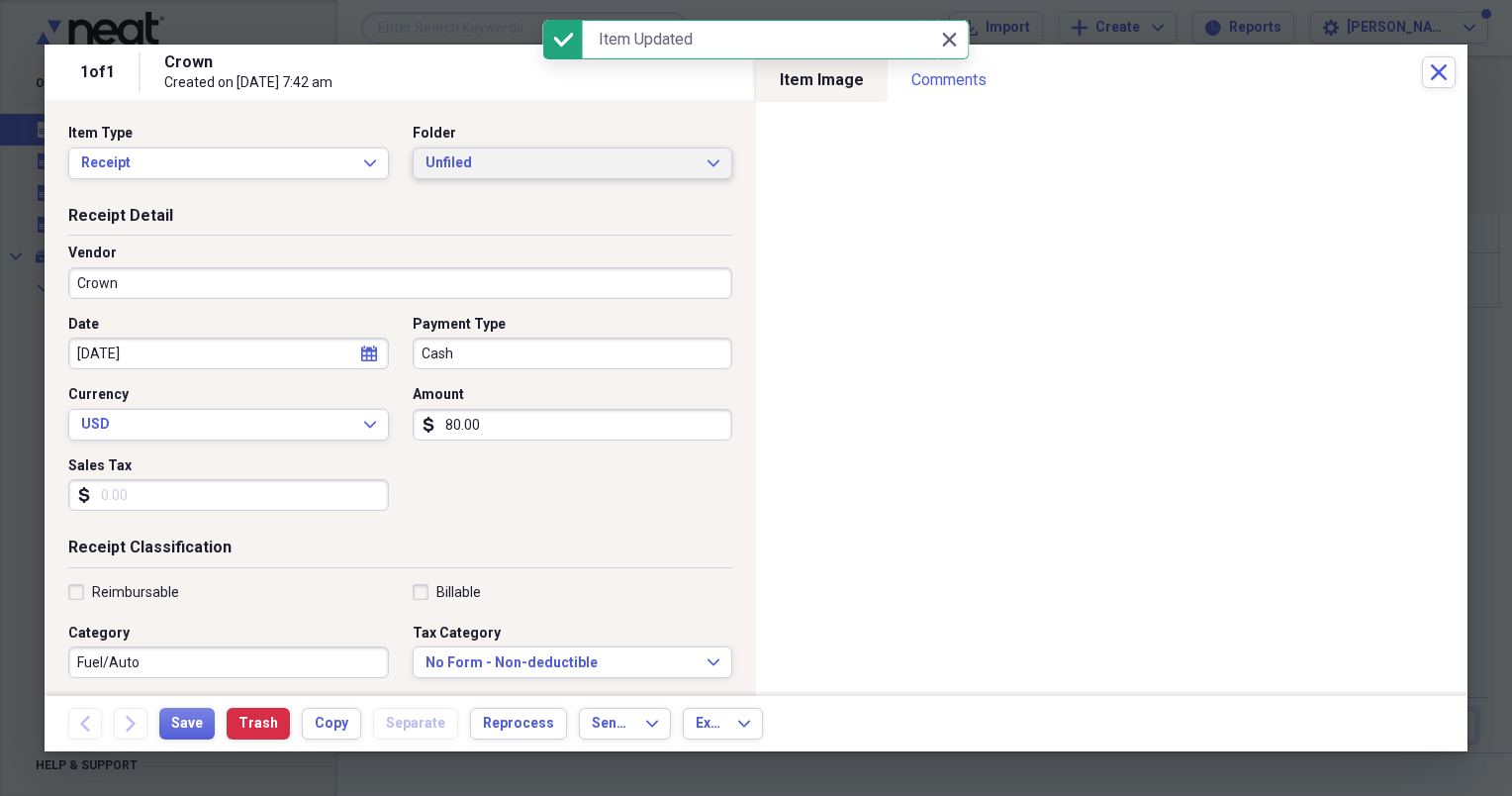 click on "Unfiled" at bounding box center [561, 163] 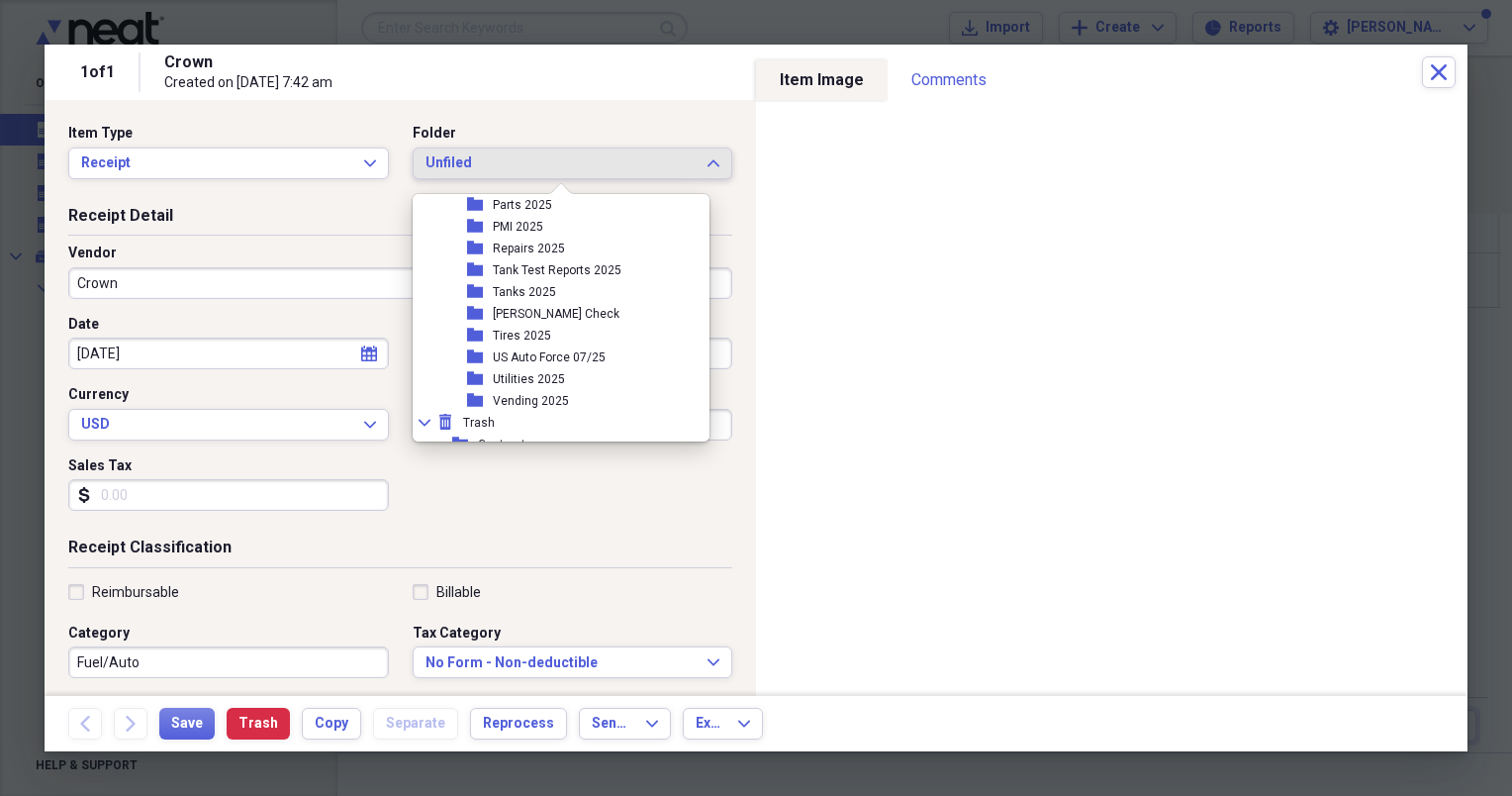scroll, scrollTop: 405, scrollLeft: 0, axis: vertical 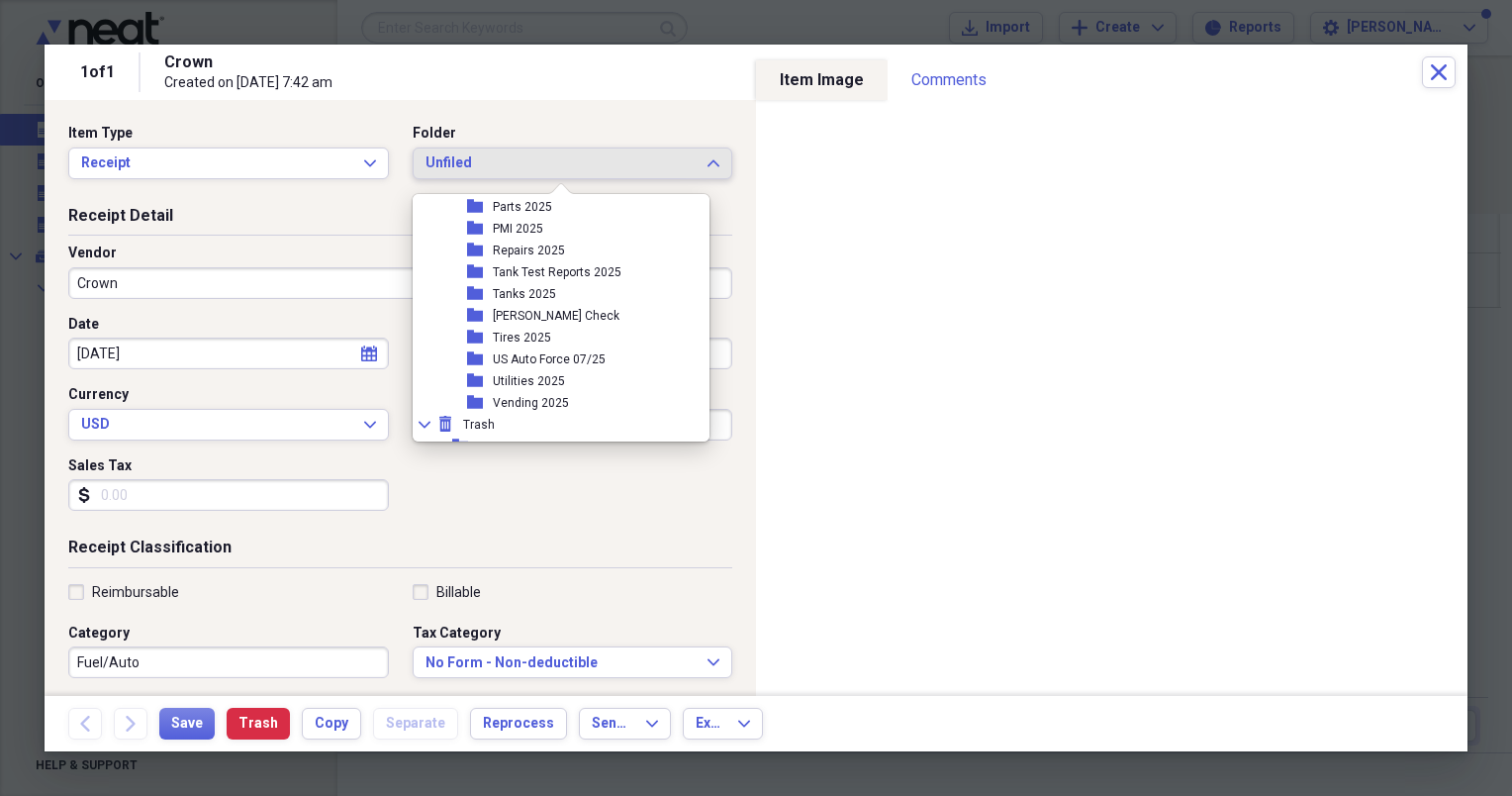 click on "US Auto Force 07/25" at bounding box center (549, 359) 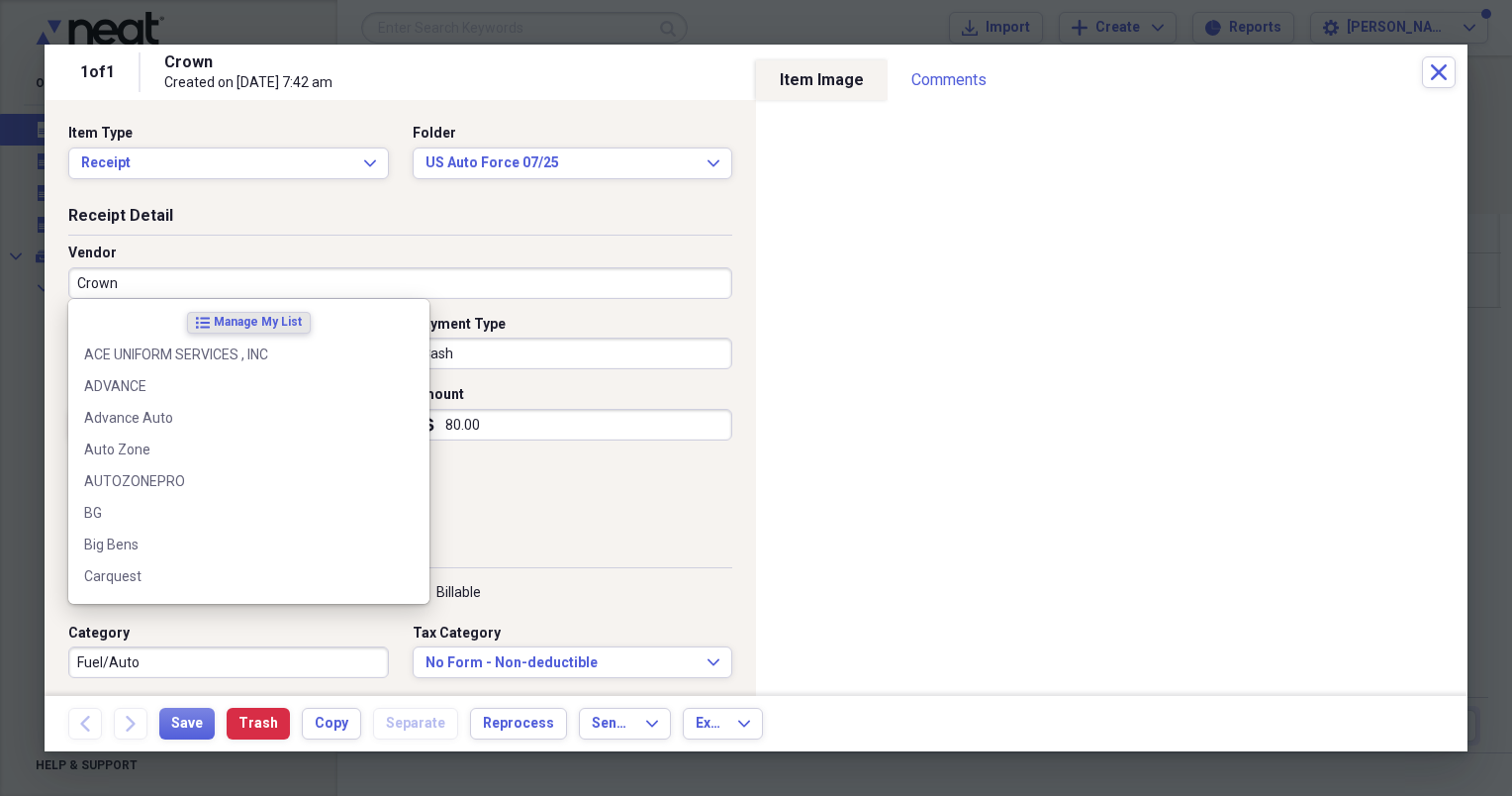 click on "Crown" at bounding box center (400, 283) 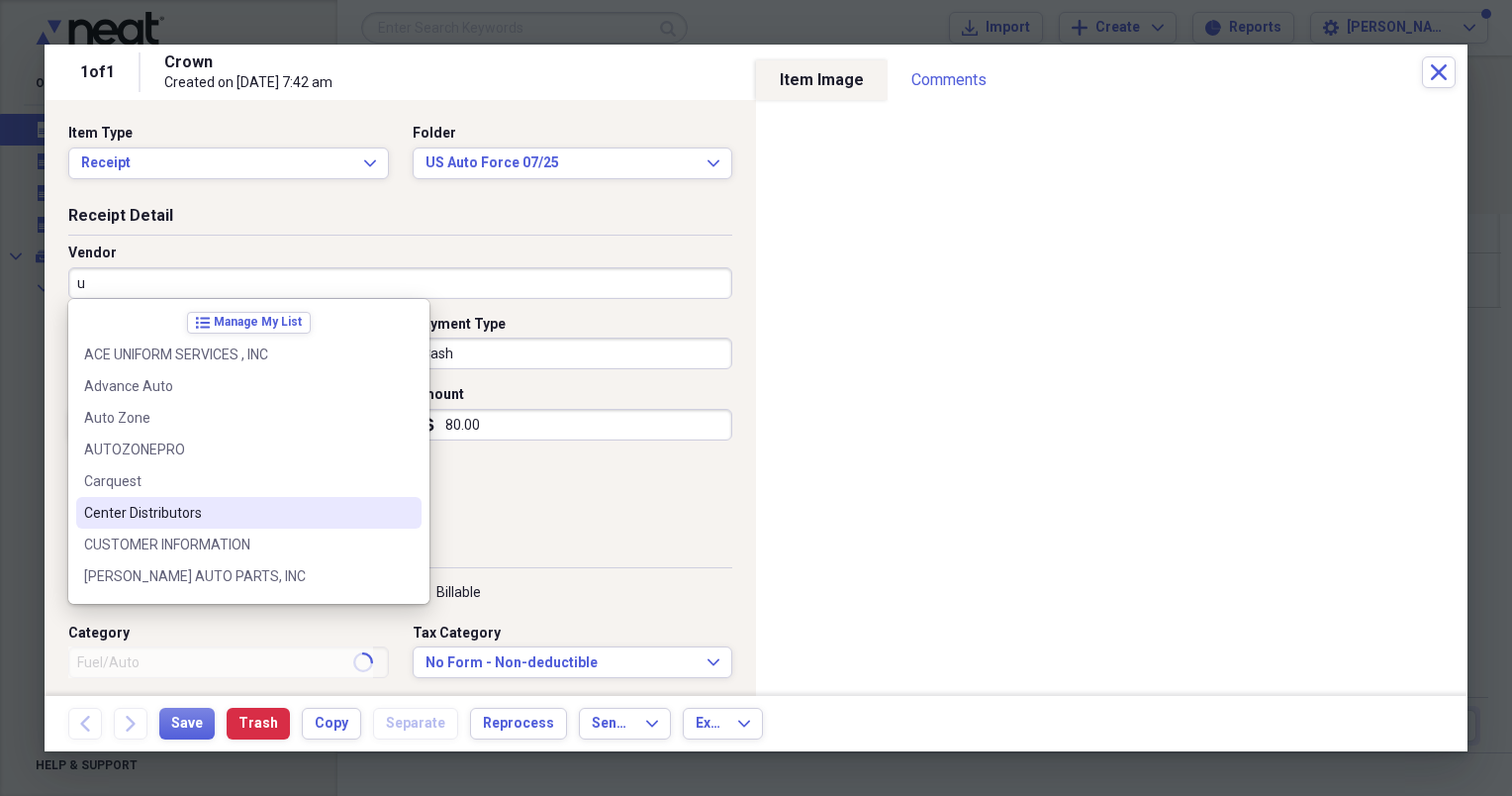 scroll, scrollTop: 249, scrollLeft: 0, axis: vertical 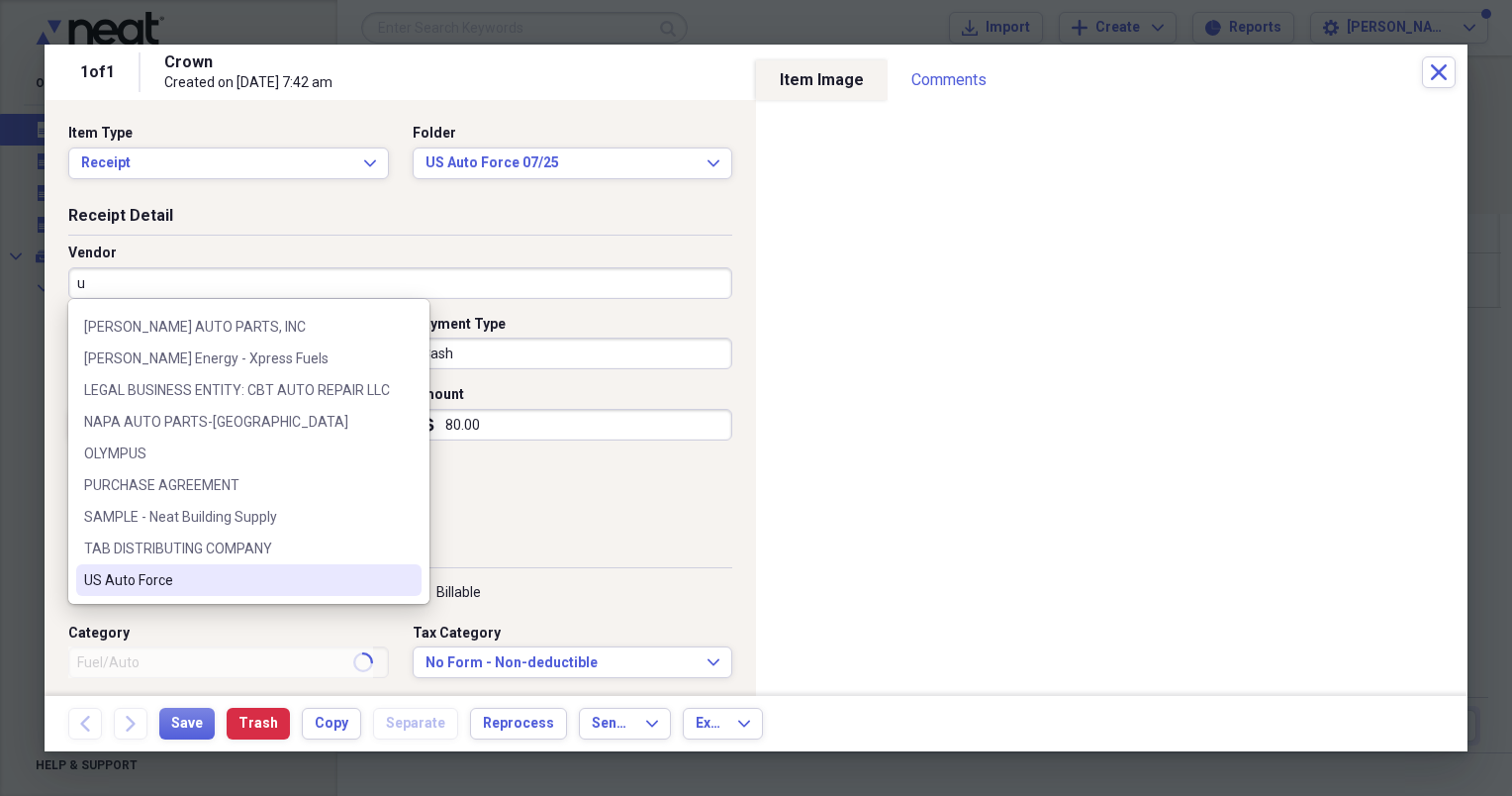 click on "US Auto Force" at bounding box center (248, 580) 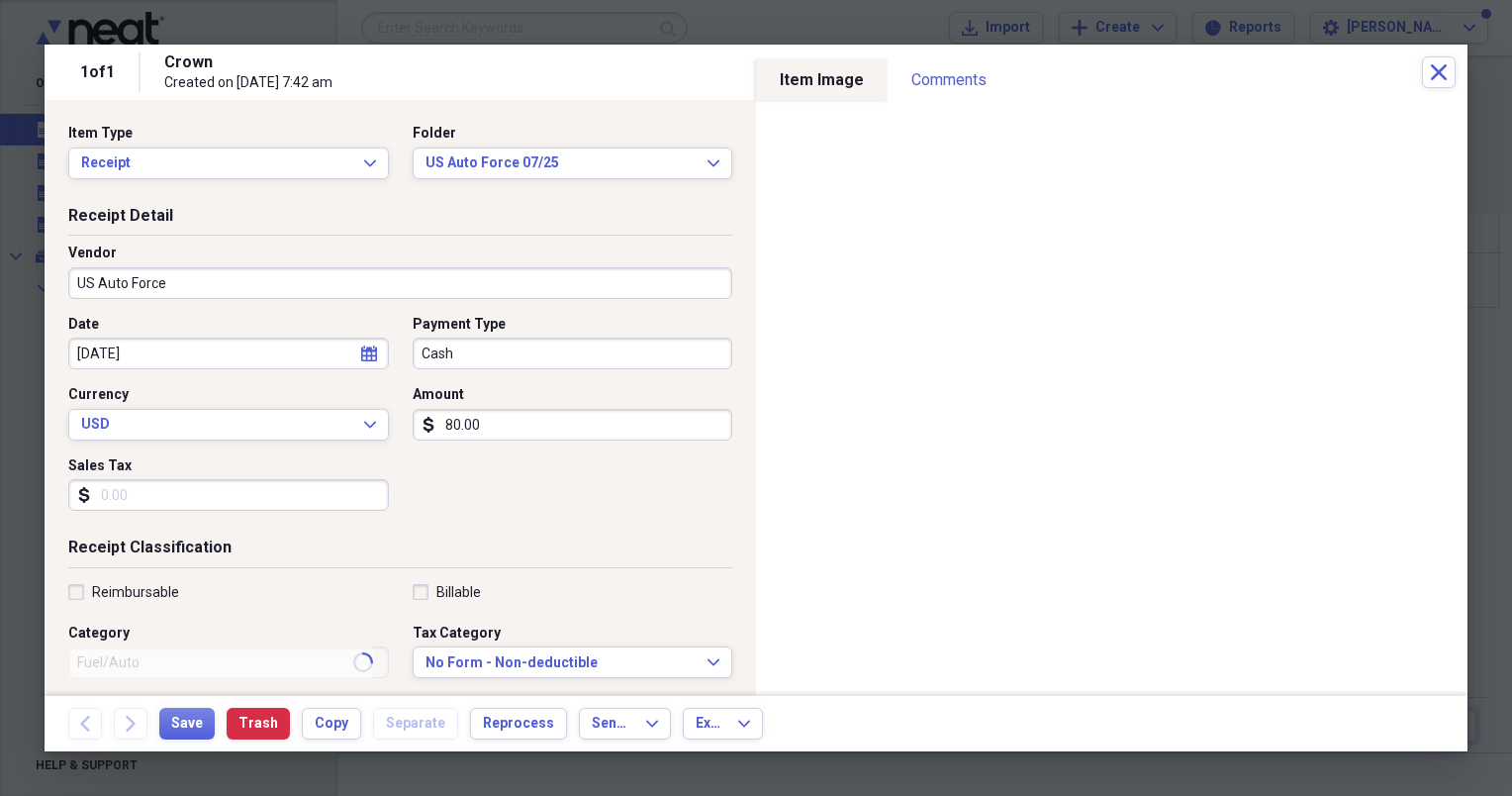 type on "Tires" 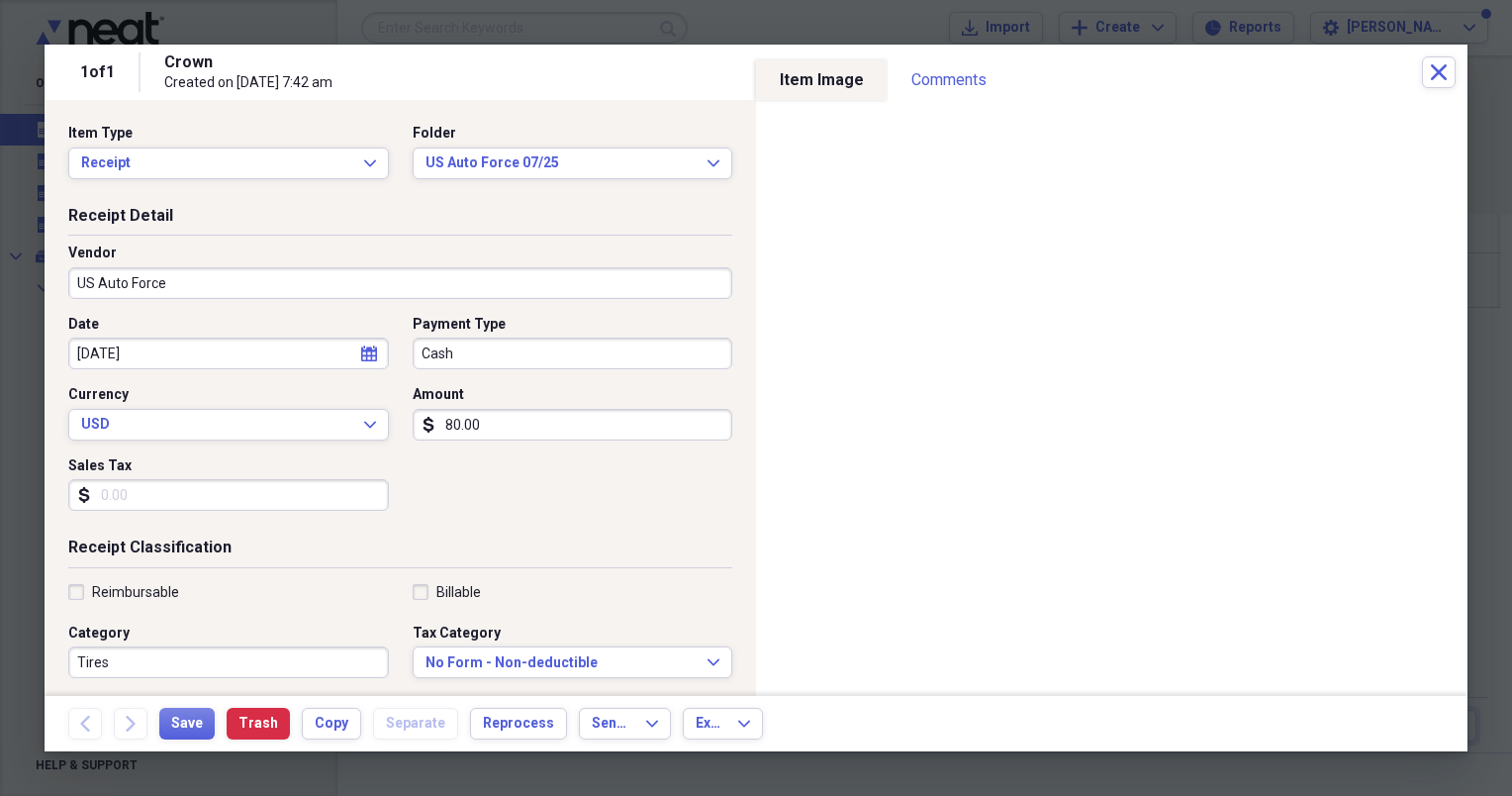 click on "Cash" at bounding box center (573, 353) 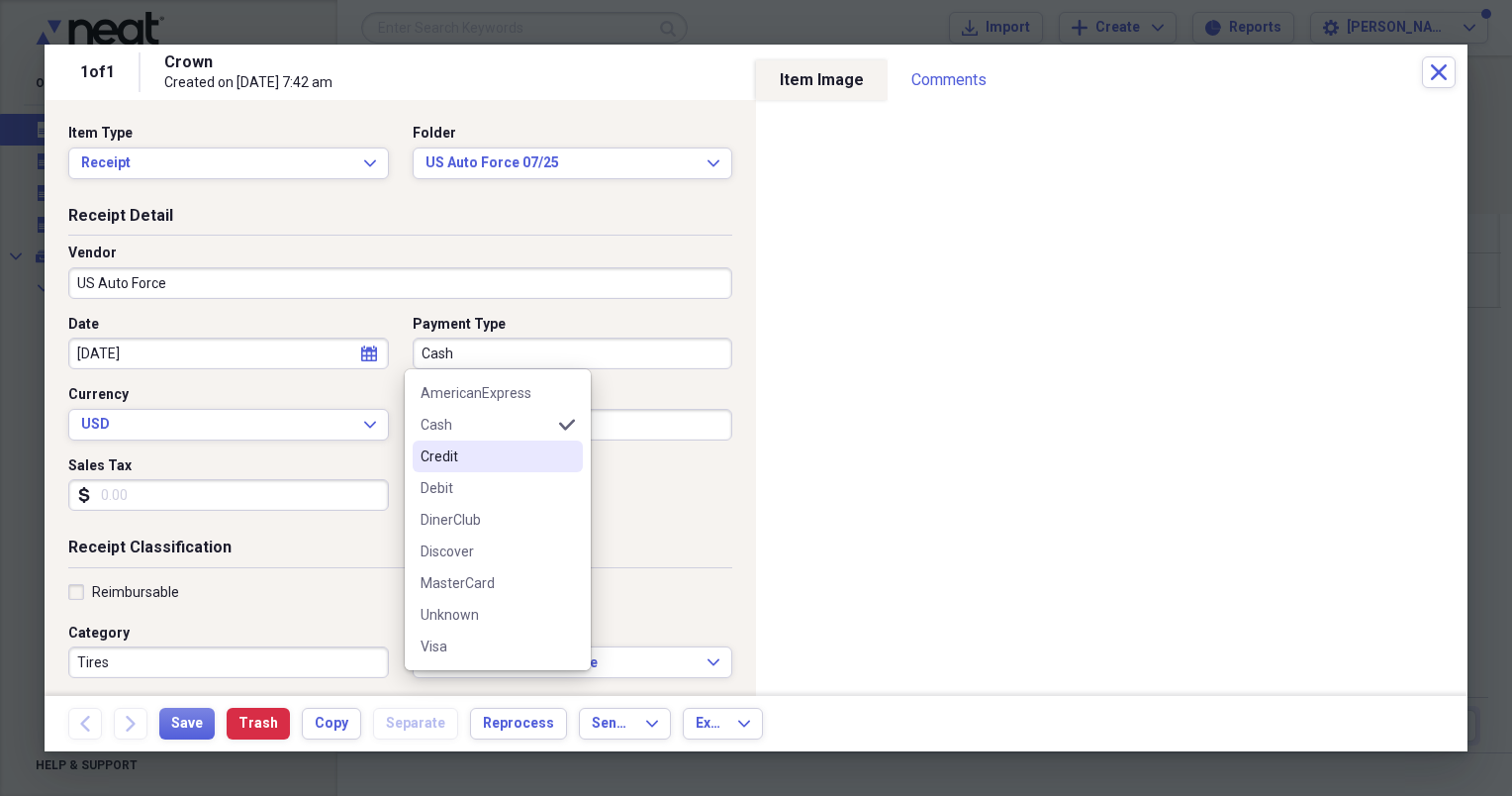 click on "Credit" at bounding box center (486, 456) 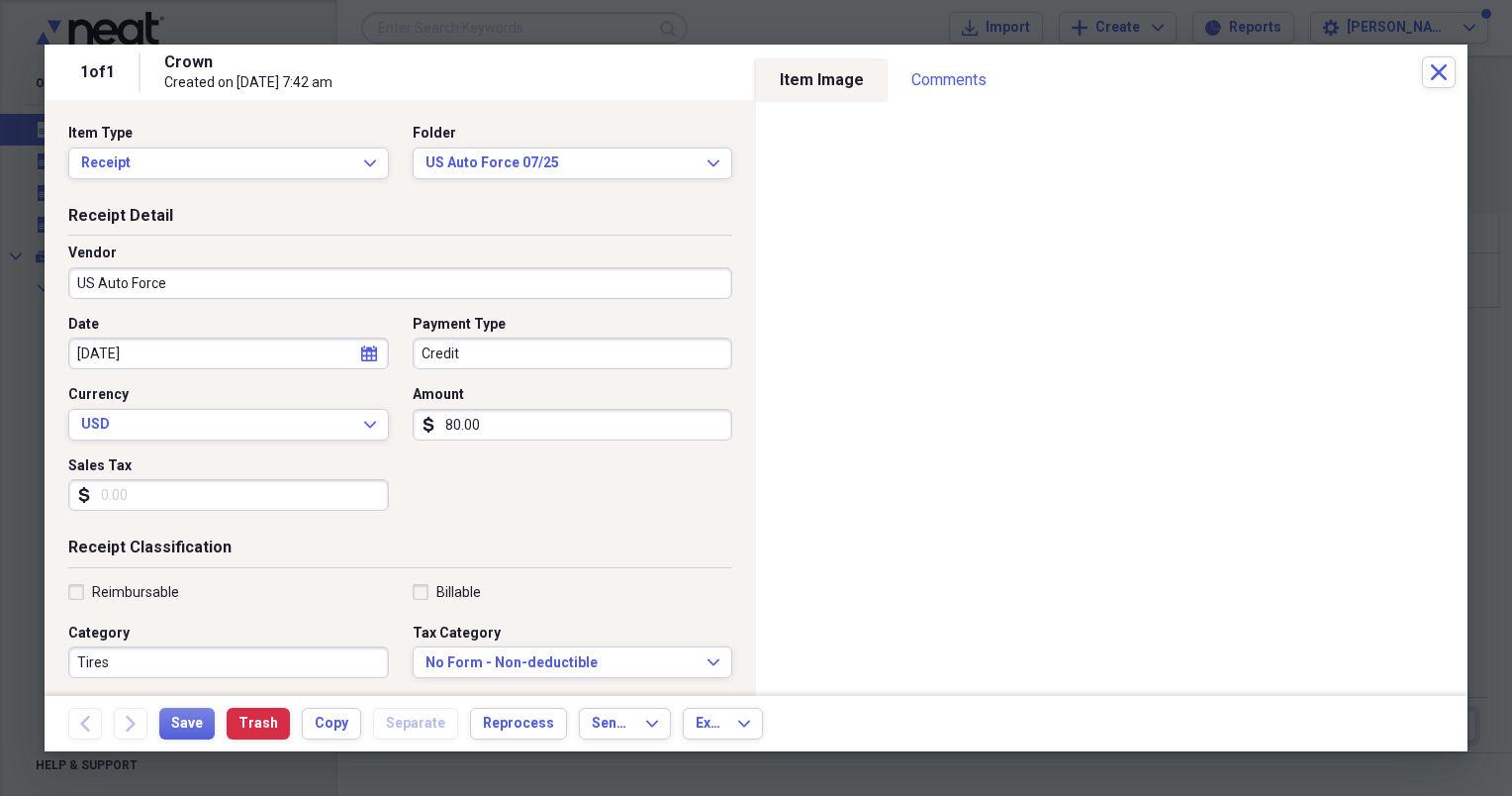 click on "80.00" at bounding box center [573, 425] 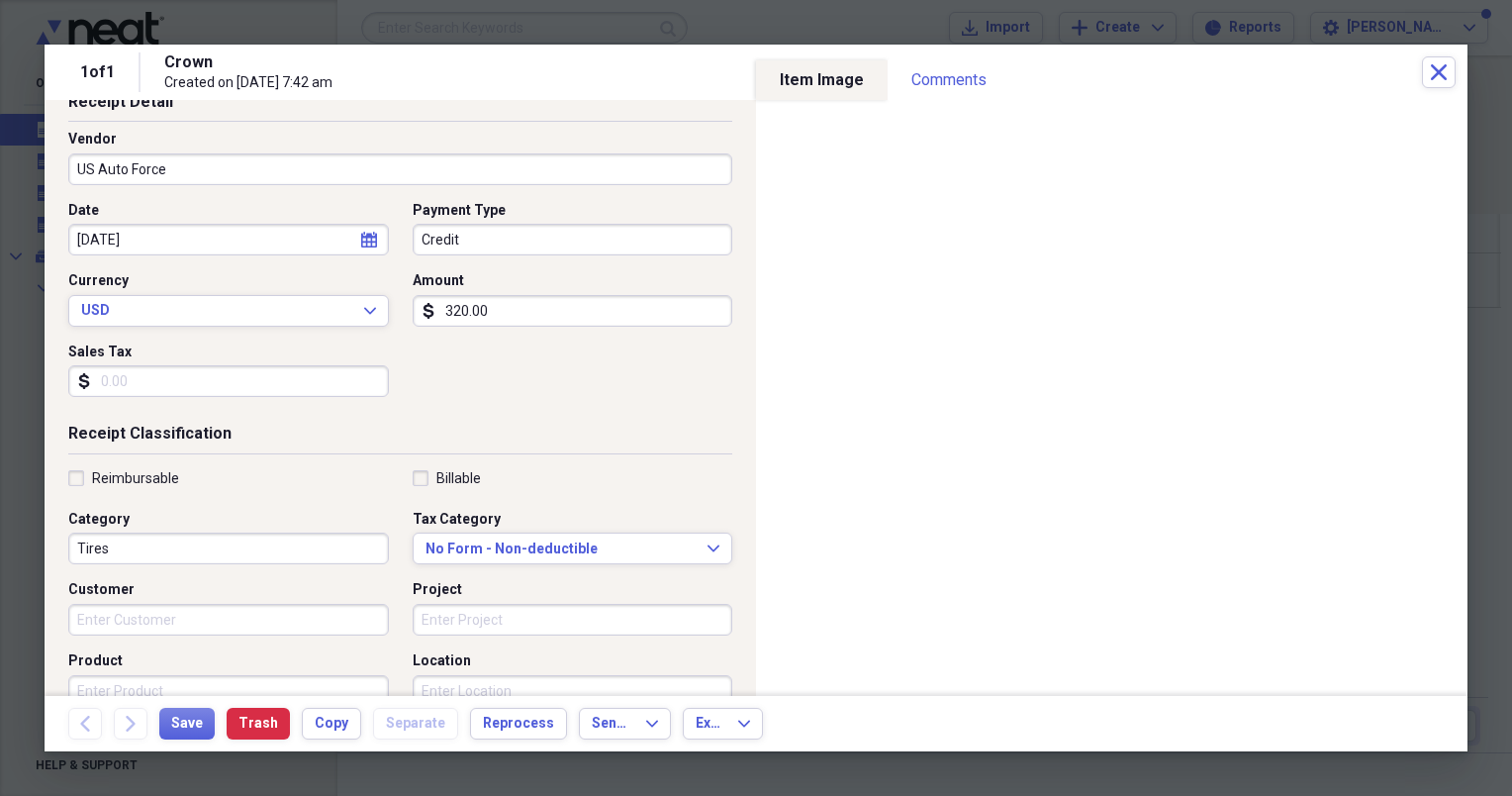 scroll, scrollTop: 115, scrollLeft: 0, axis: vertical 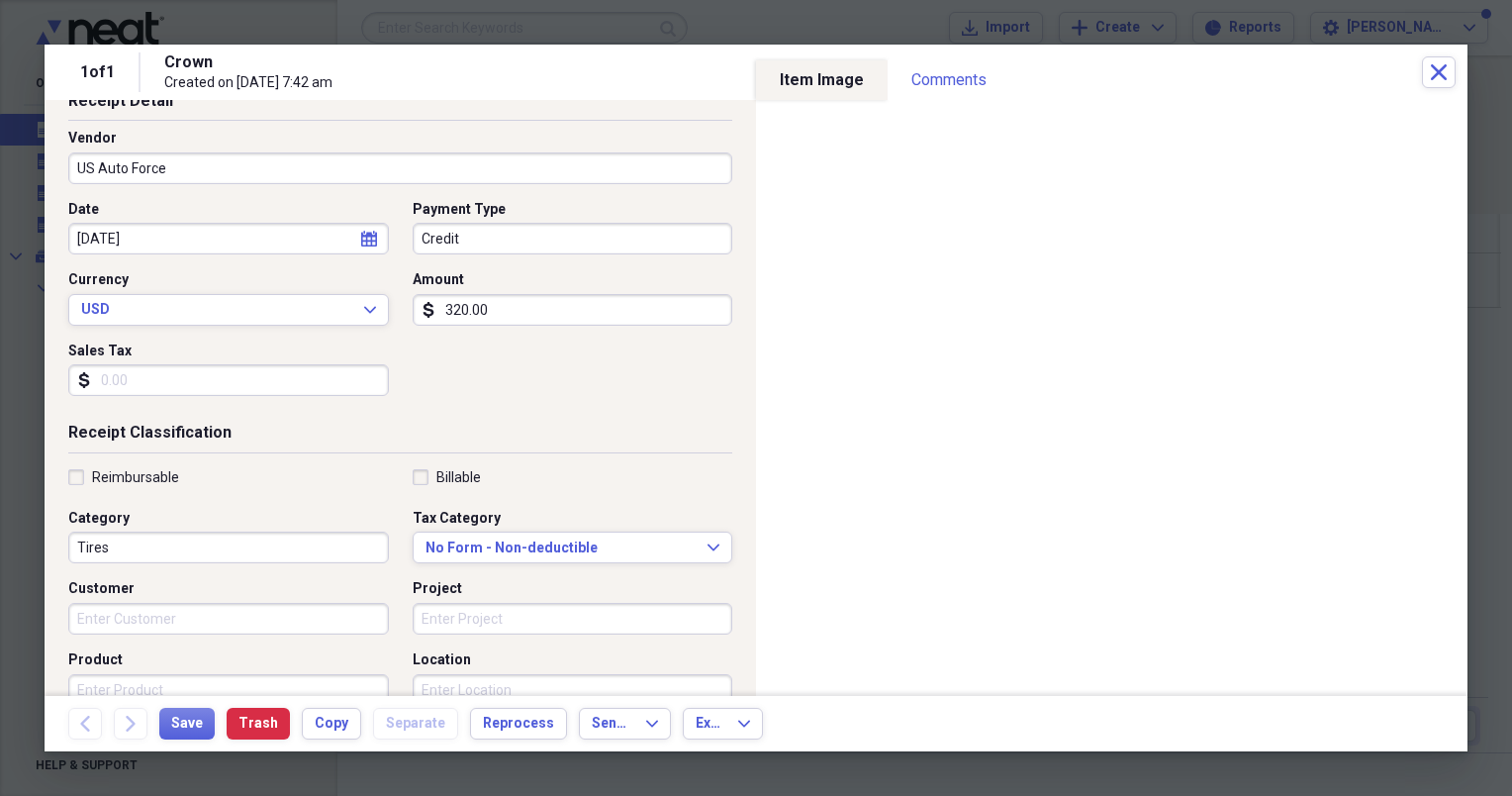 type on "320.00" 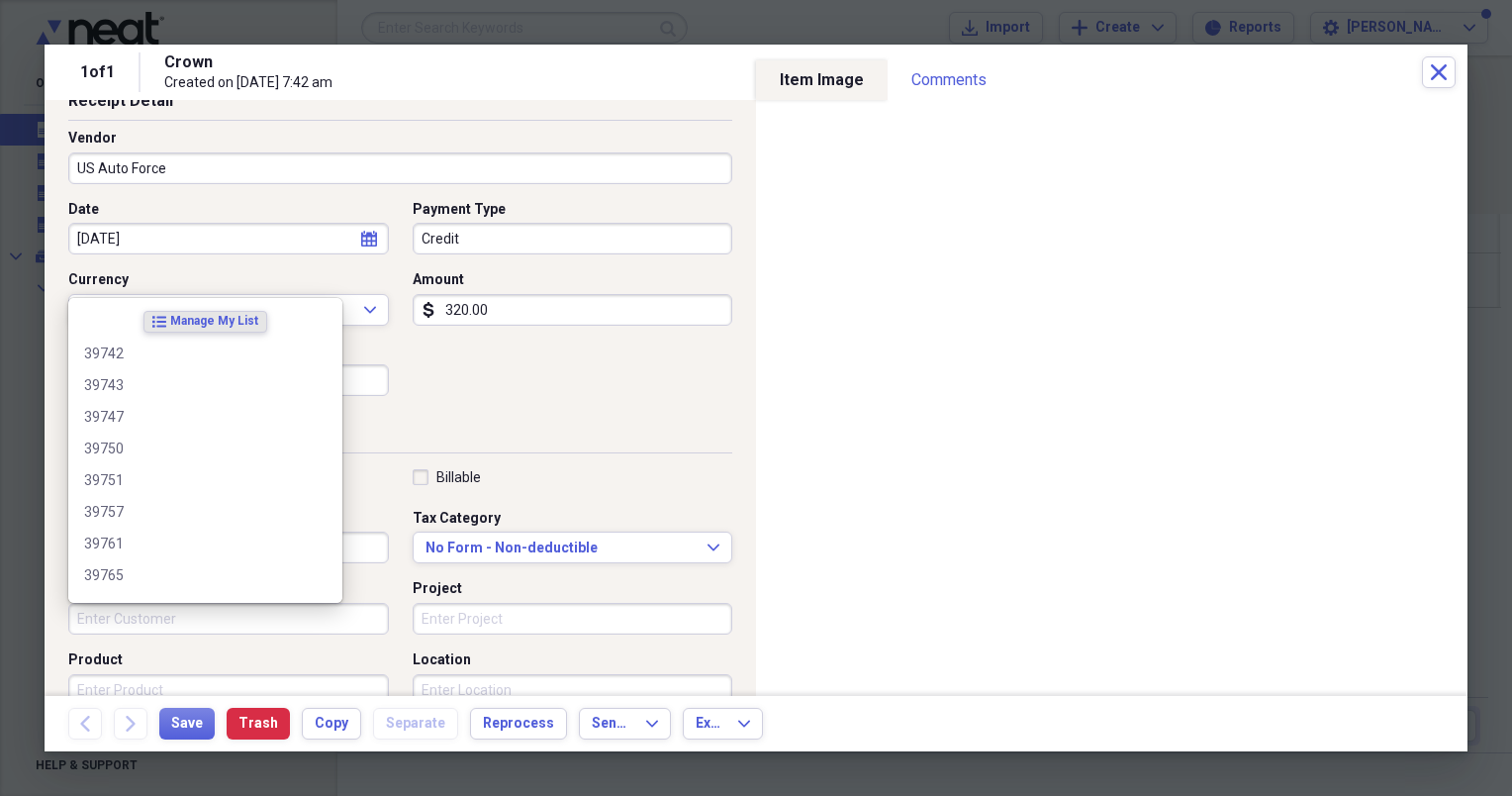 click on "Customer" at bounding box center (229, 619) 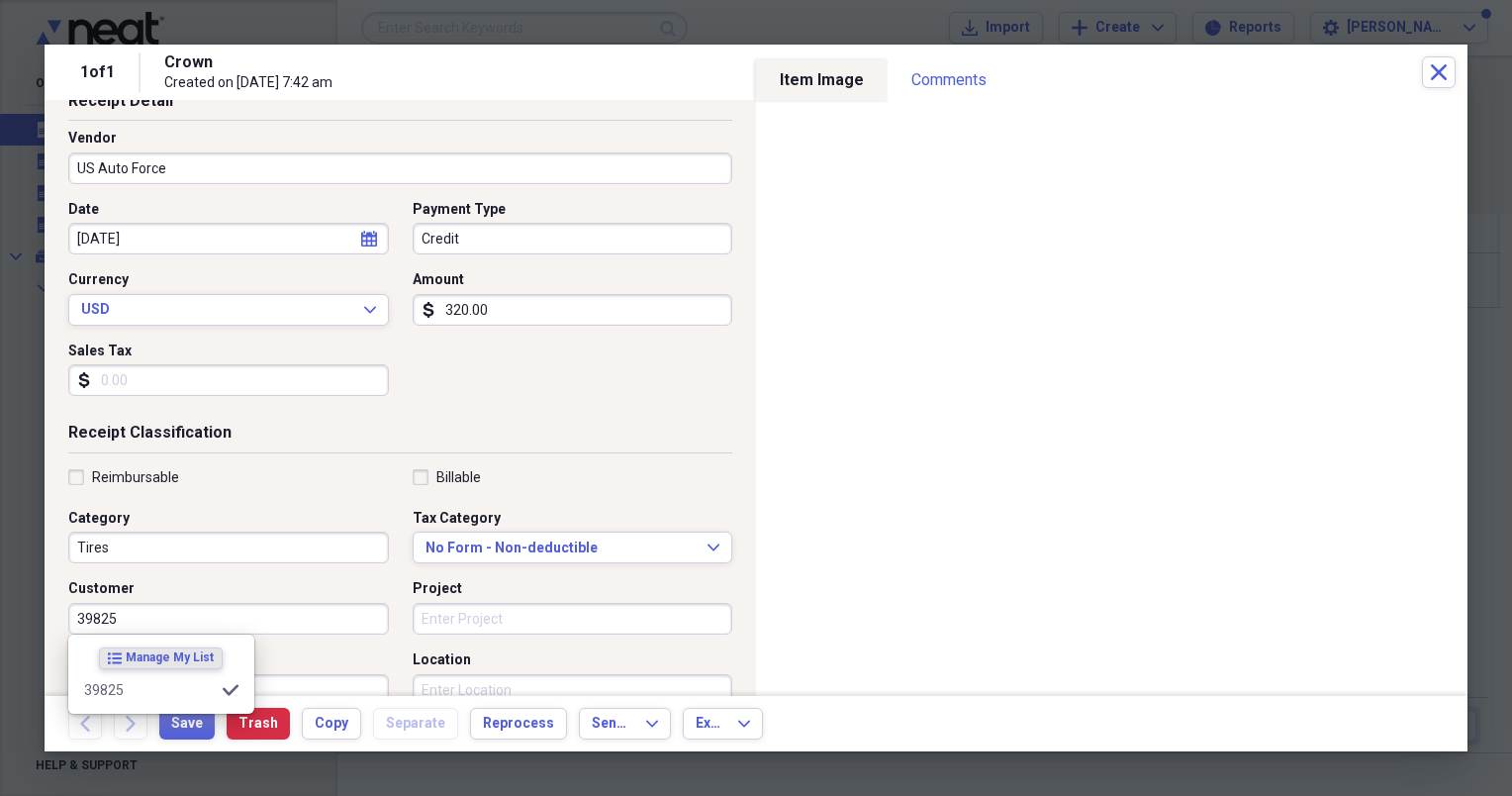 type on "39825" 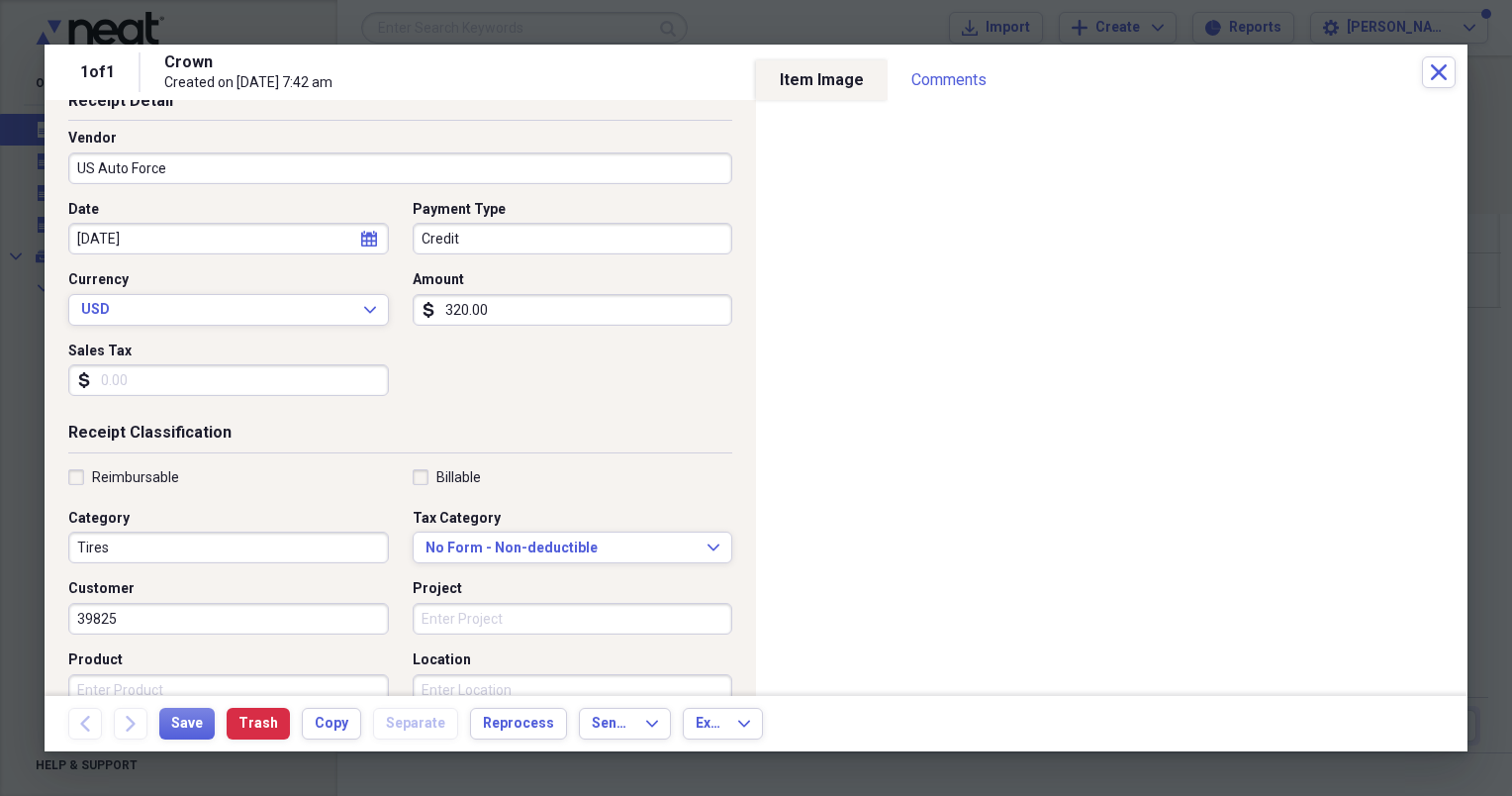 click on "Receipt Classification" at bounding box center (400, 437) 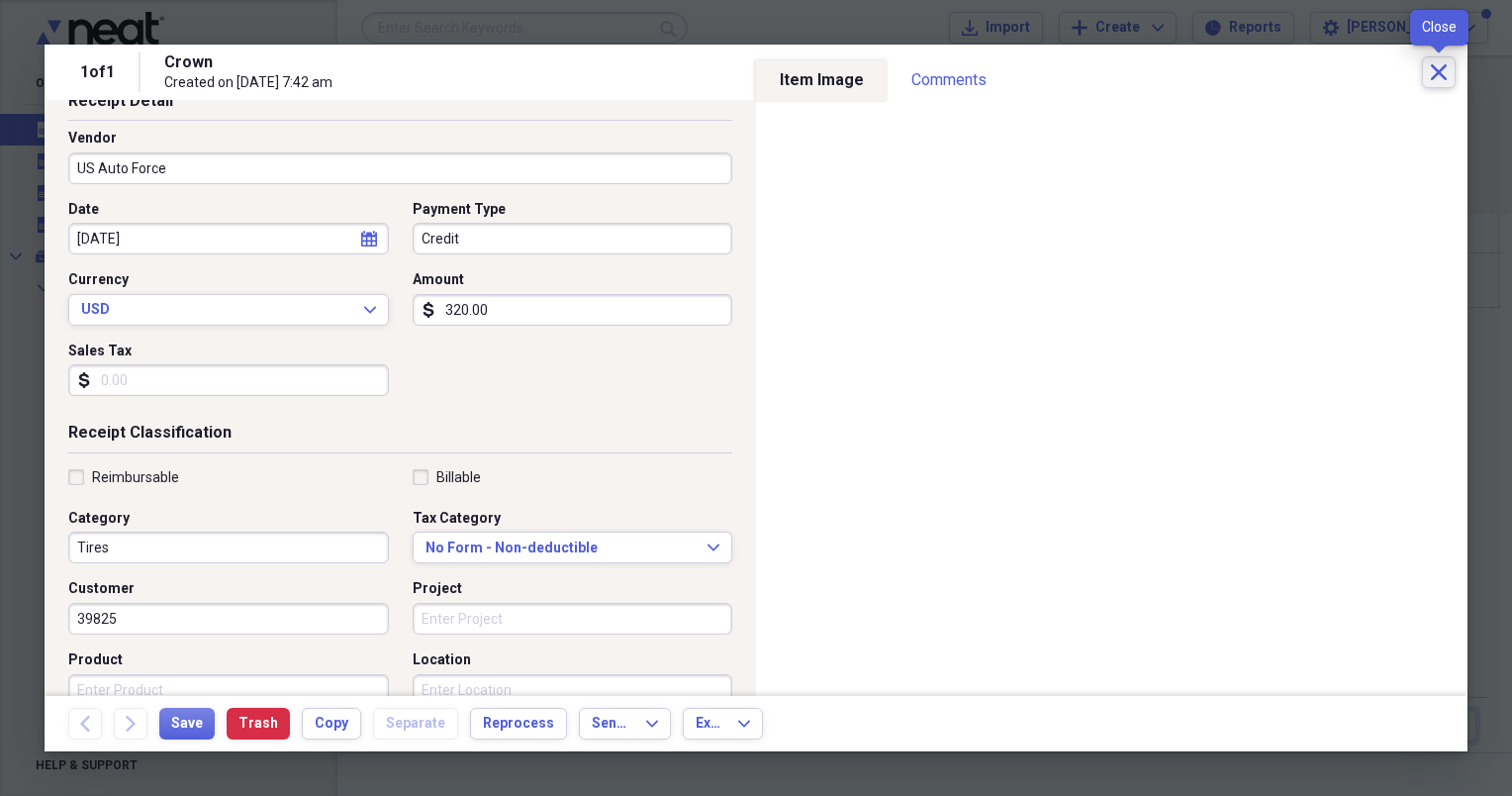 click on "Close" 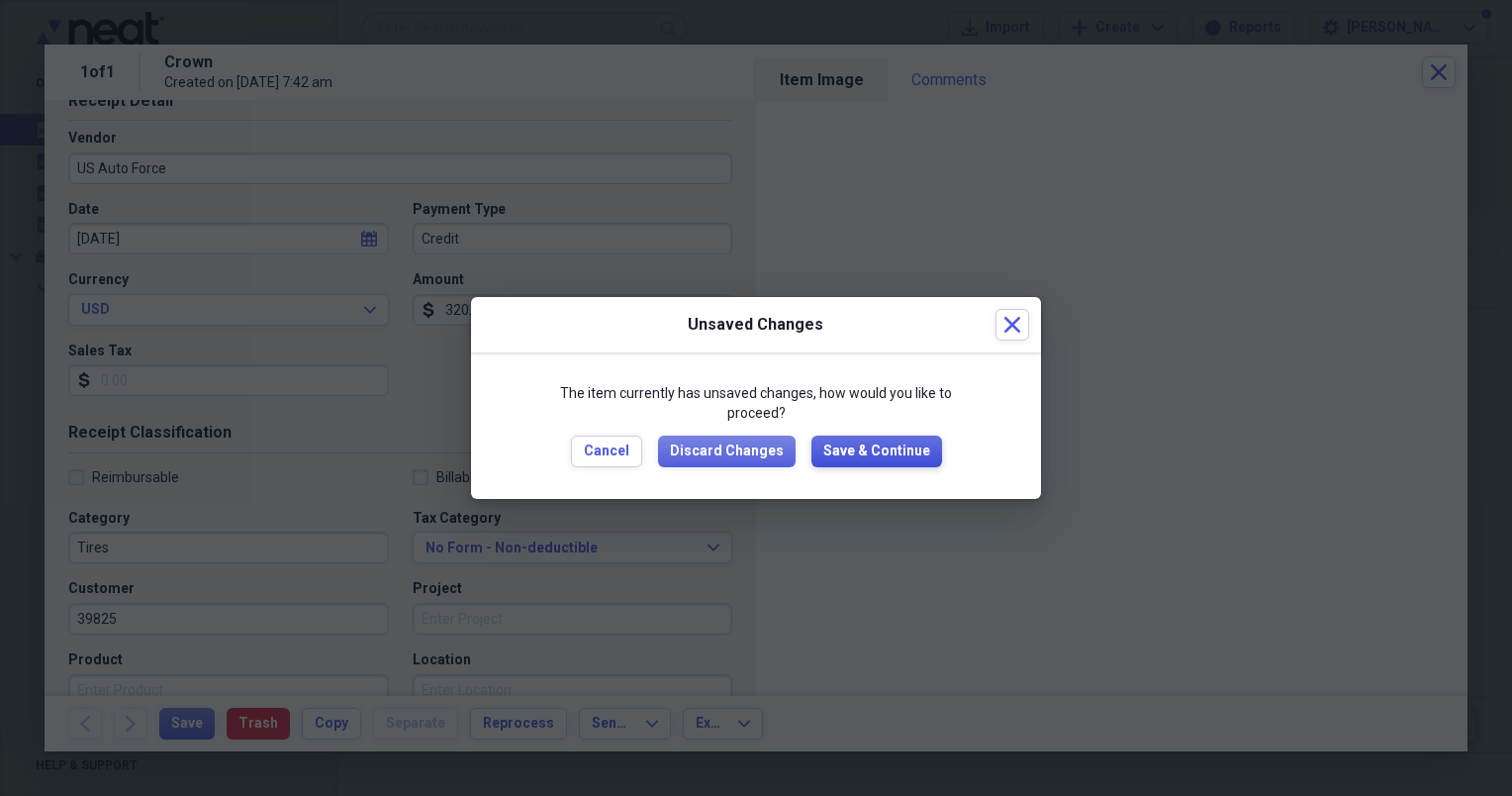 click on "Save & Continue" at bounding box center [877, 451] 